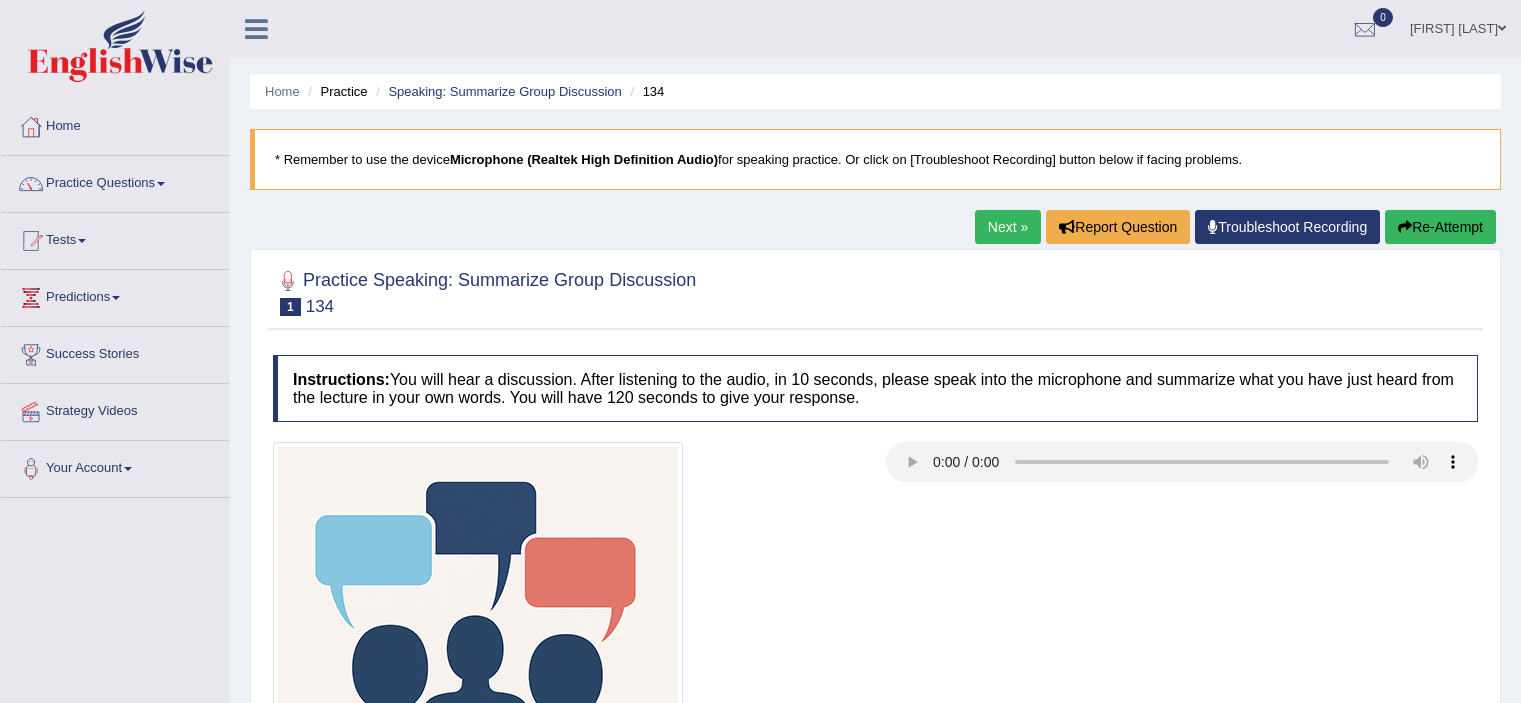 scroll, scrollTop: 180, scrollLeft: 0, axis: vertical 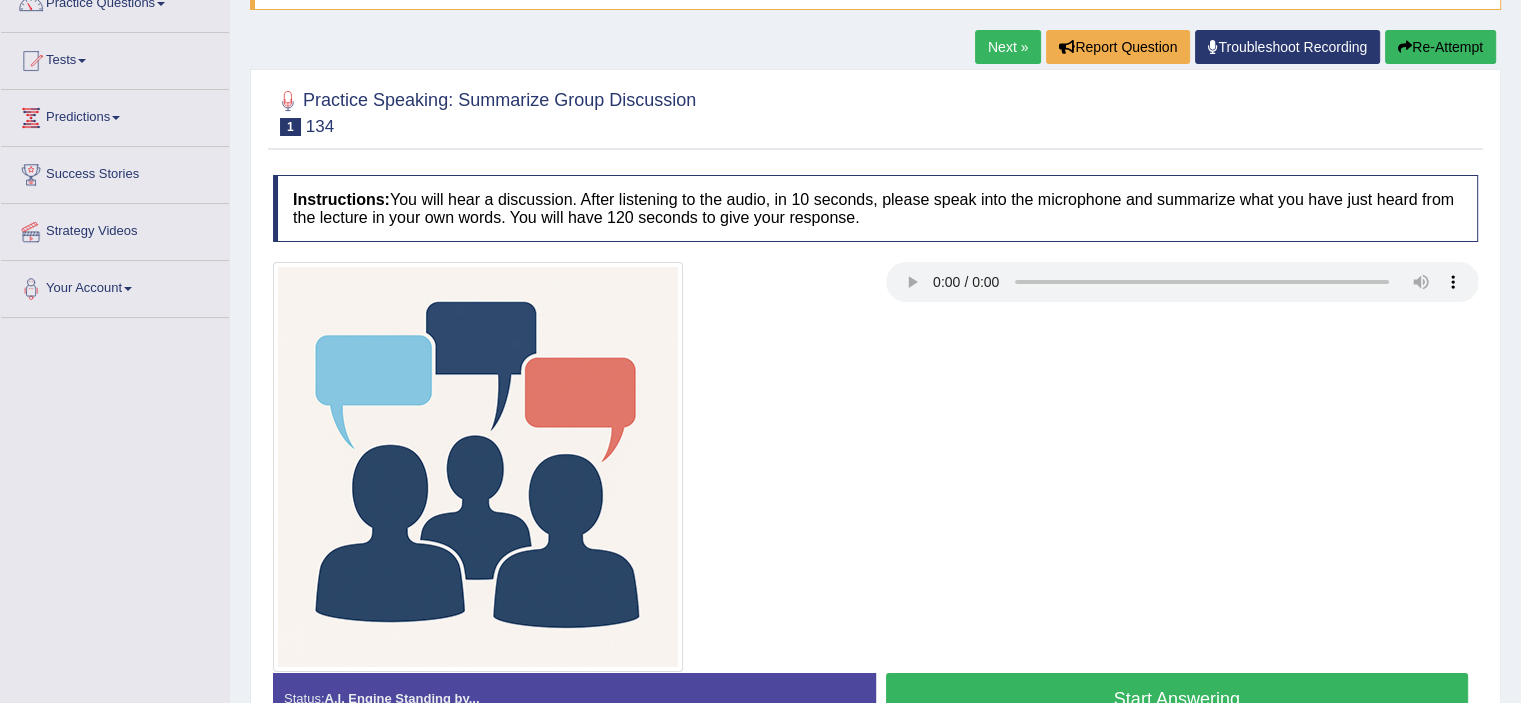 click on "Re-Attempt" at bounding box center [1440, 47] 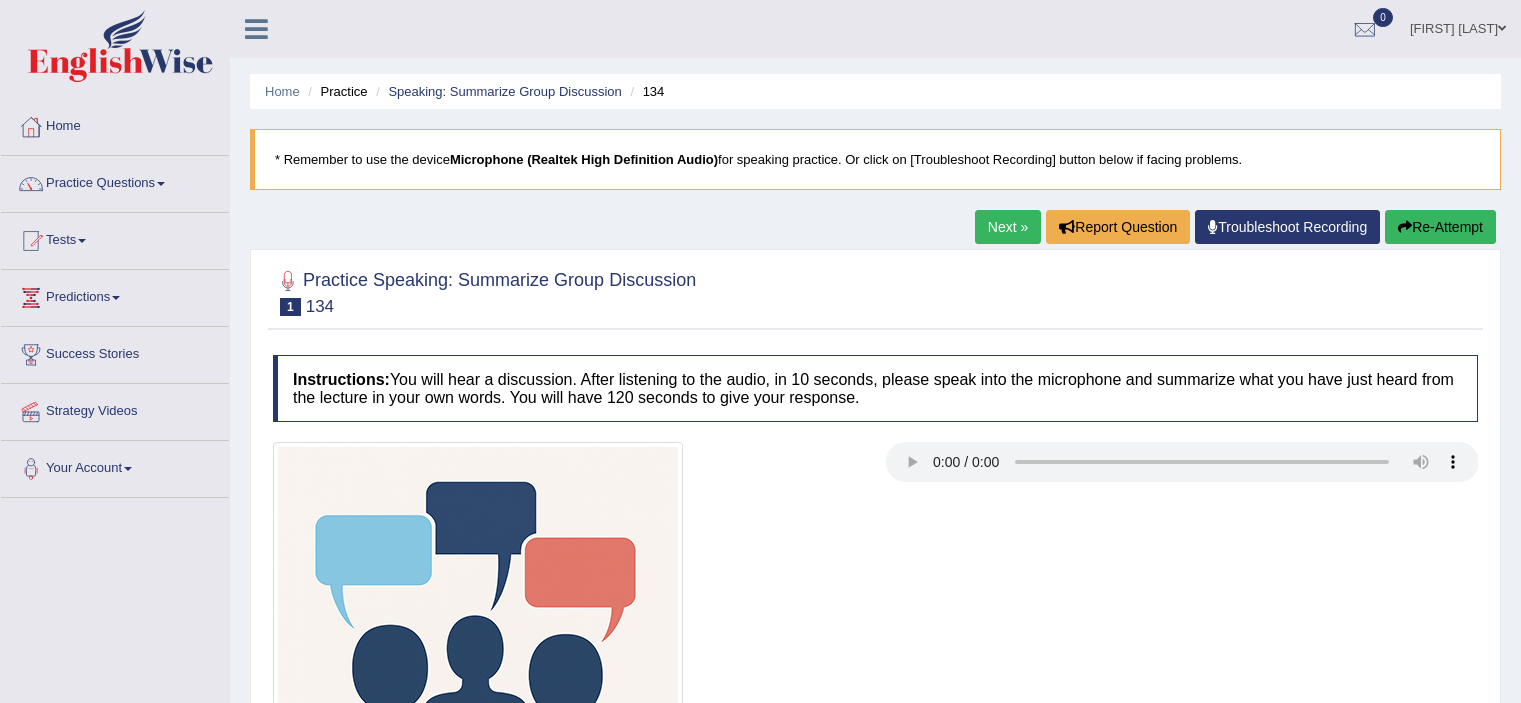 scroll, scrollTop: 180, scrollLeft: 0, axis: vertical 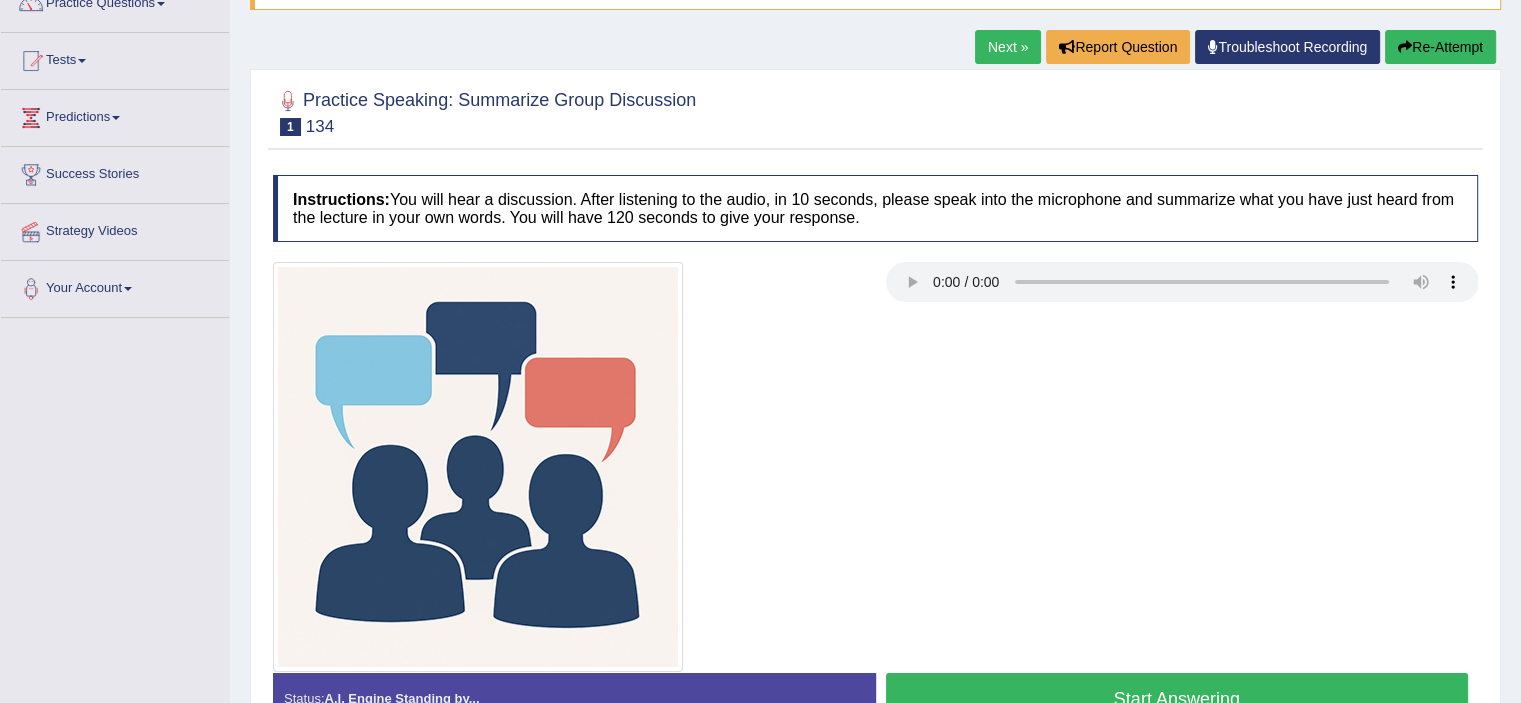 type 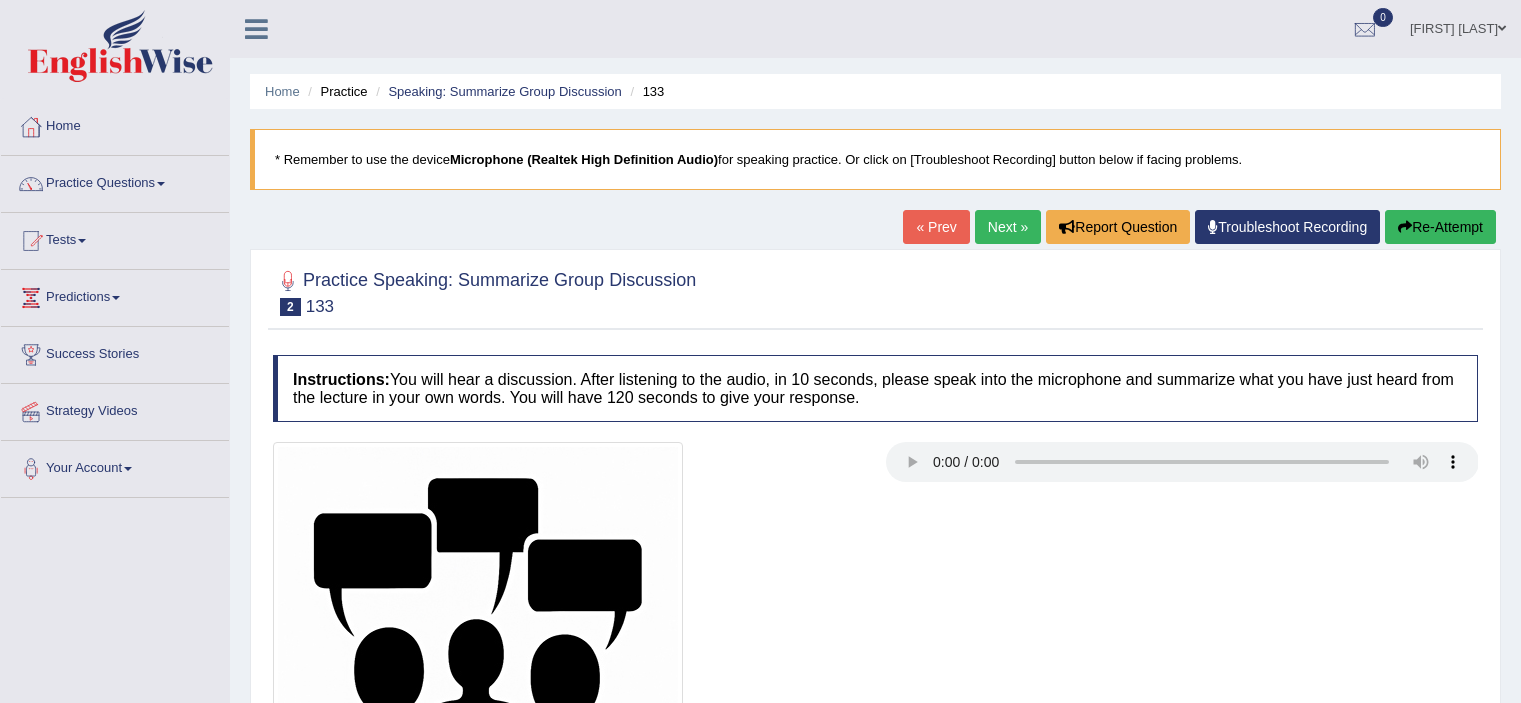 scroll, scrollTop: 0, scrollLeft: 0, axis: both 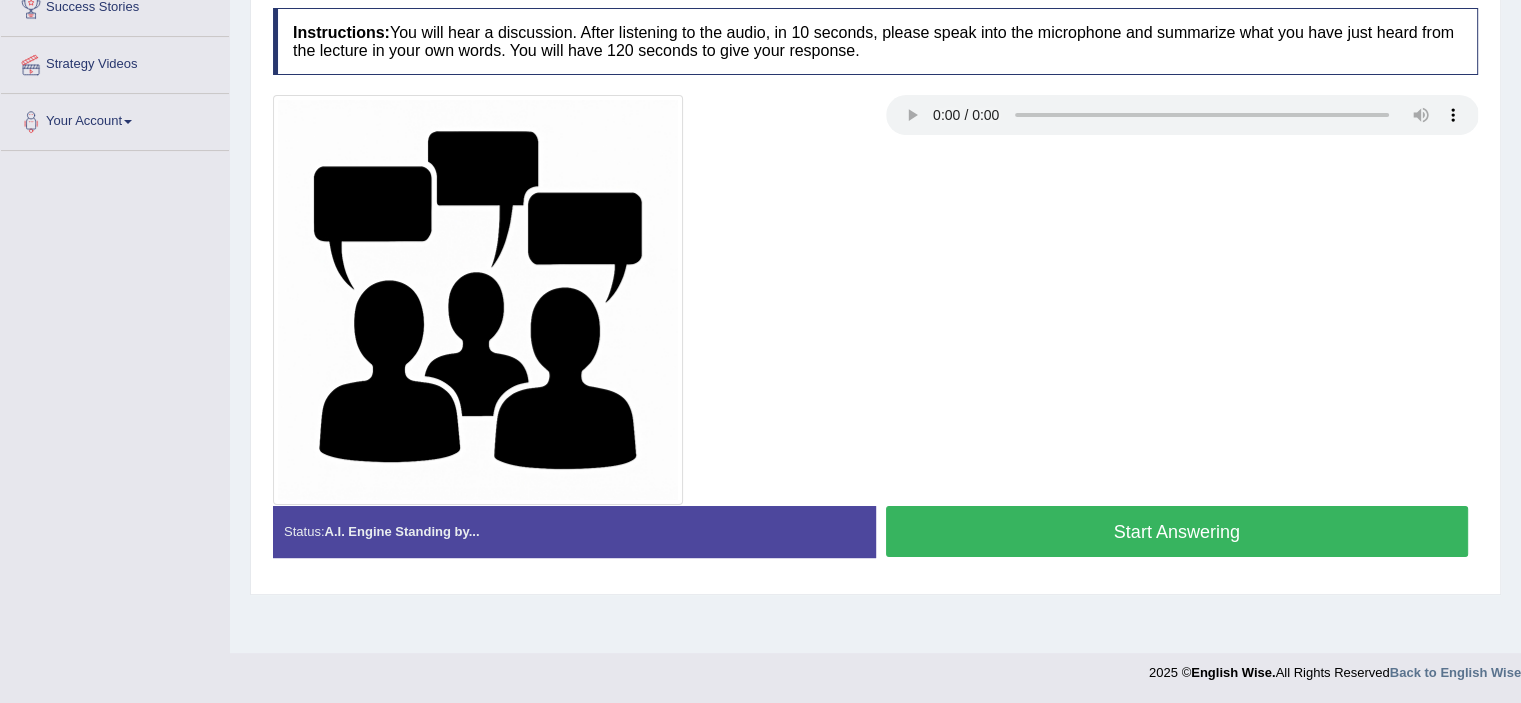 click on "Start Answering" at bounding box center [1177, 531] 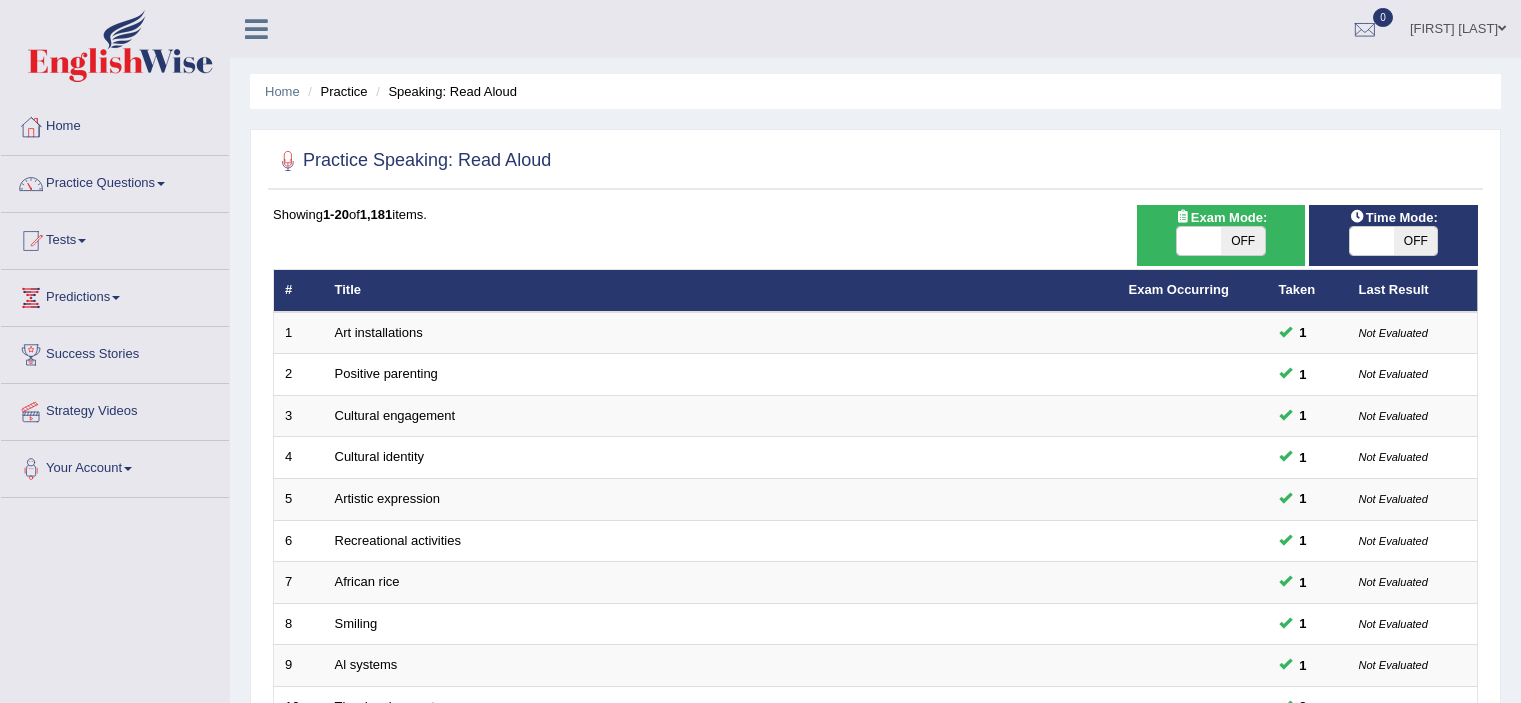 scroll, scrollTop: 0, scrollLeft: 0, axis: both 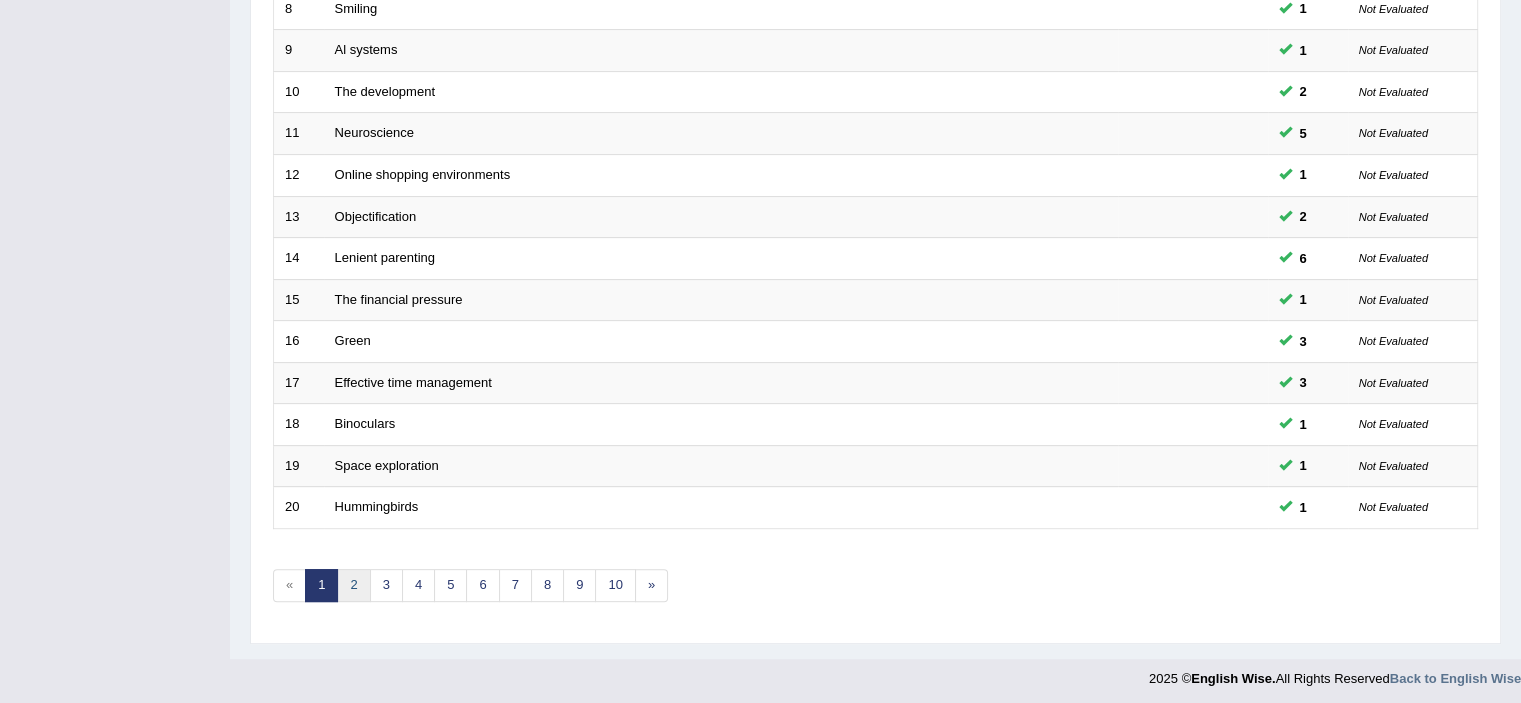 click on "2" at bounding box center [353, 585] 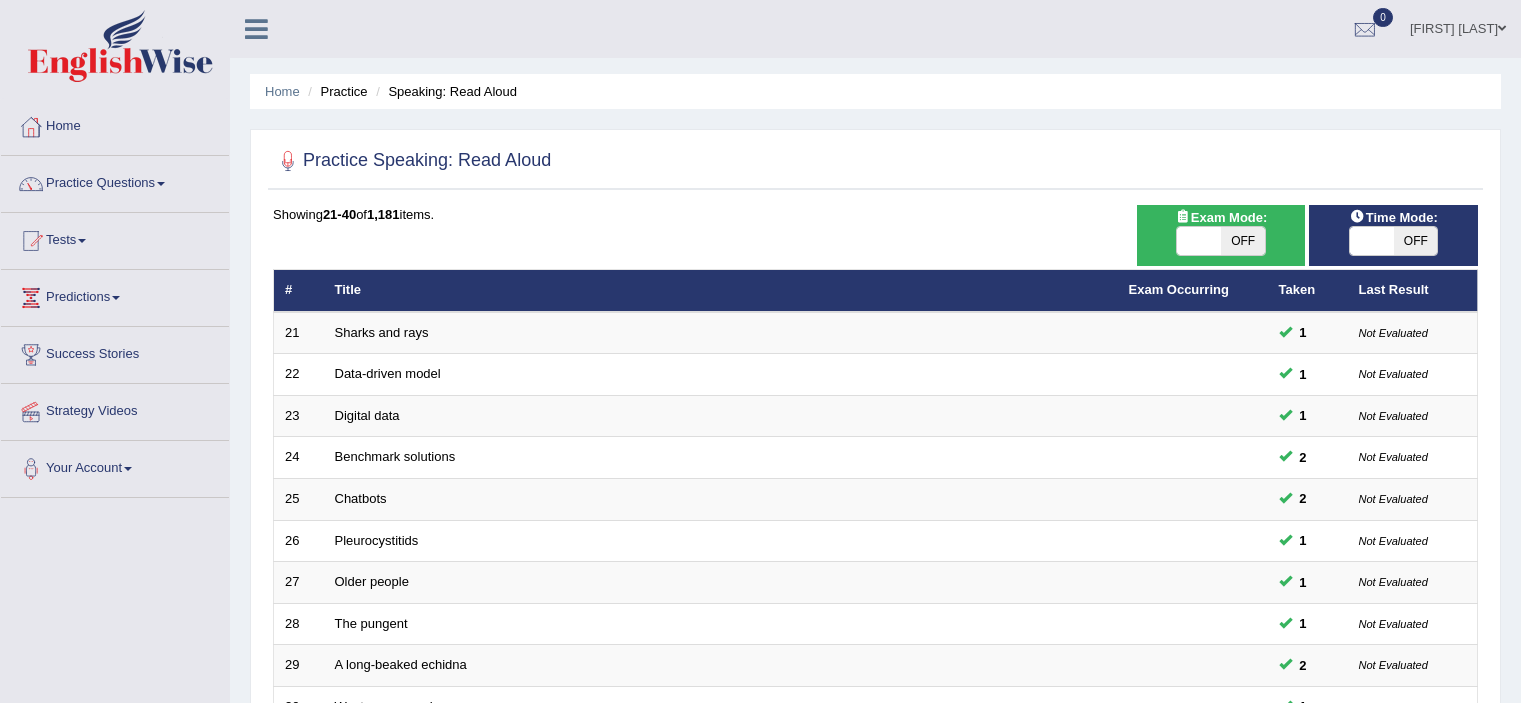 scroll, scrollTop: 0, scrollLeft: 0, axis: both 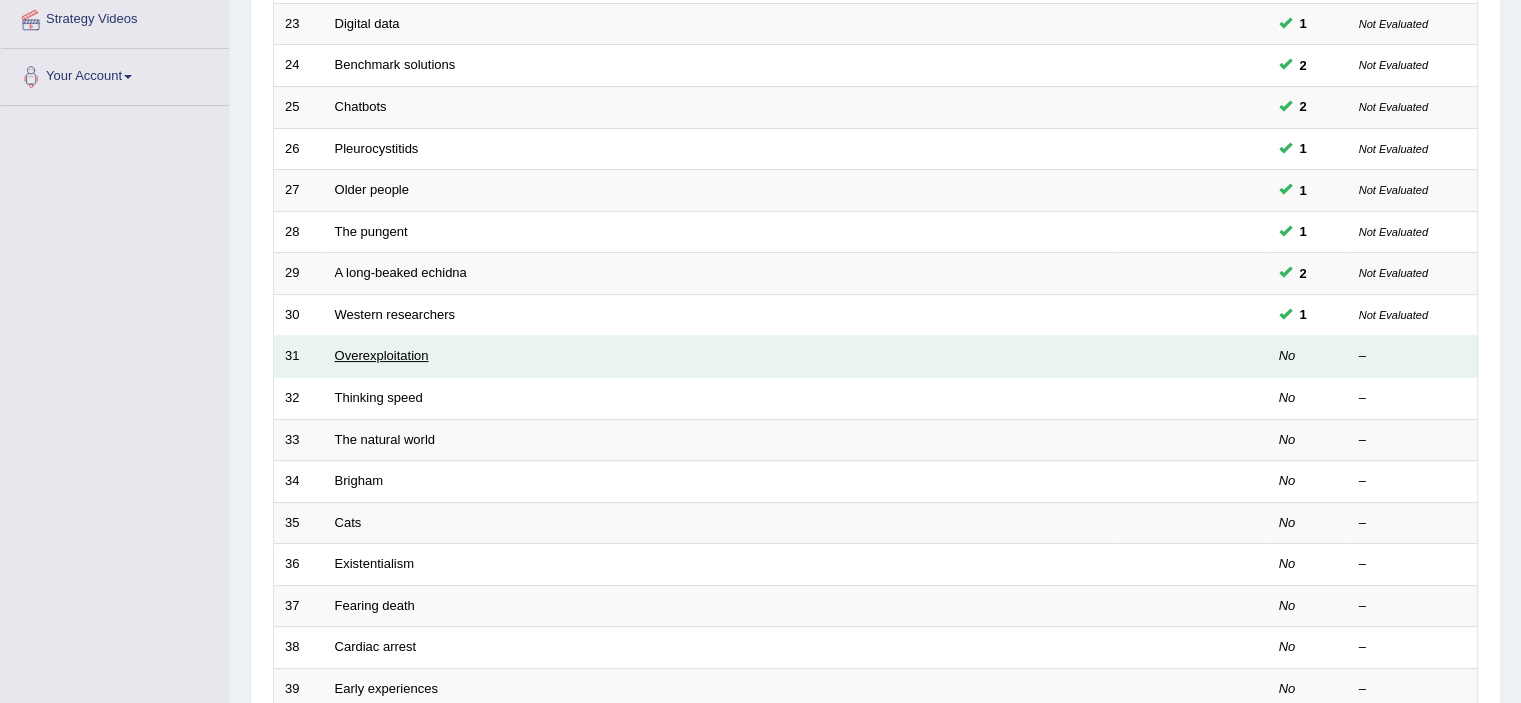 click on "Overexploitation" at bounding box center (382, 355) 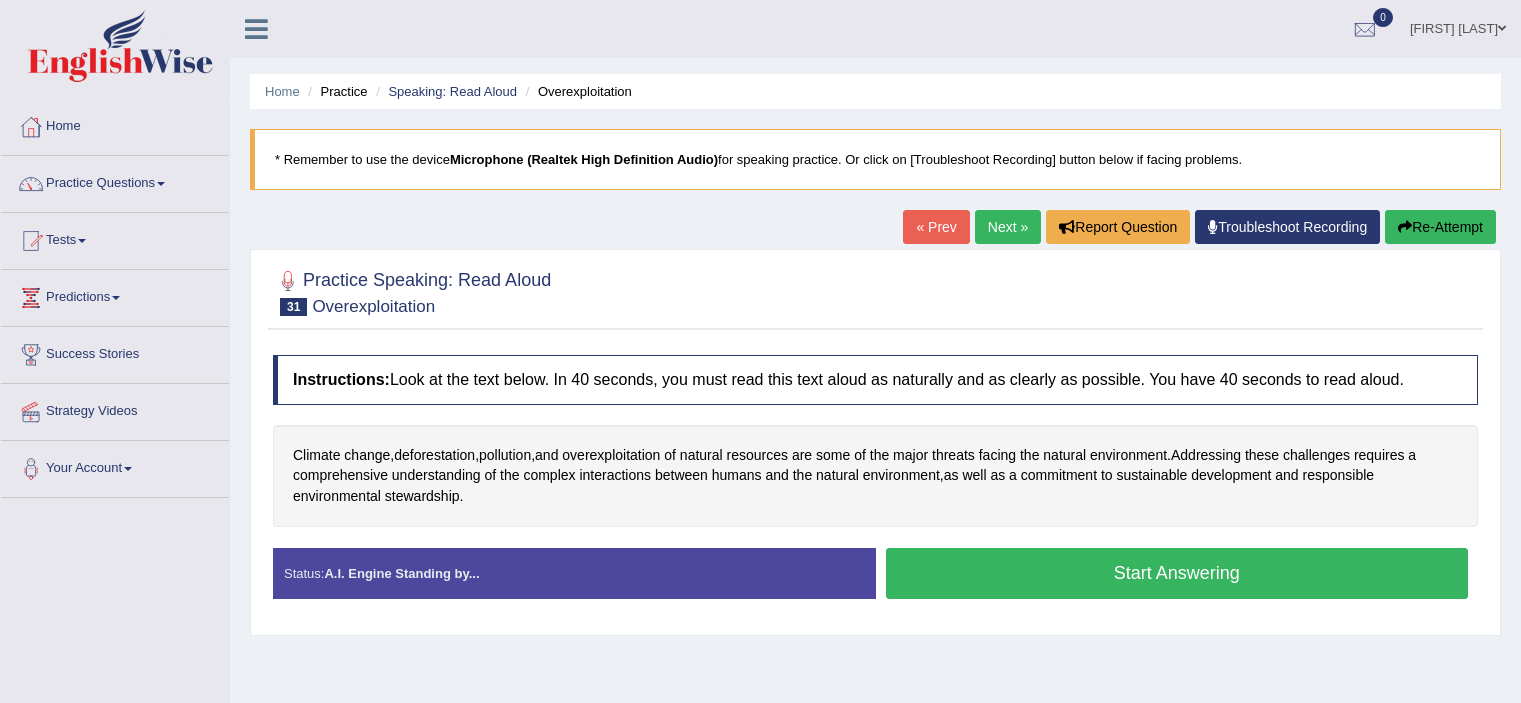 scroll, scrollTop: 0, scrollLeft: 0, axis: both 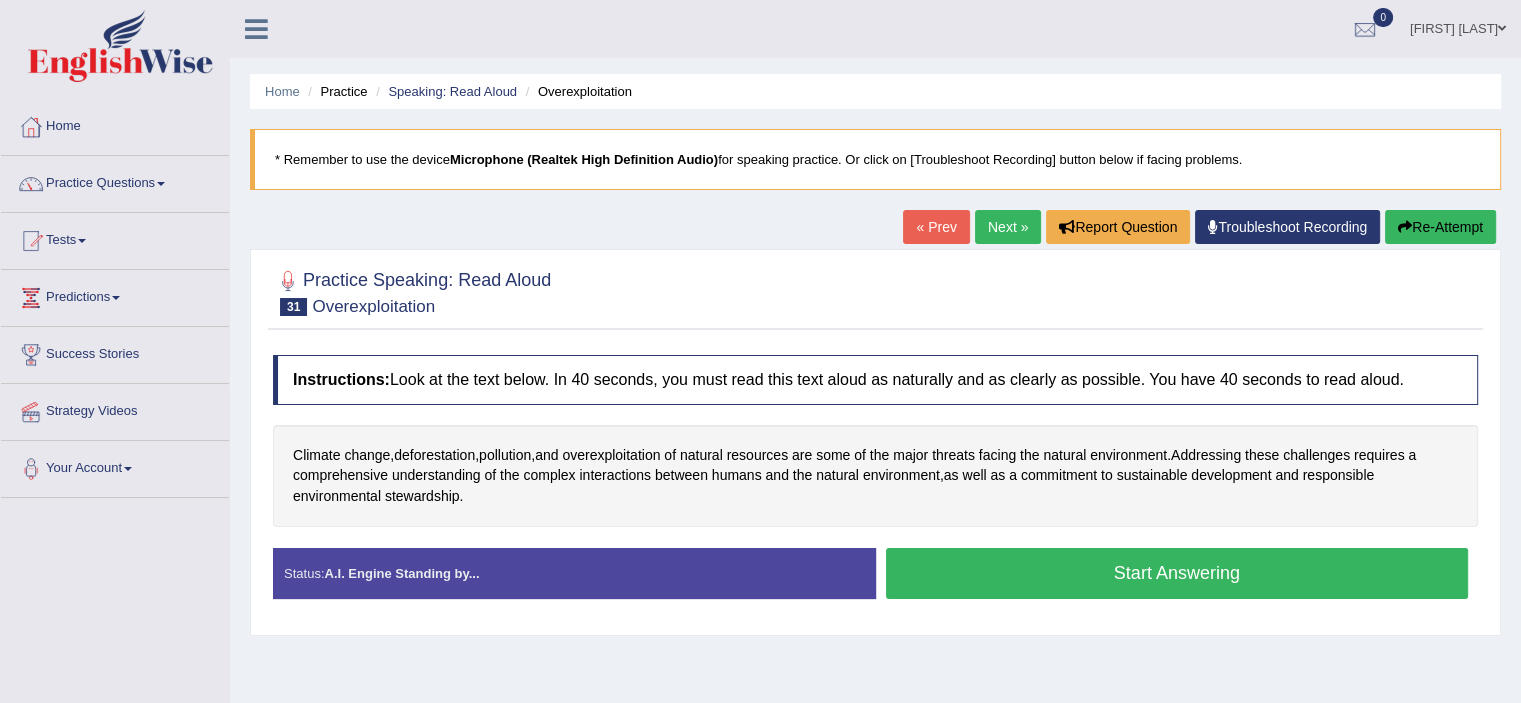 click on "Start Answering" at bounding box center [1177, 573] 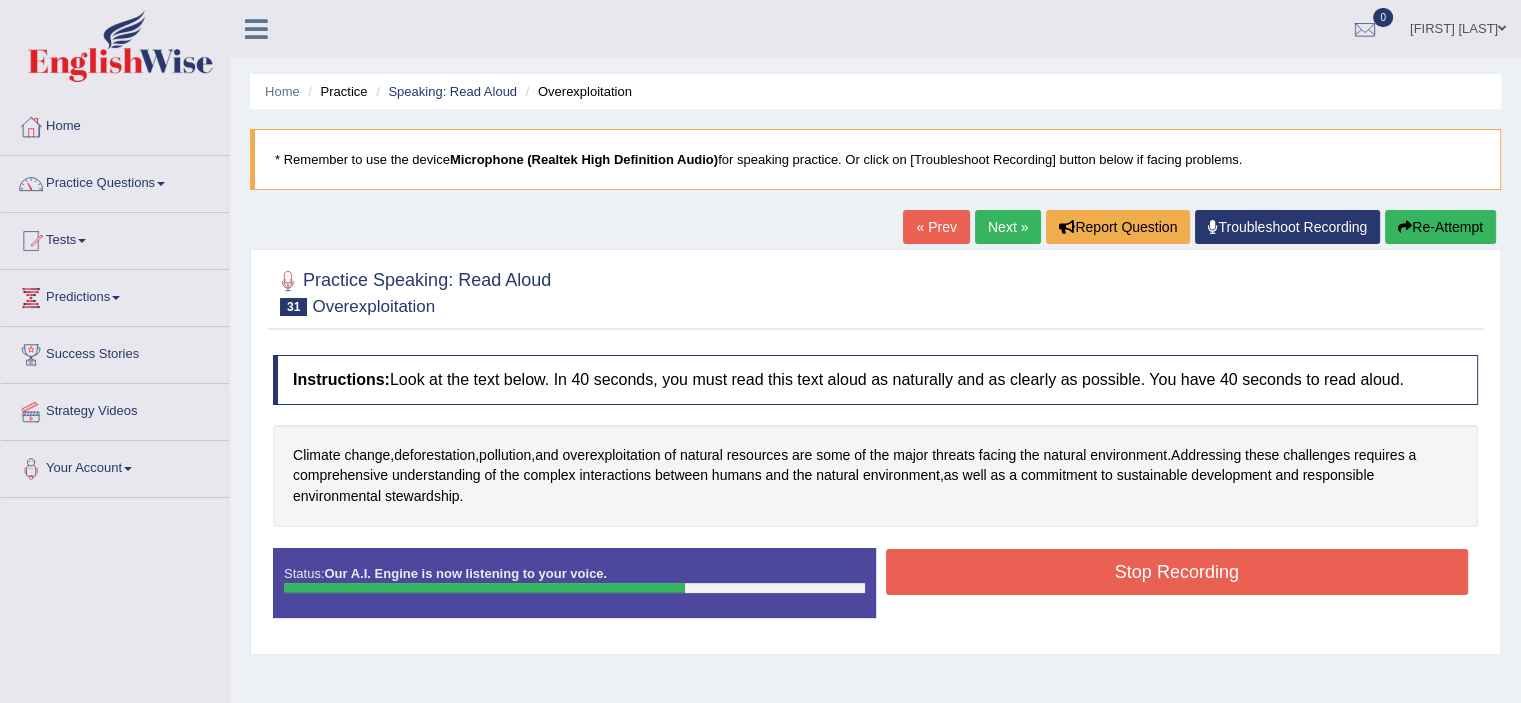 click on "Stop Recording" at bounding box center (1177, 572) 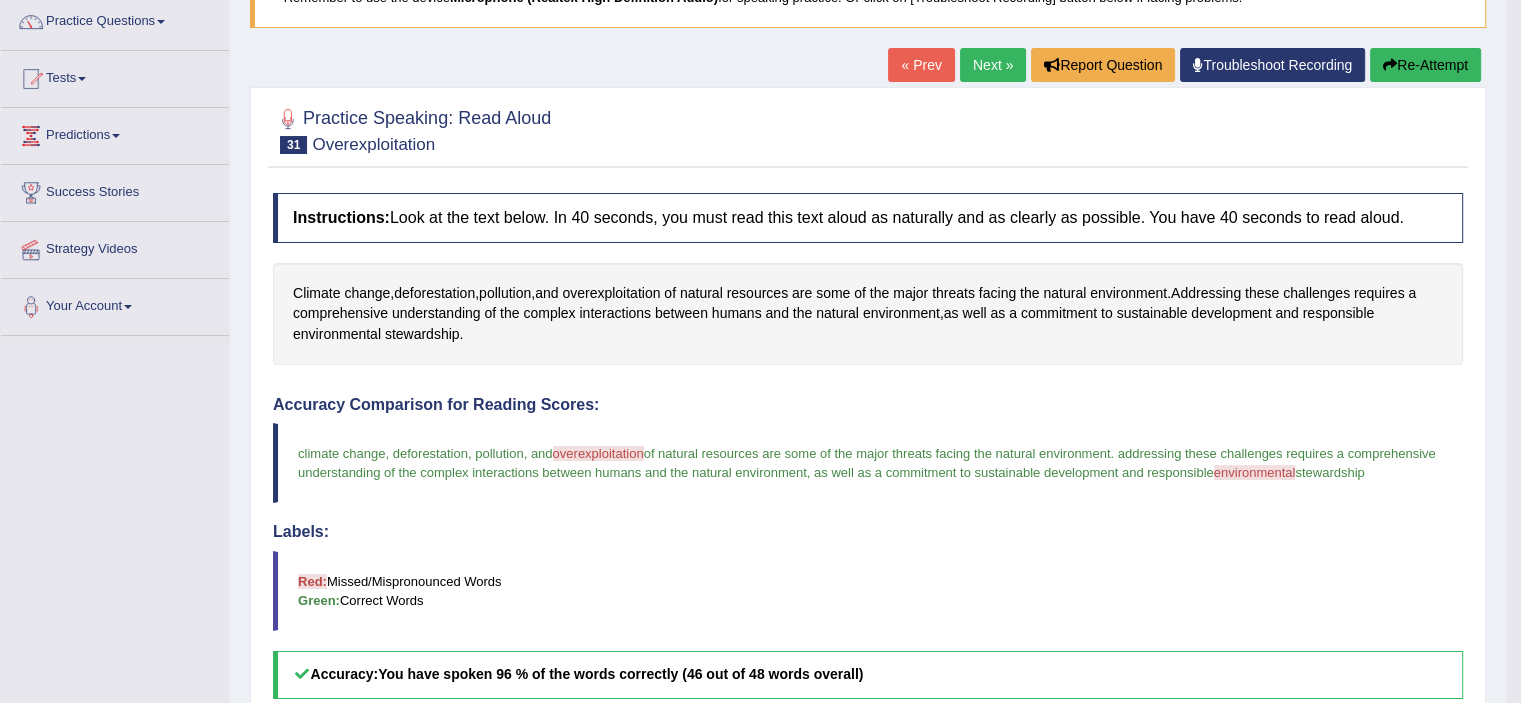 scroll, scrollTop: 144, scrollLeft: 0, axis: vertical 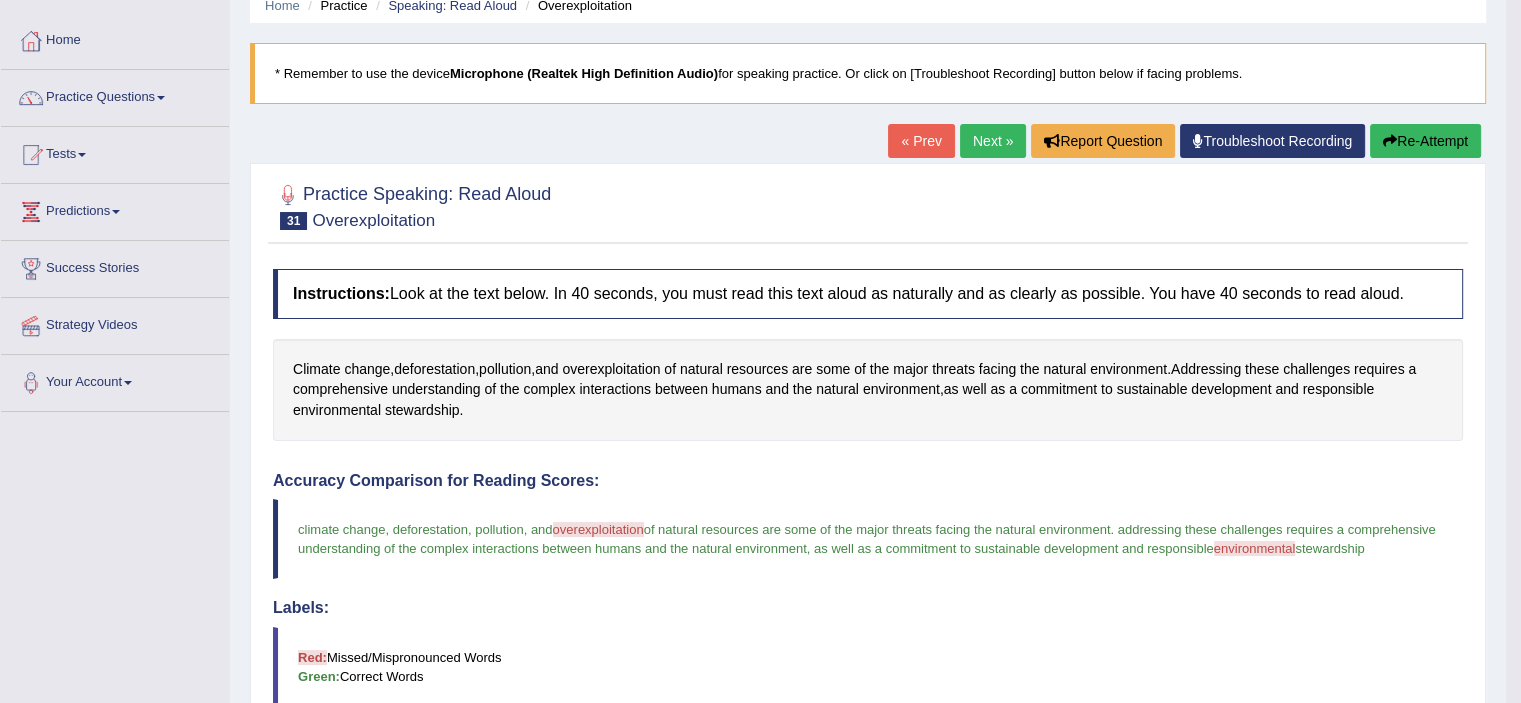 click on "Next »" at bounding box center (993, 141) 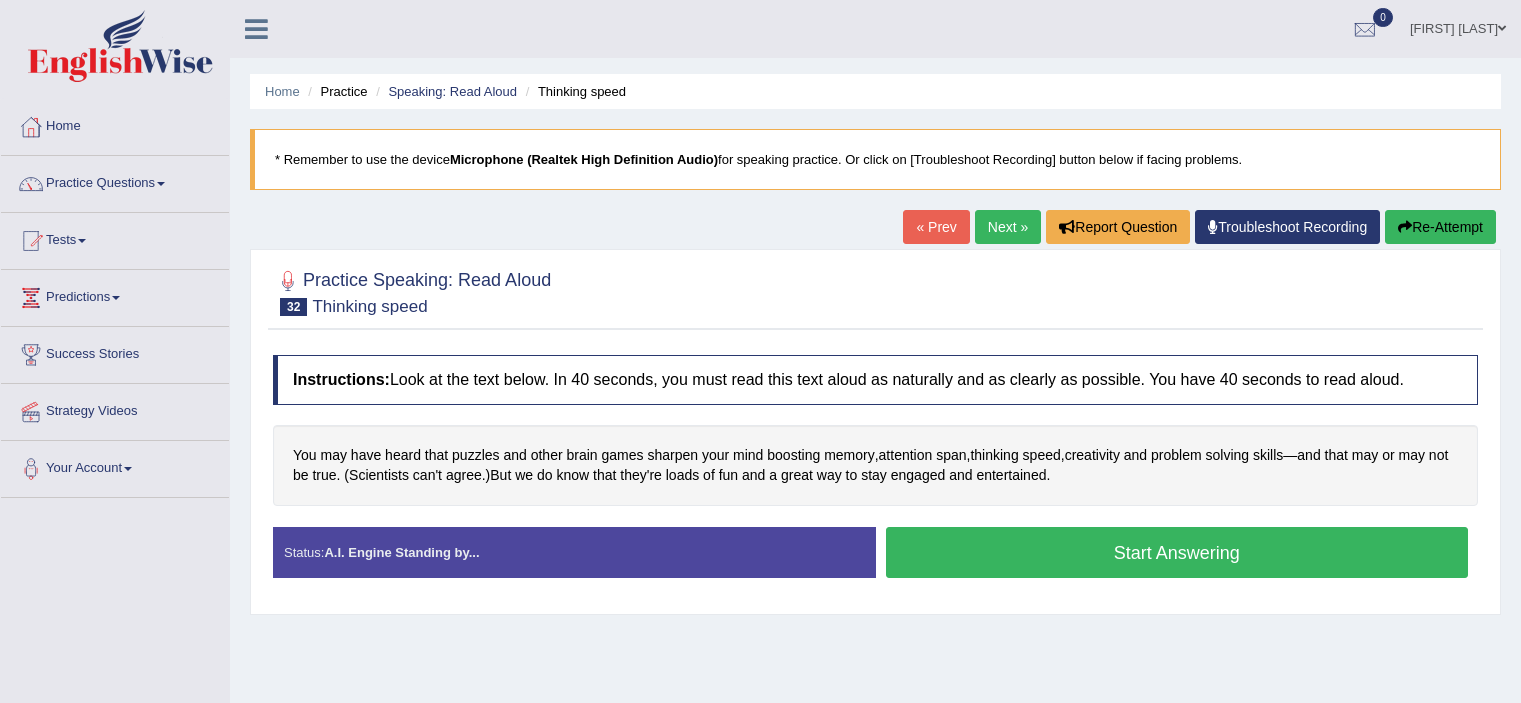 scroll, scrollTop: 0, scrollLeft: 0, axis: both 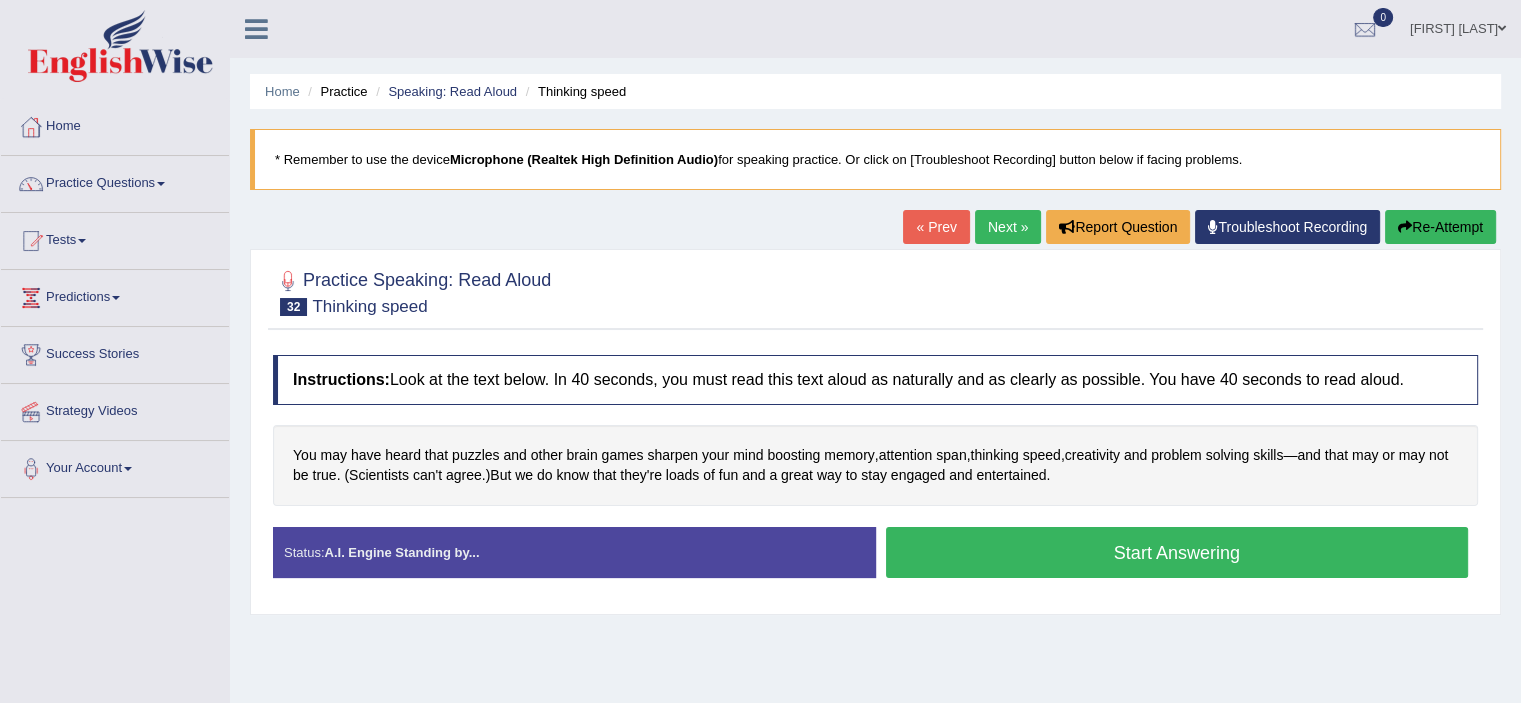 click on "Start Answering" at bounding box center [1177, 552] 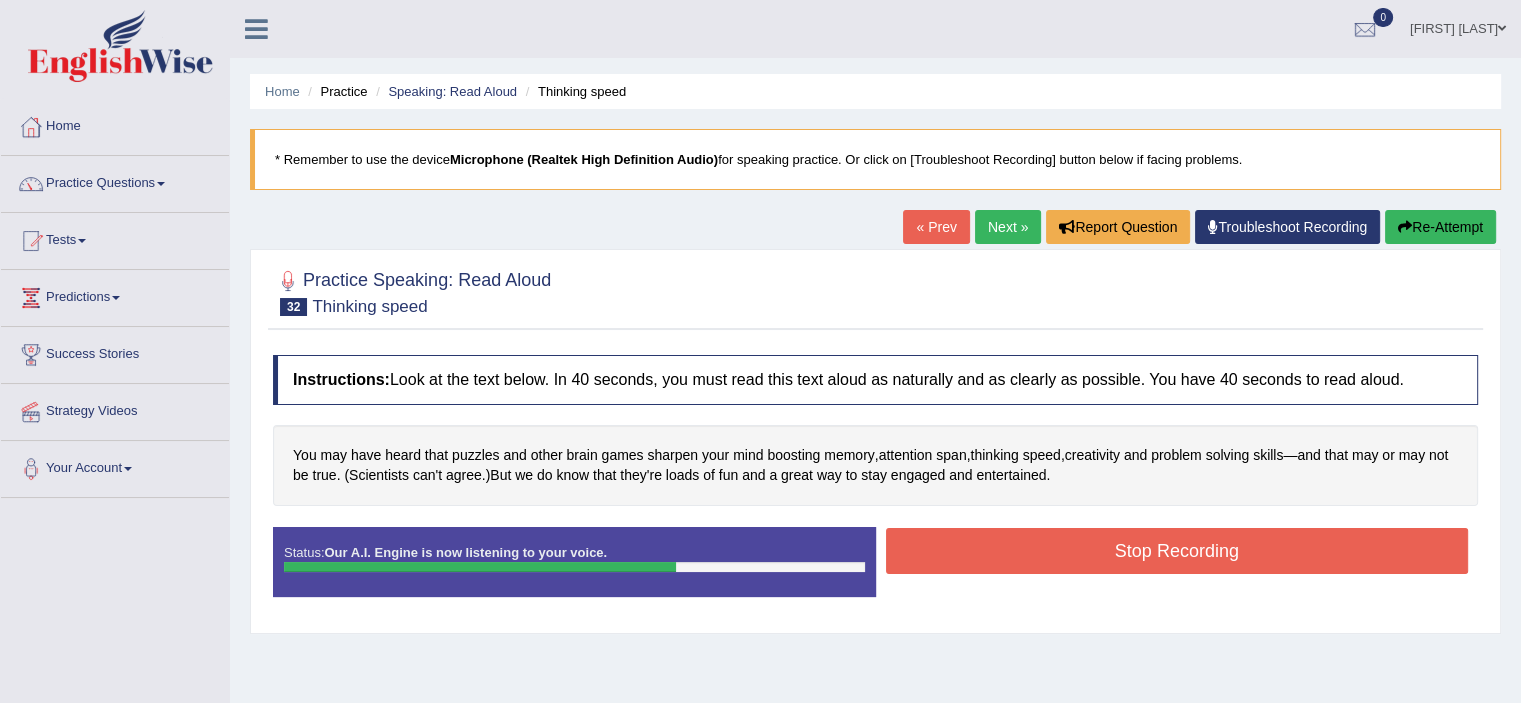 click on "Stop Recording" at bounding box center [1177, 551] 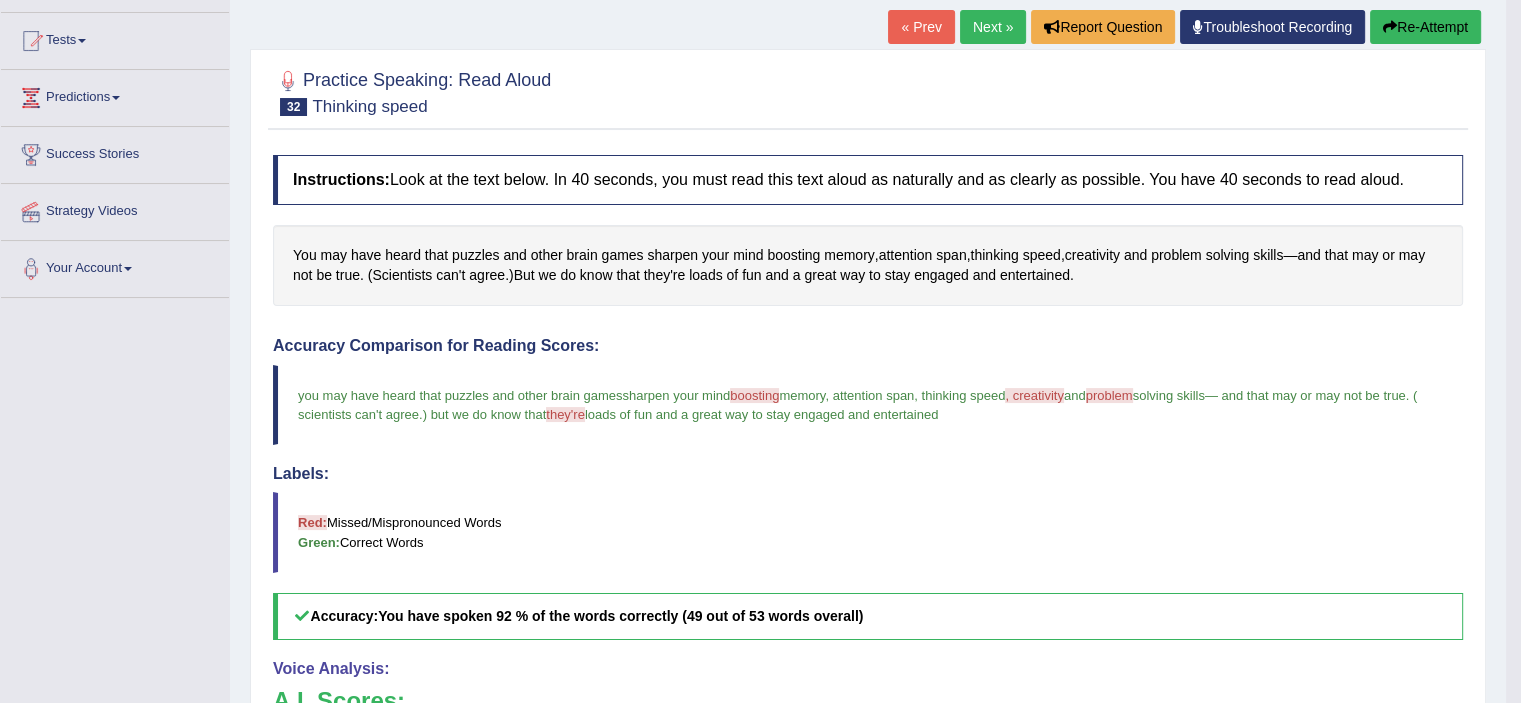 scroll, scrollTop: 196, scrollLeft: 0, axis: vertical 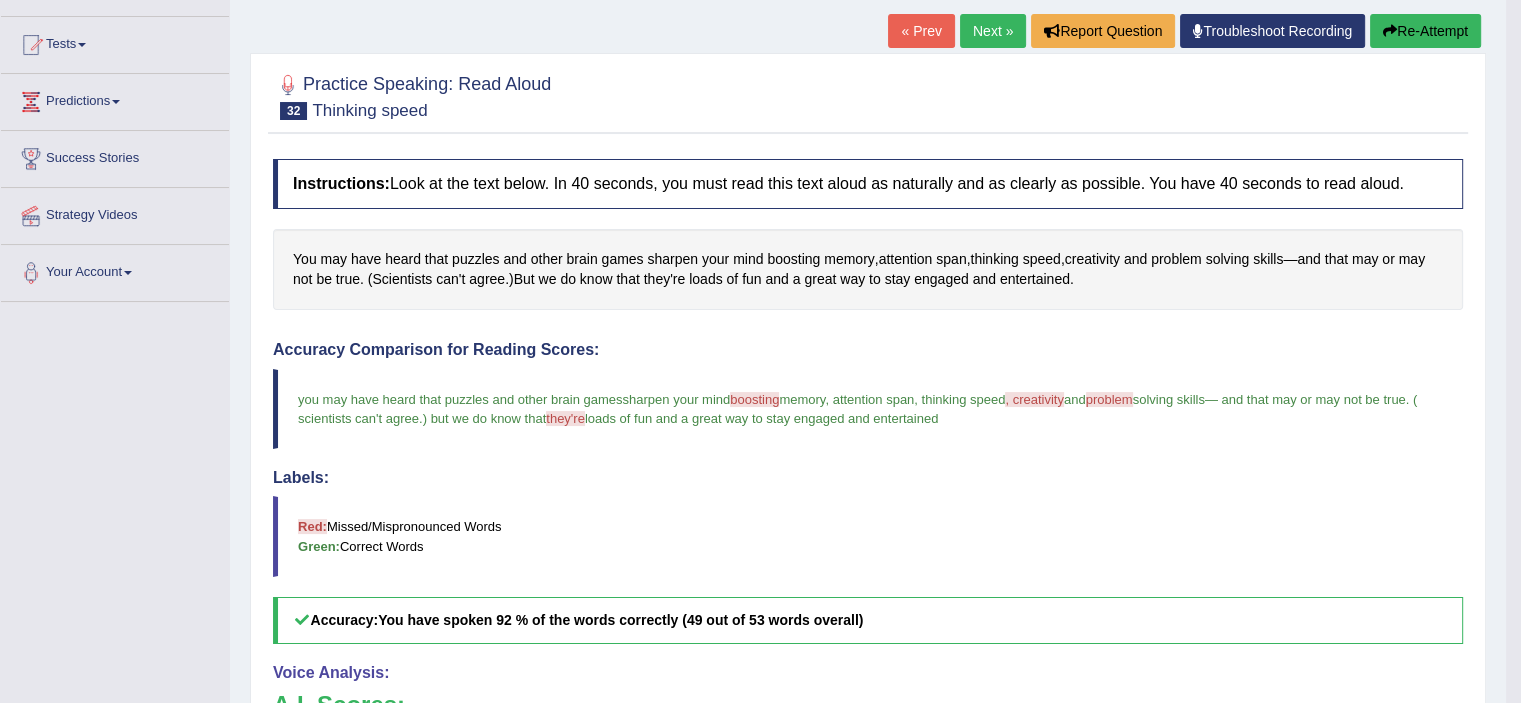 click on "Next »" at bounding box center (993, 31) 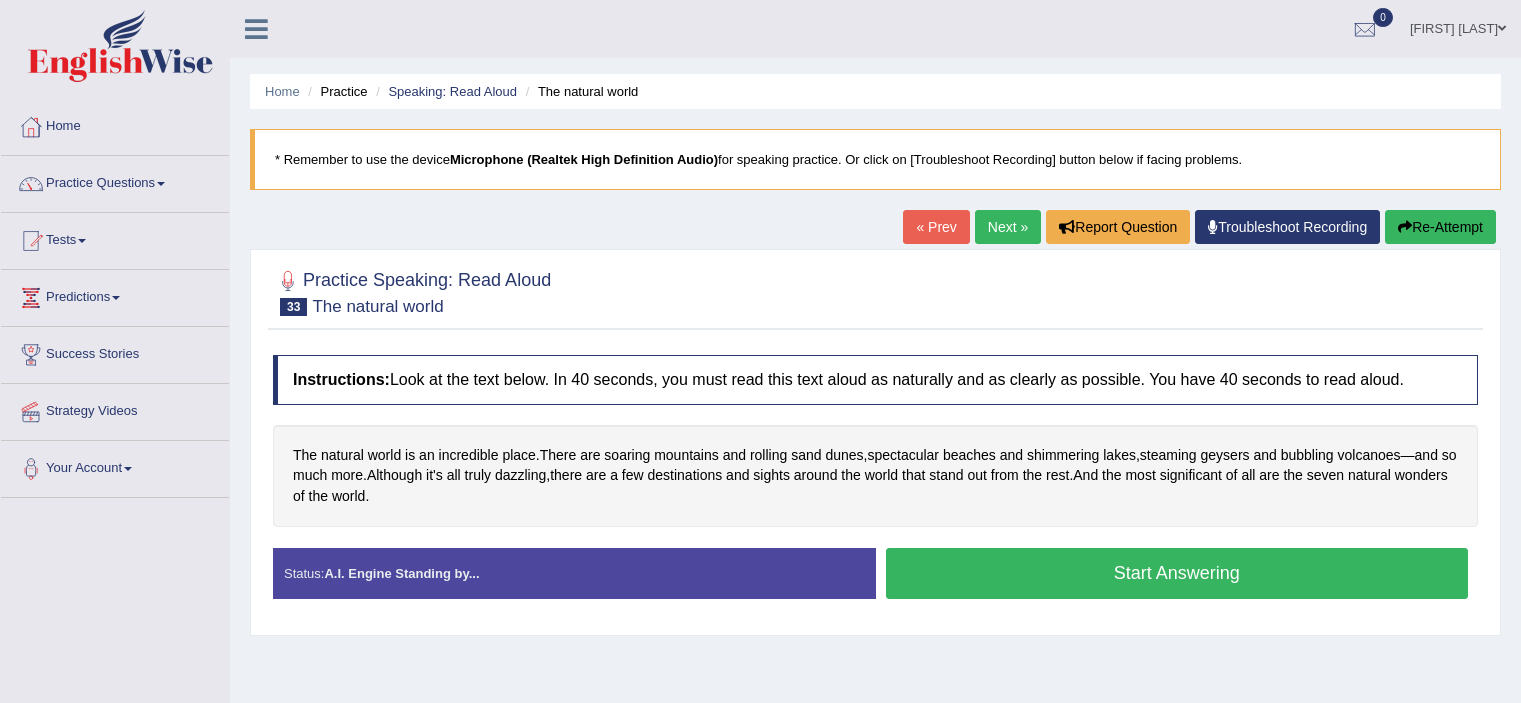 scroll, scrollTop: 0, scrollLeft: 0, axis: both 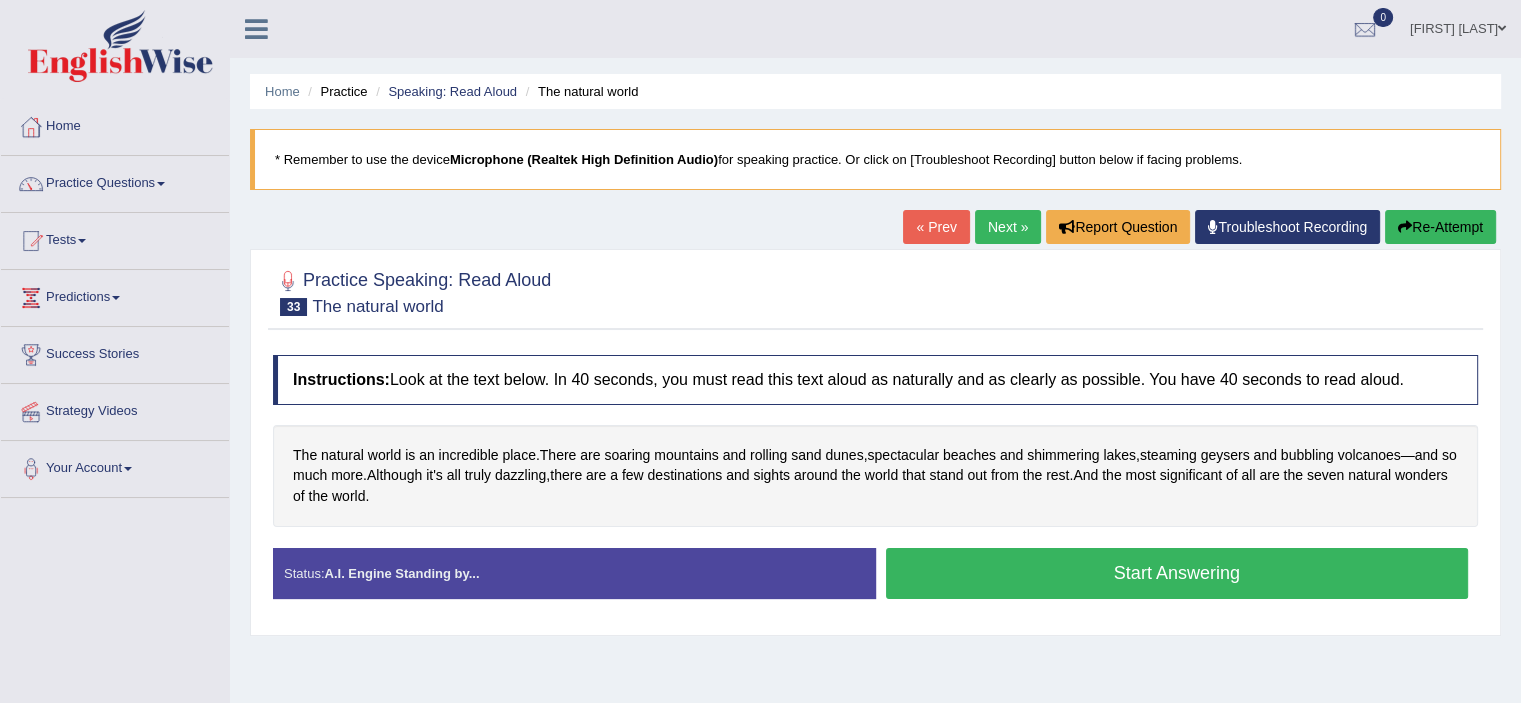 click on "Start Answering" at bounding box center (1177, 573) 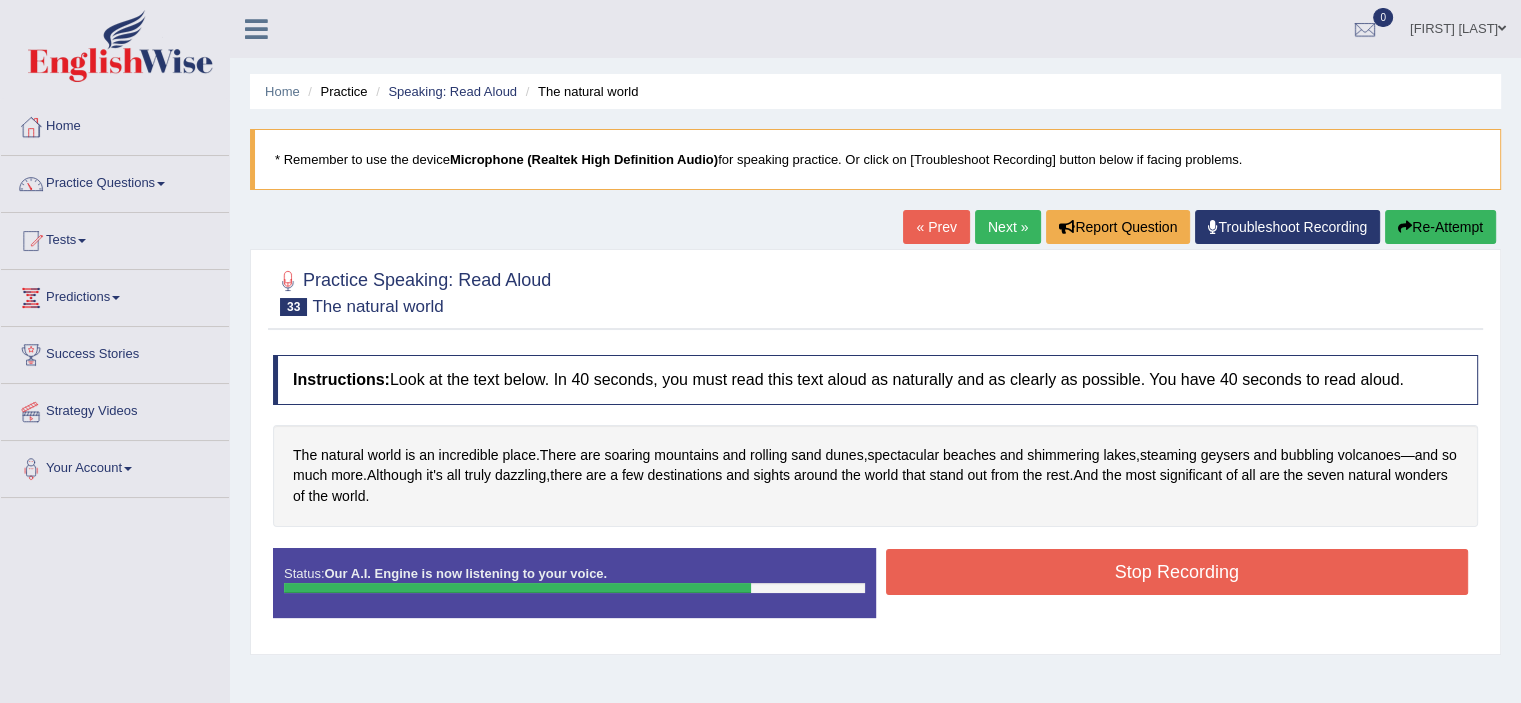 click on "Stop Recording" at bounding box center (1177, 572) 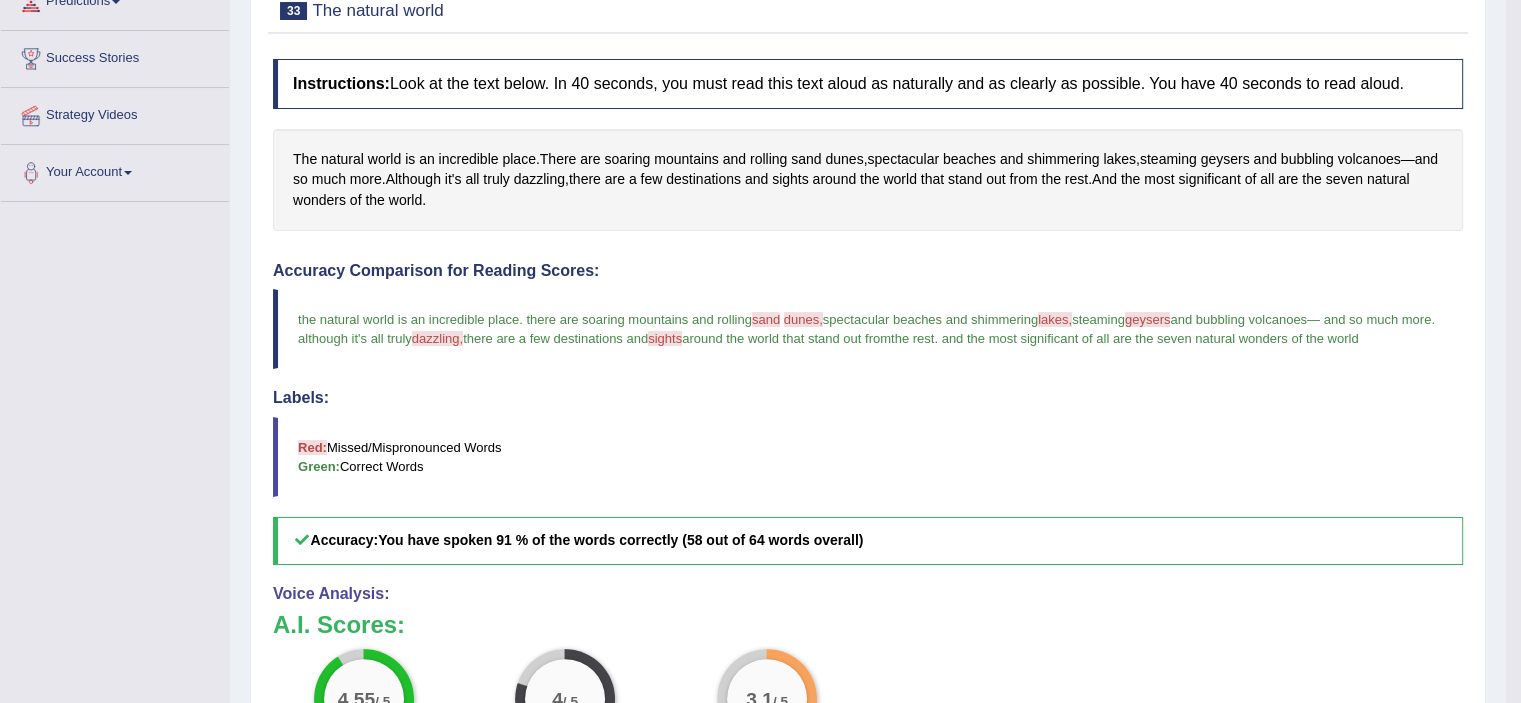 scroll, scrollTop: 0, scrollLeft: 0, axis: both 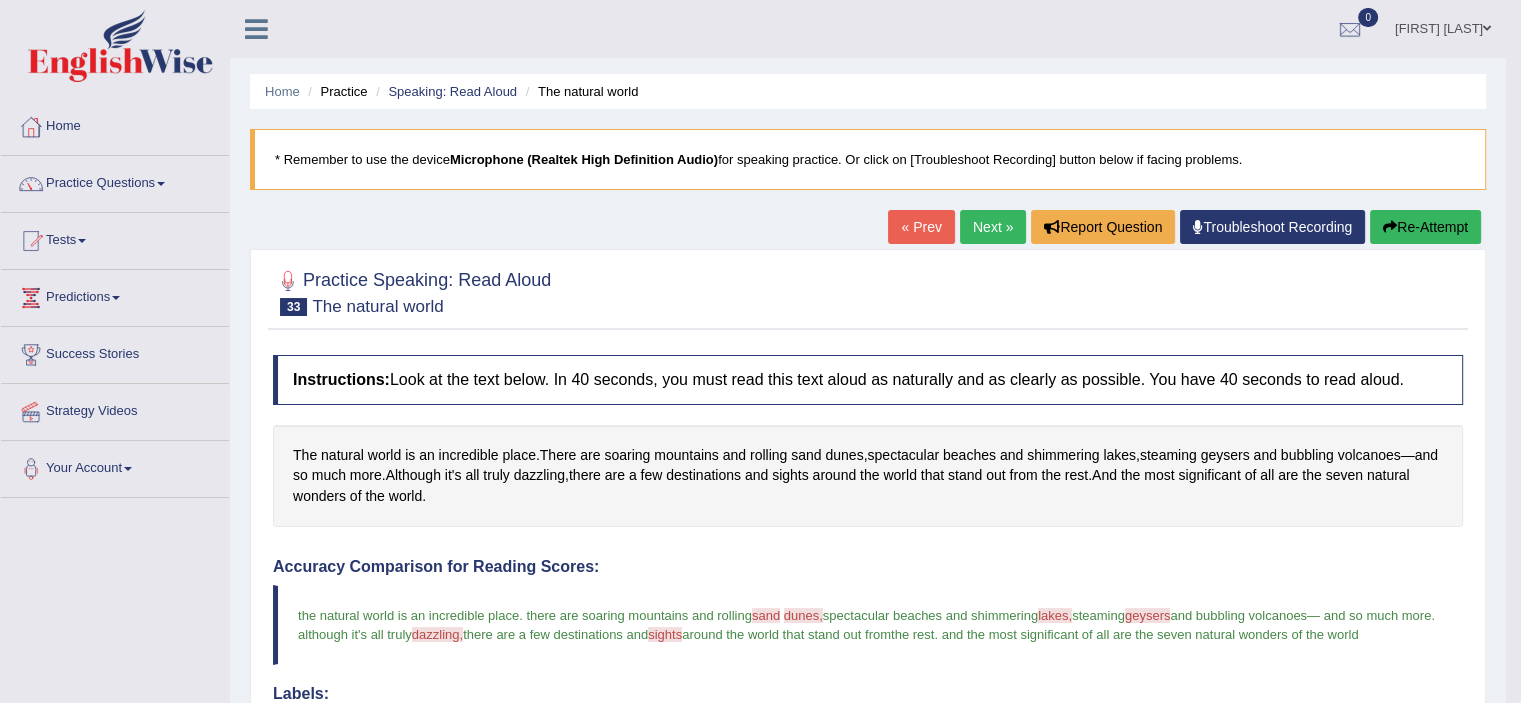 click on "Next »" at bounding box center [993, 227] 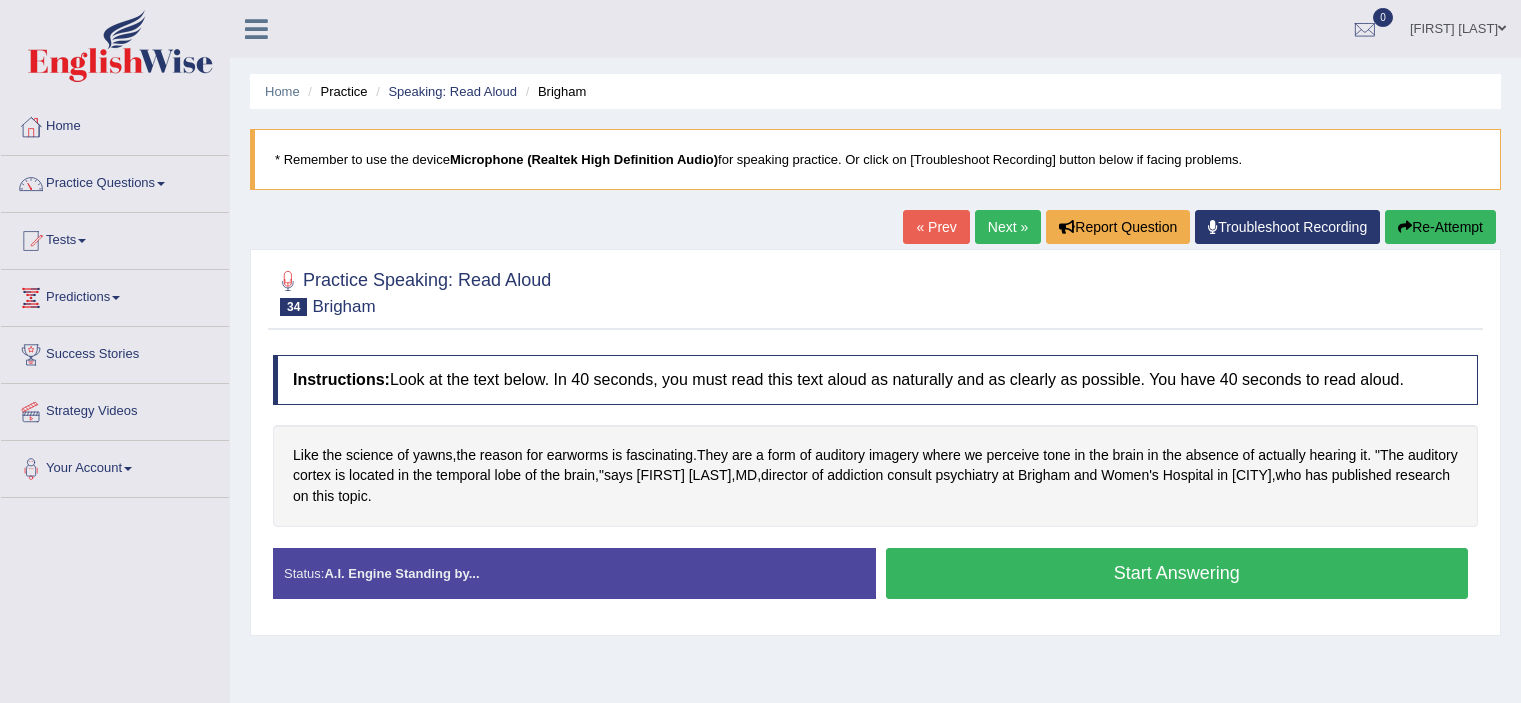 scroll, scrollTop: 0, scrollLeft: 0, axis: both 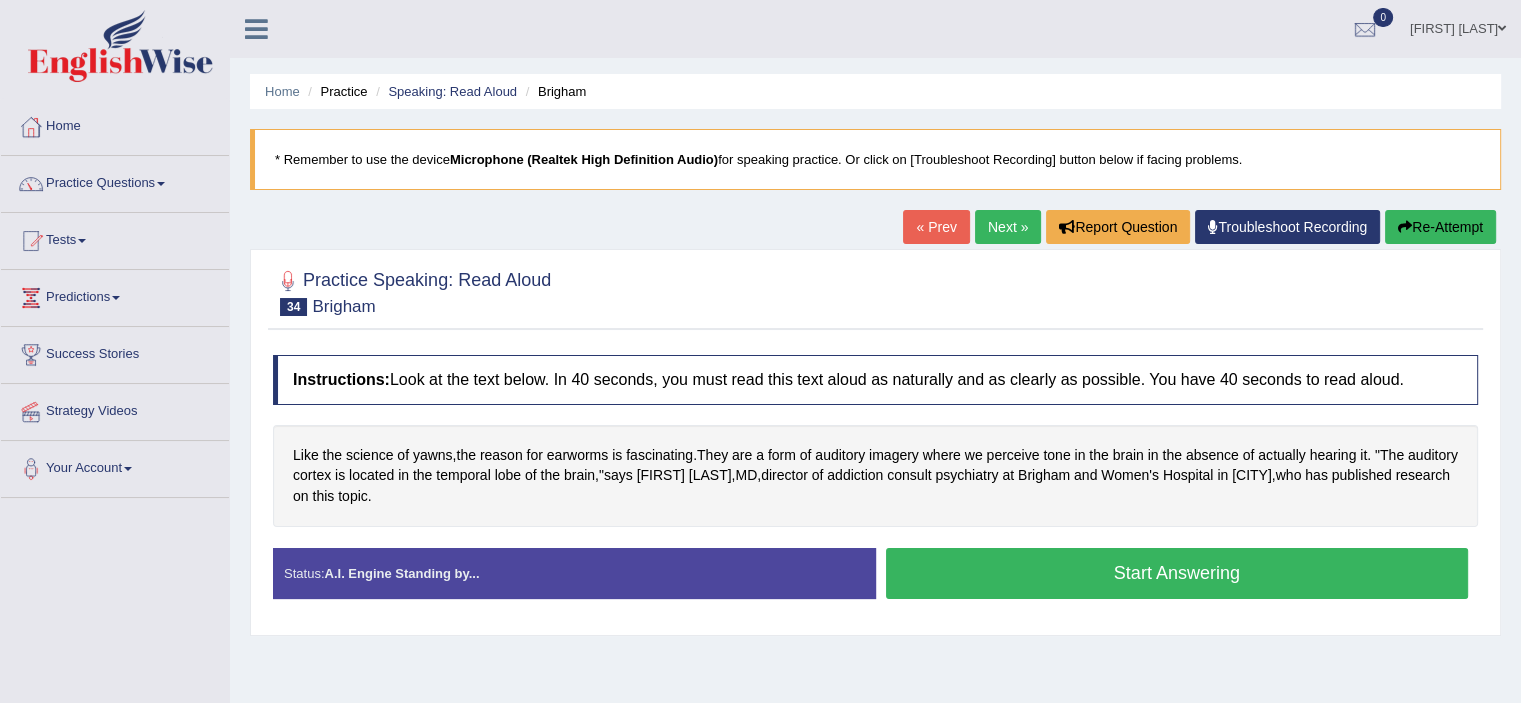 click on "Next »" at bounding box center [1008, 227] 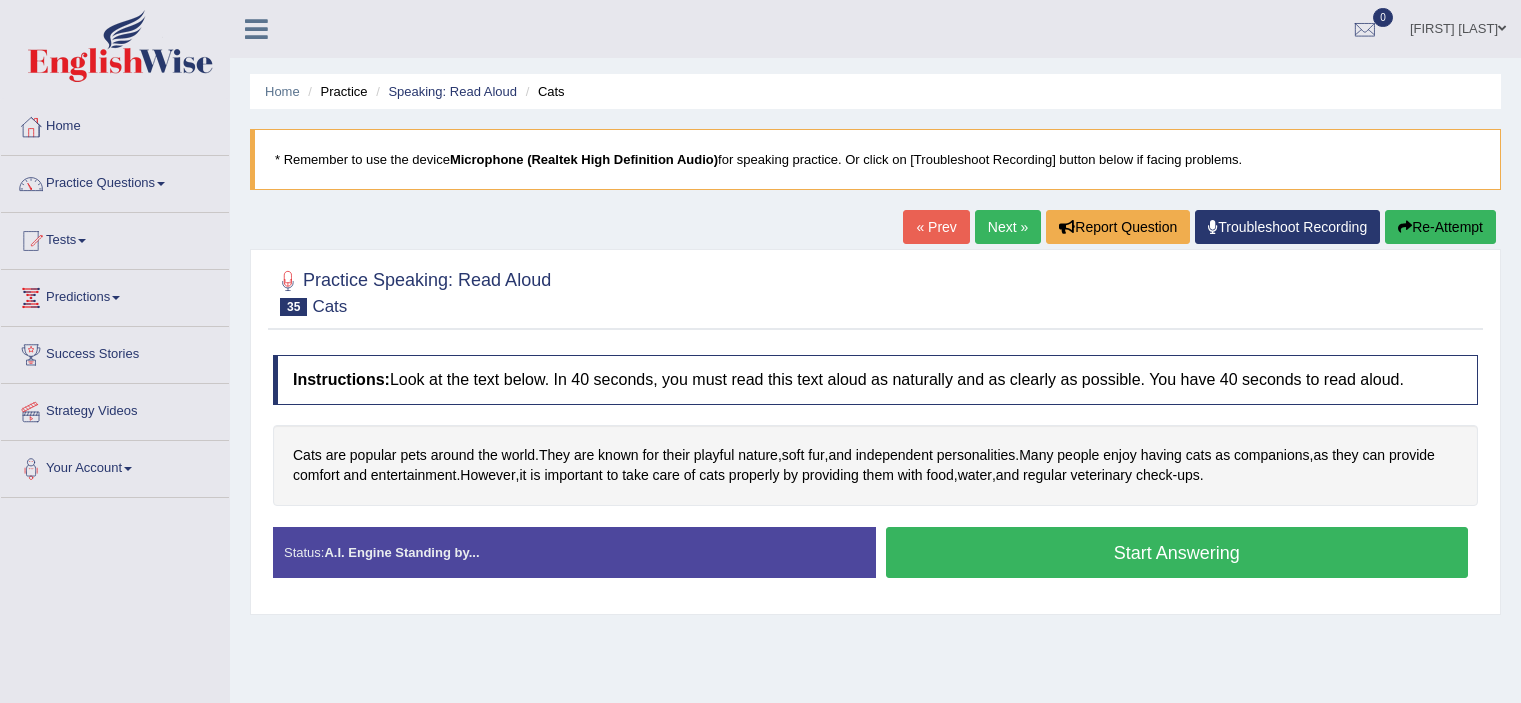 scroll, scrollTop: 0, scrollLeft: 0, axis: both 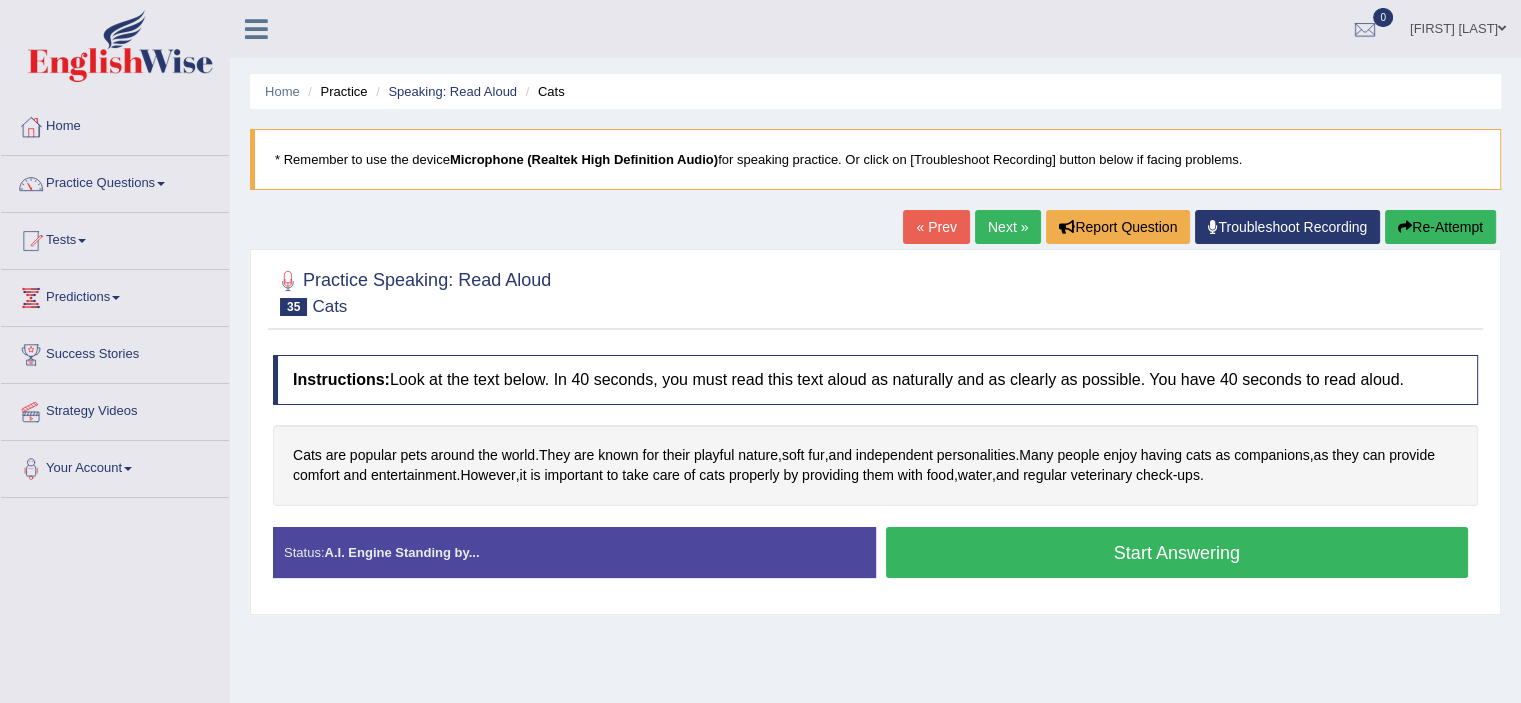 click on "Start Answering" at bounding box center [1177, 552] 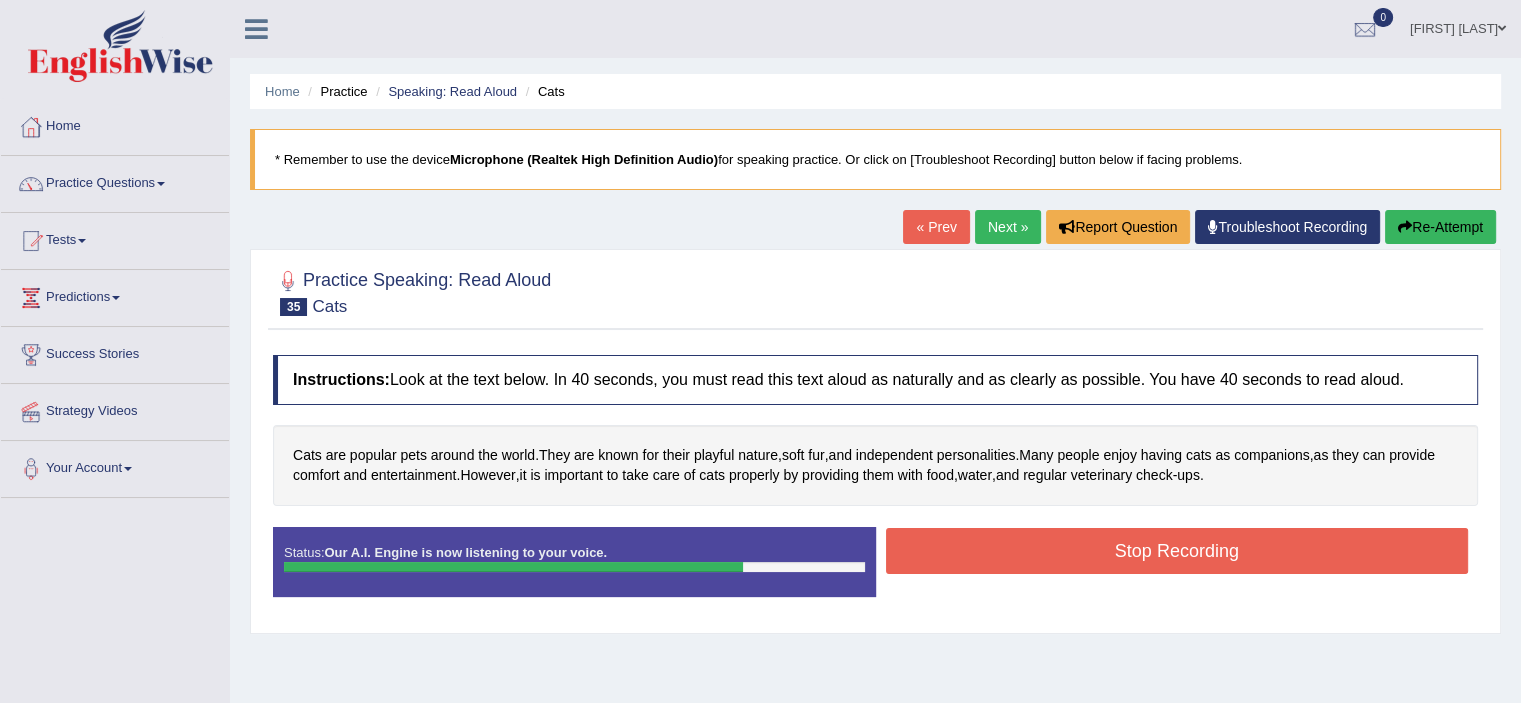 click on "Stop Recording" at bounding box center (1177, 551) 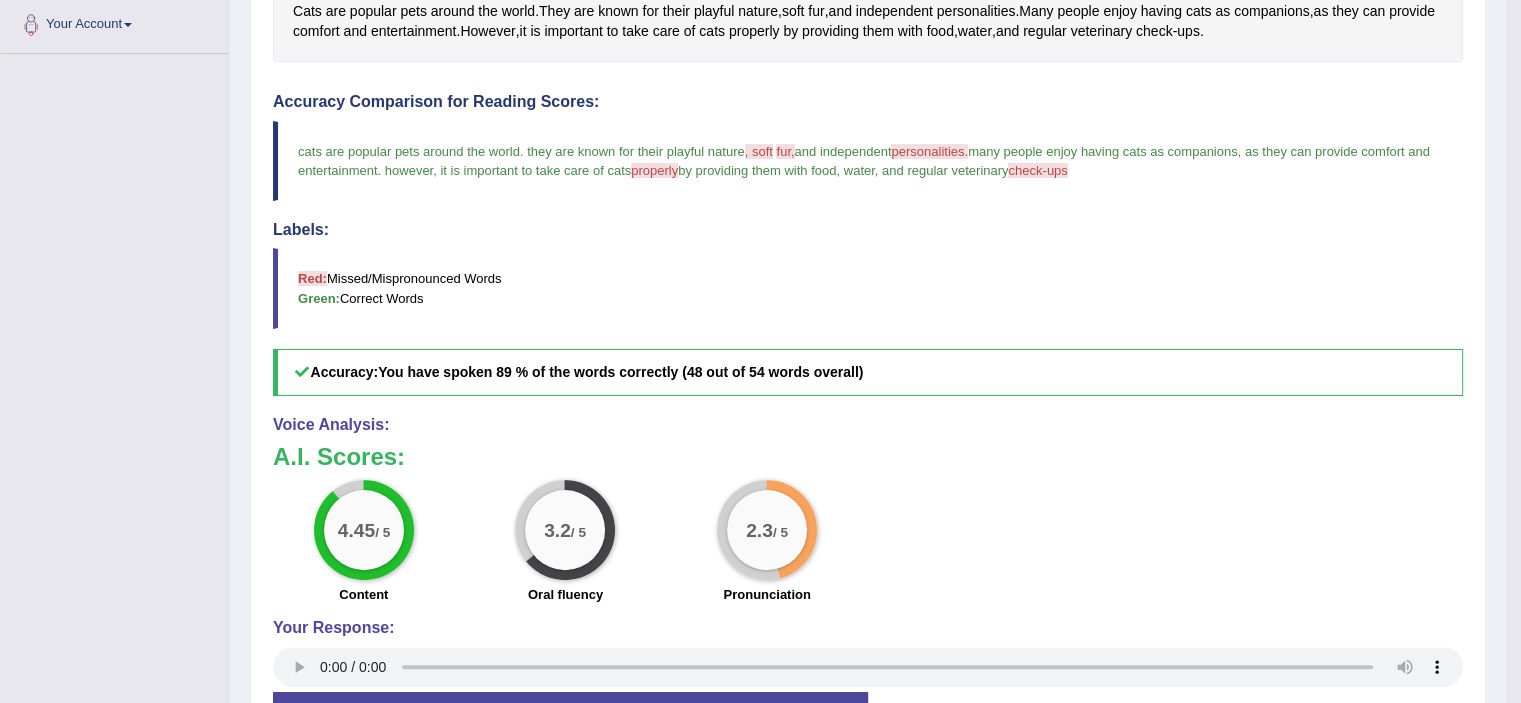 scroll, scrollTop: 445, scrollLeft: 0, axis: vertical 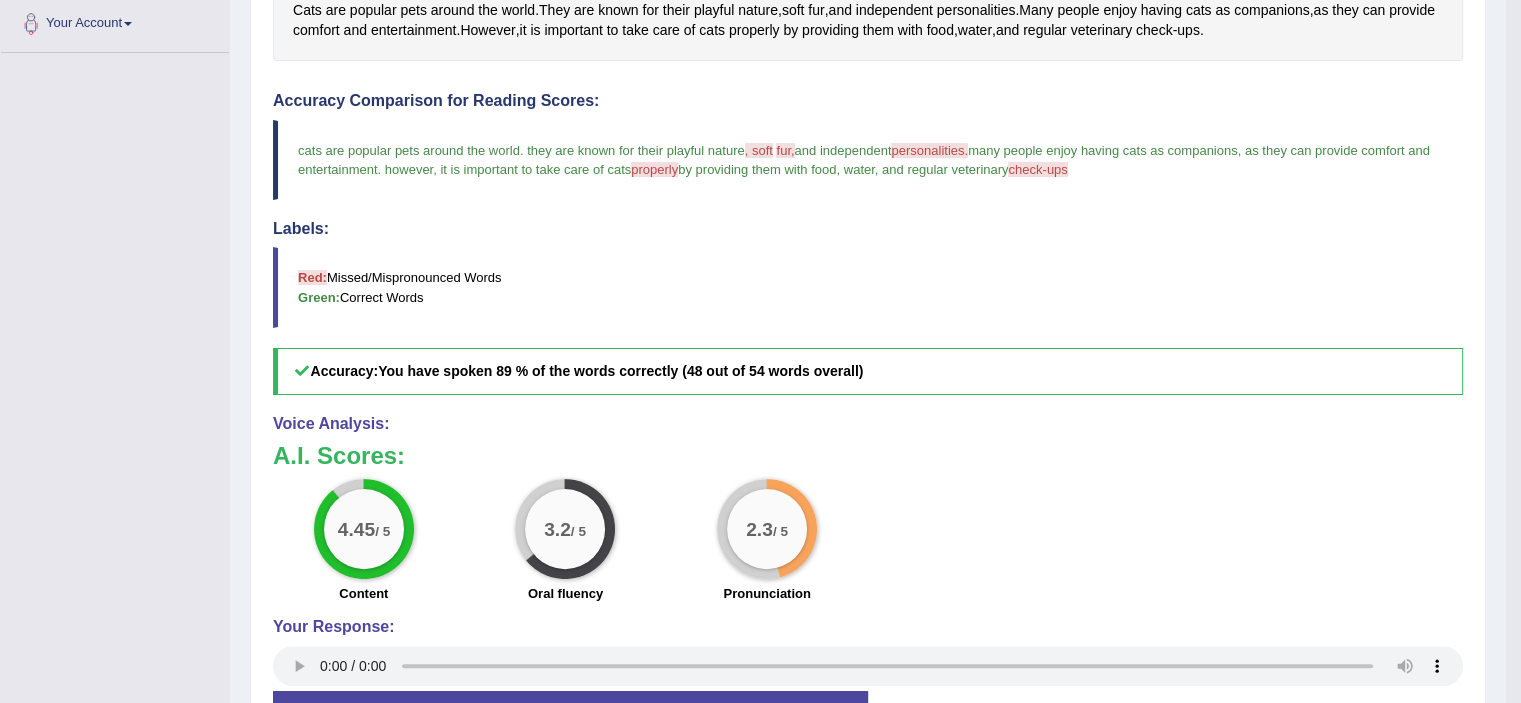 click on "/ 5" at bounding box center [780, 530] 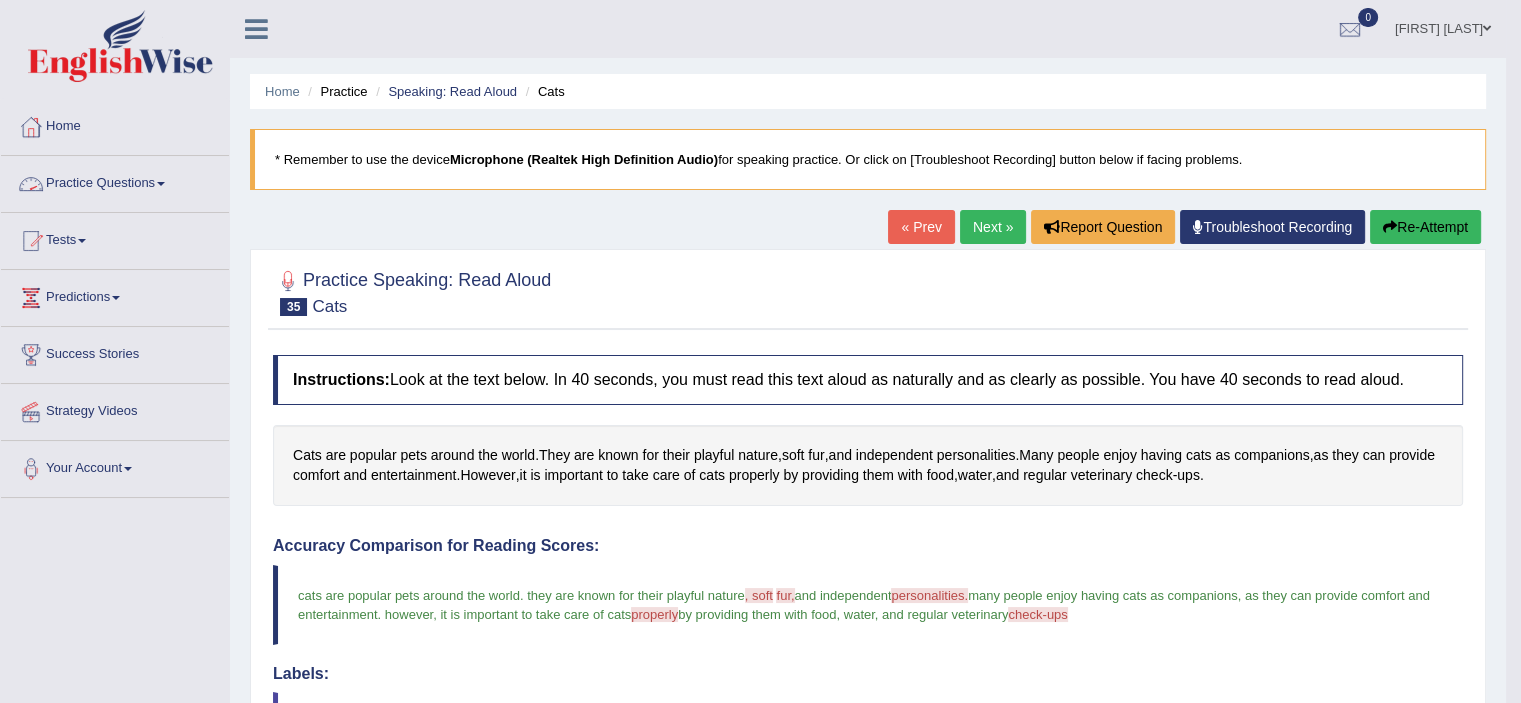 click at bounding box center [161, 184] 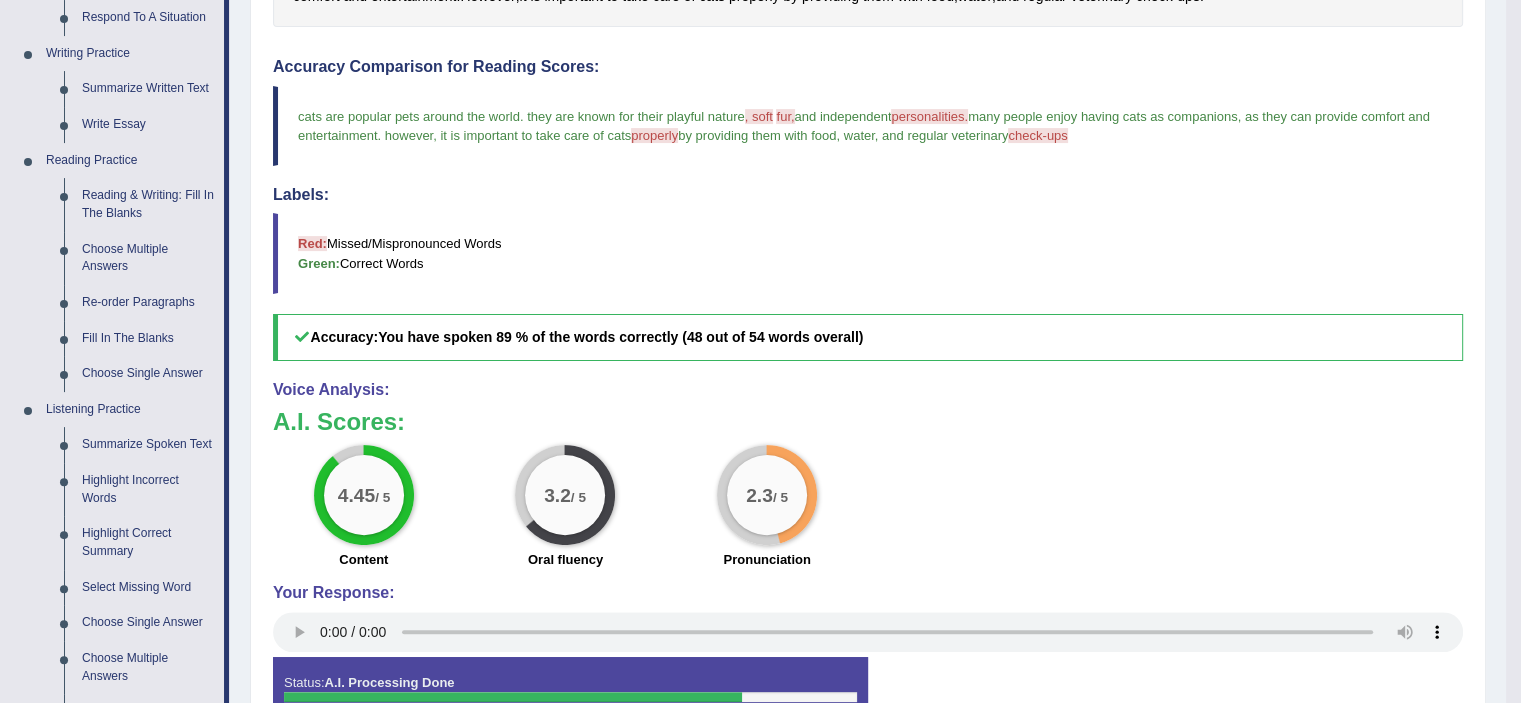 scroll, scrollTop: 481, scrollLeft: 0, axis: vertical 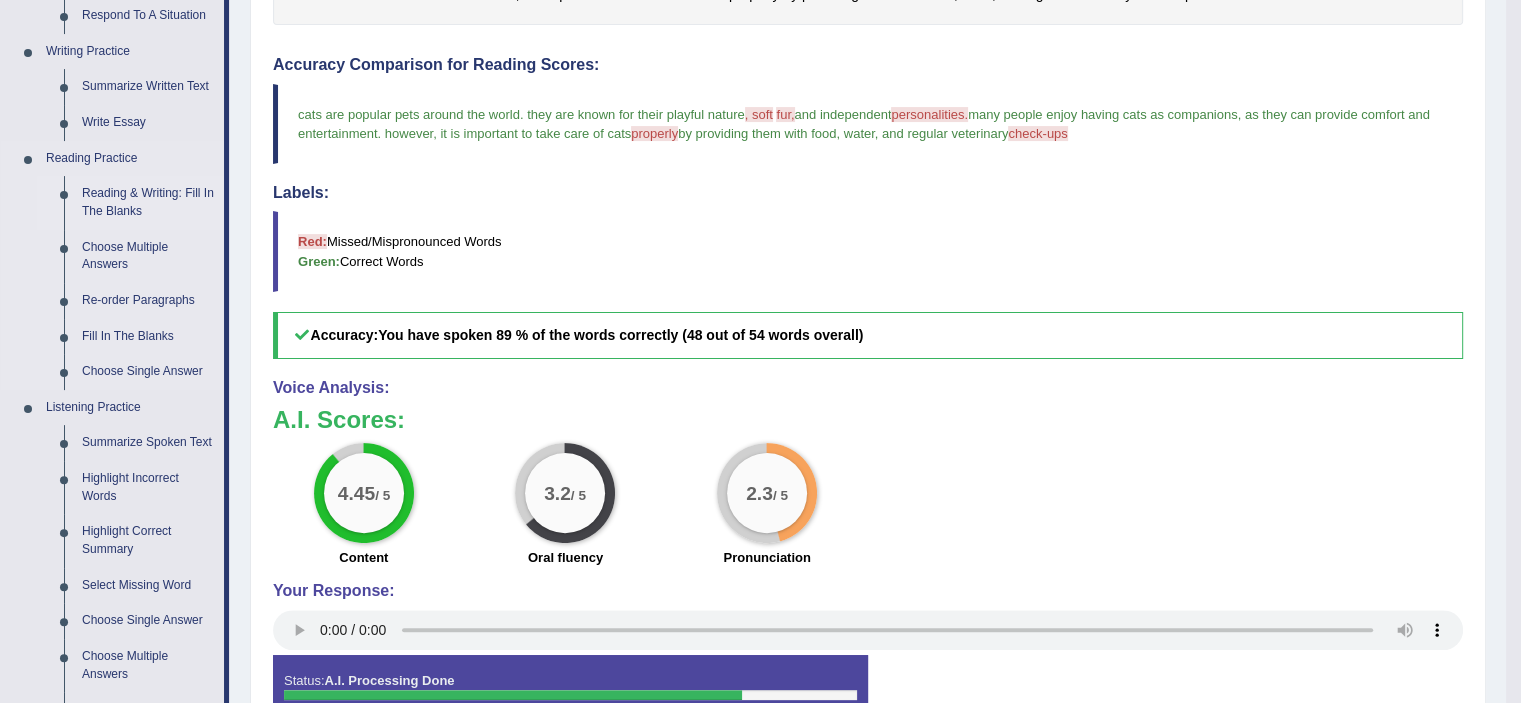 click on "Reading & Writing: Fill In The Blanks" at bounding box center (148, 202) 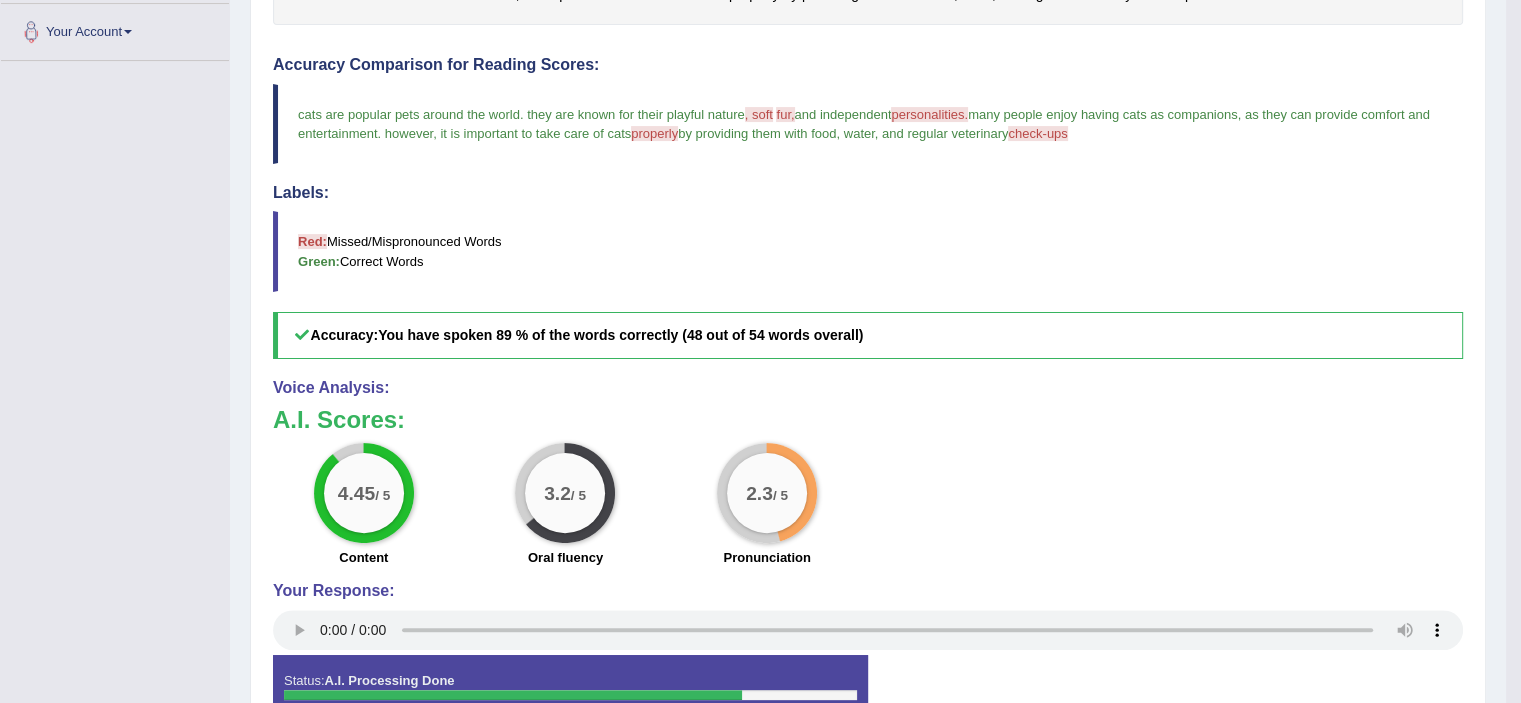 scroll, scrollTop: 602, scrollLeft: 0, axis: vertical 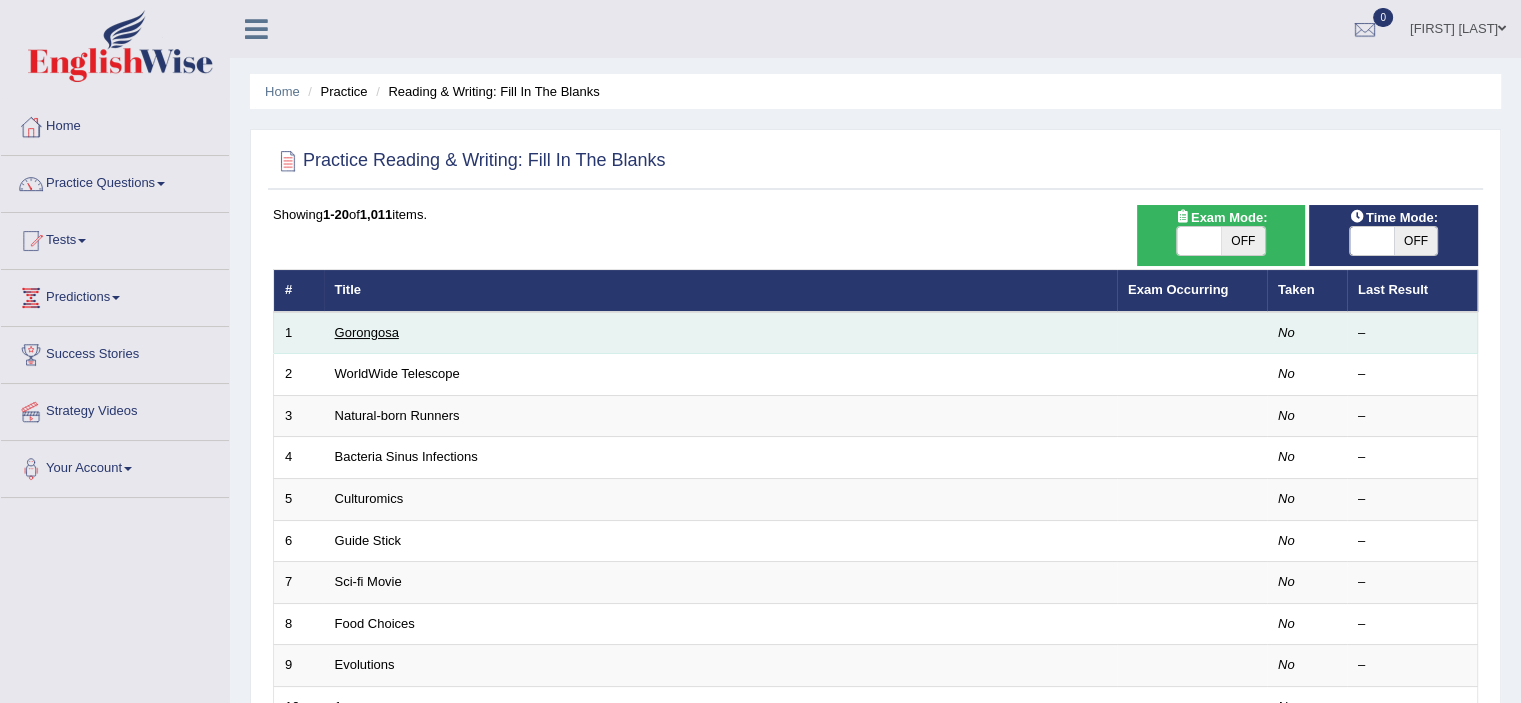 click on "Gorongosa" at bounding box center (367, 332) 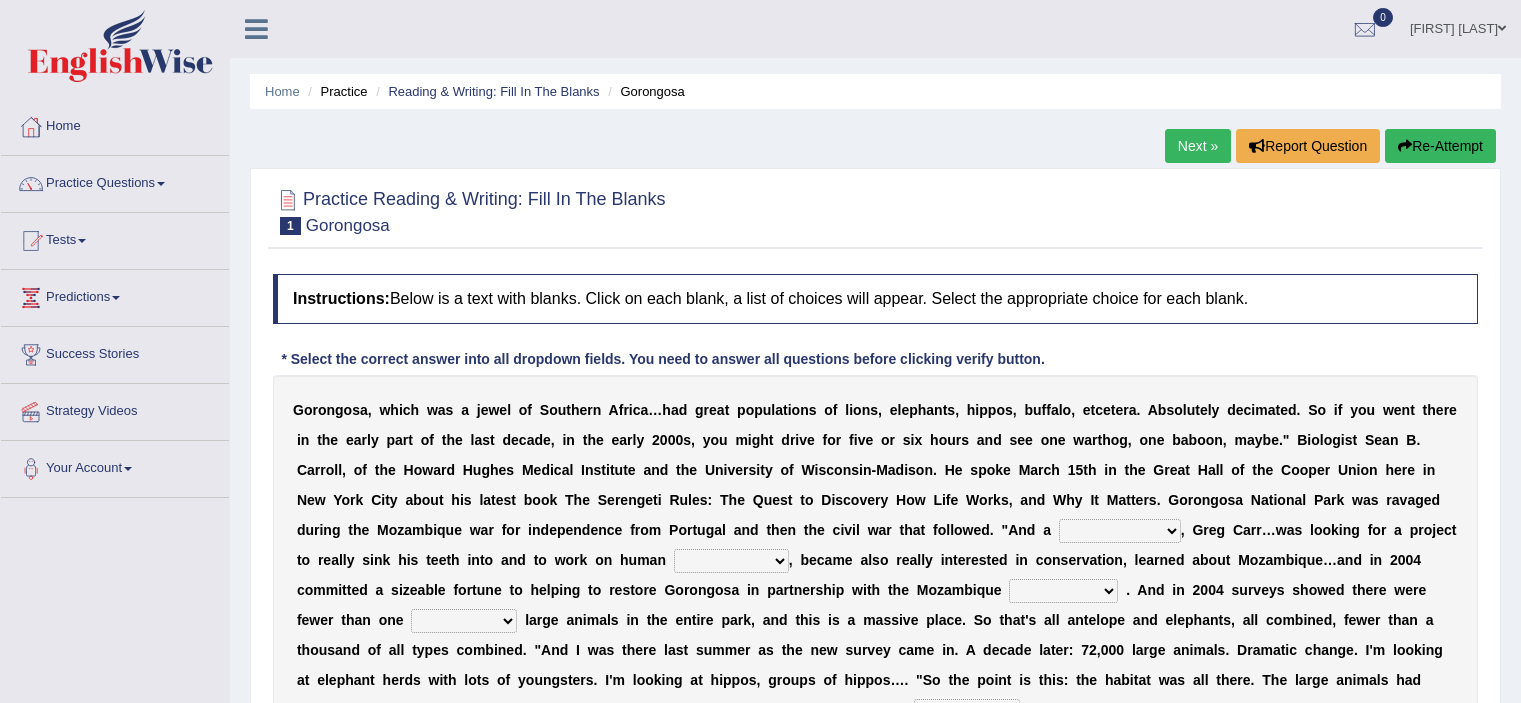 scroll, scrollTop: 0, scrollLeft: 0, axis: both 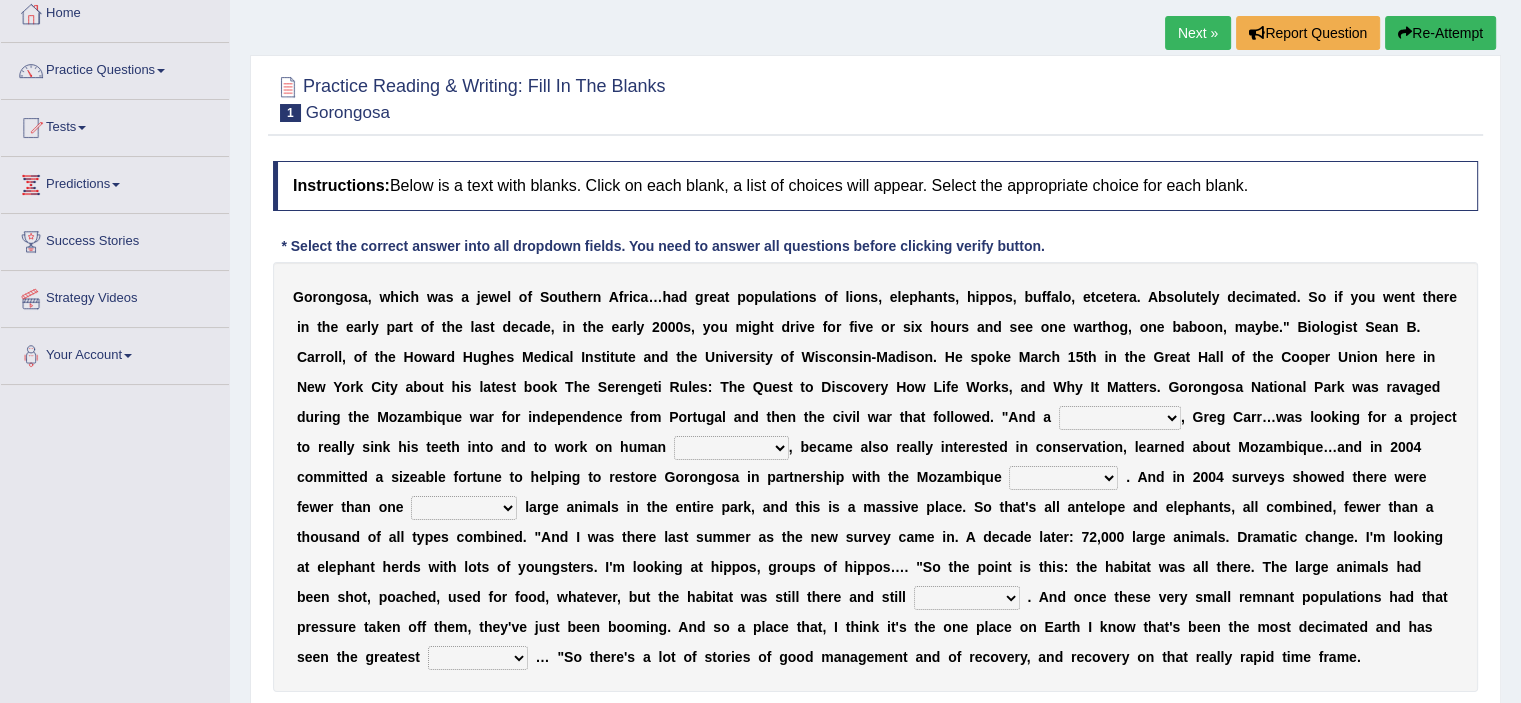 click on "negligence prevalence development malevolence" at bounding box center (731, 448) 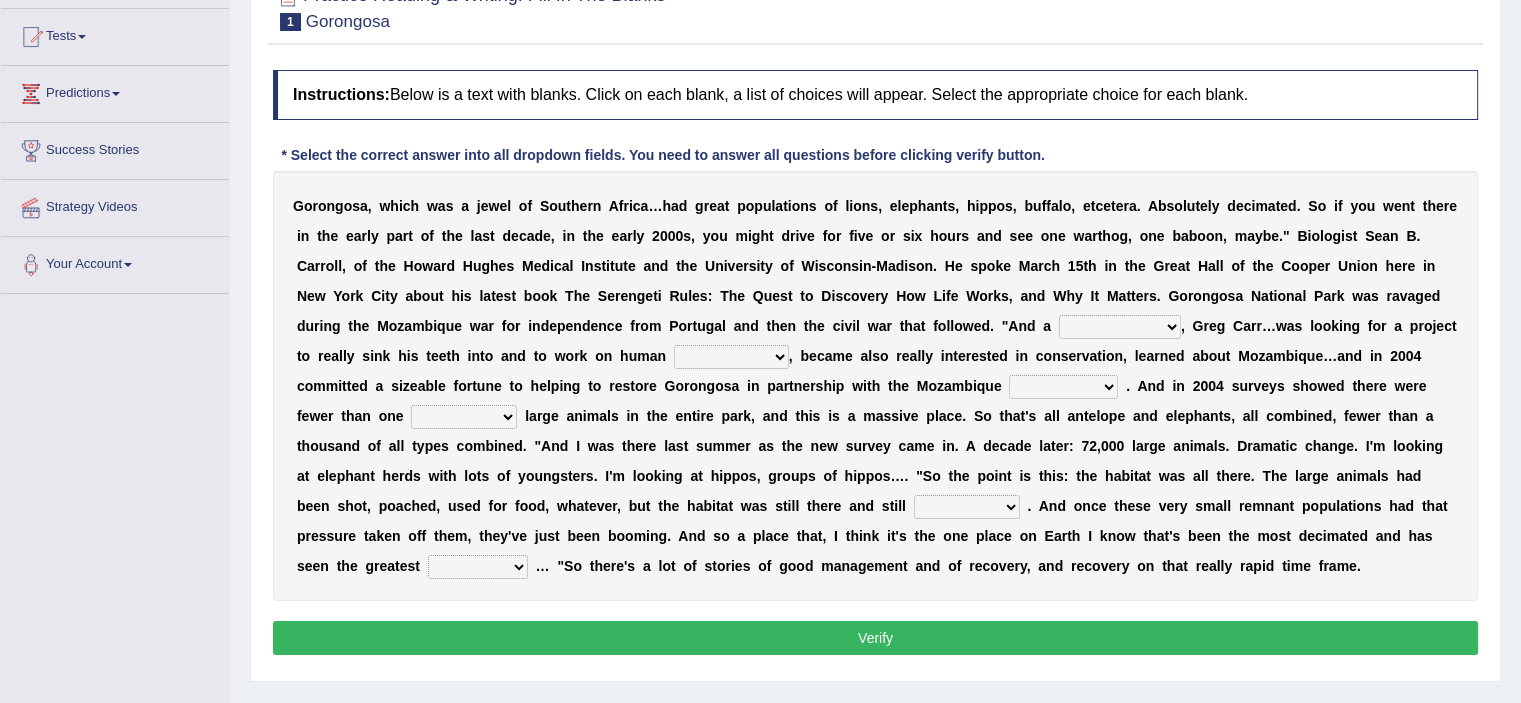 scroll, scrollTop: 208, scrollLeft: 0, axis: vertical 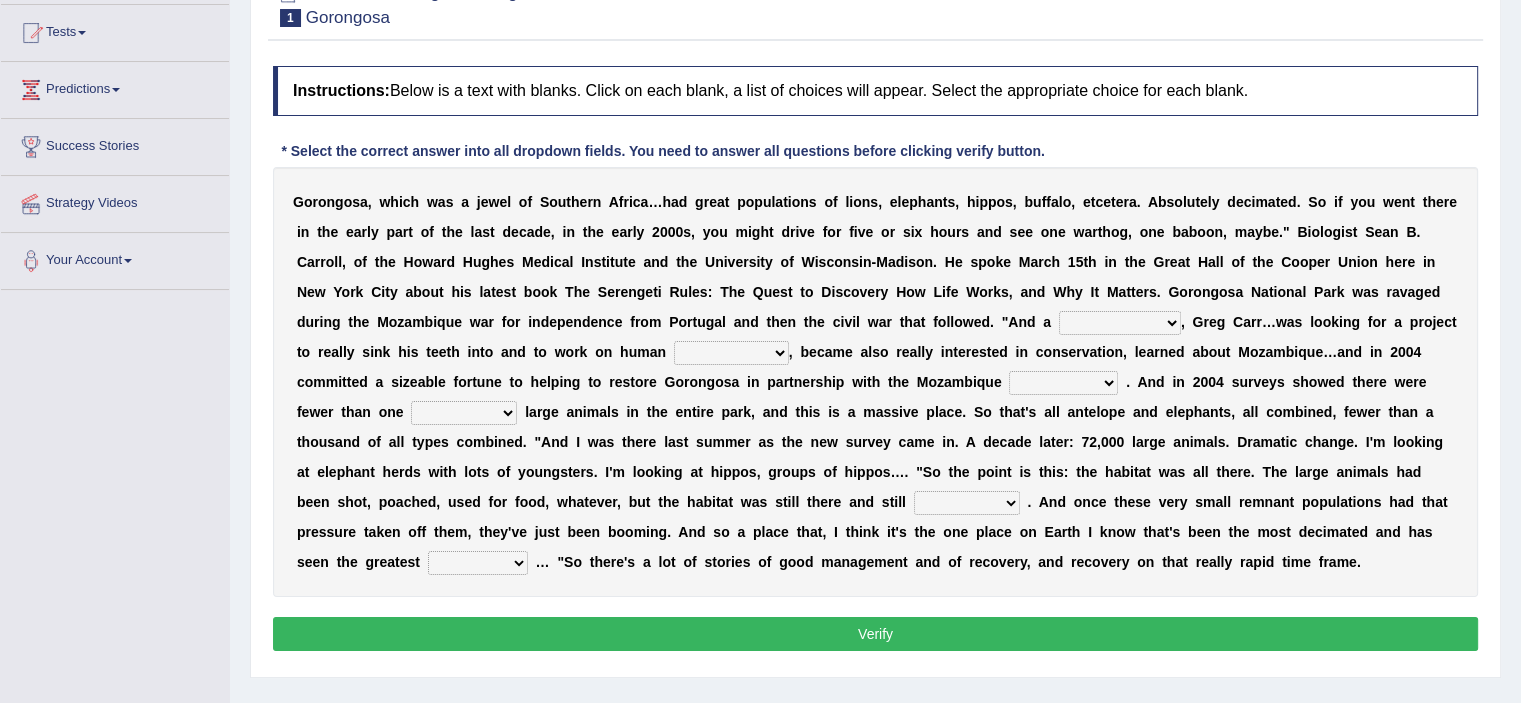 click on "passion solstice ballast philanthropist" at bounding box center [1120, 323] 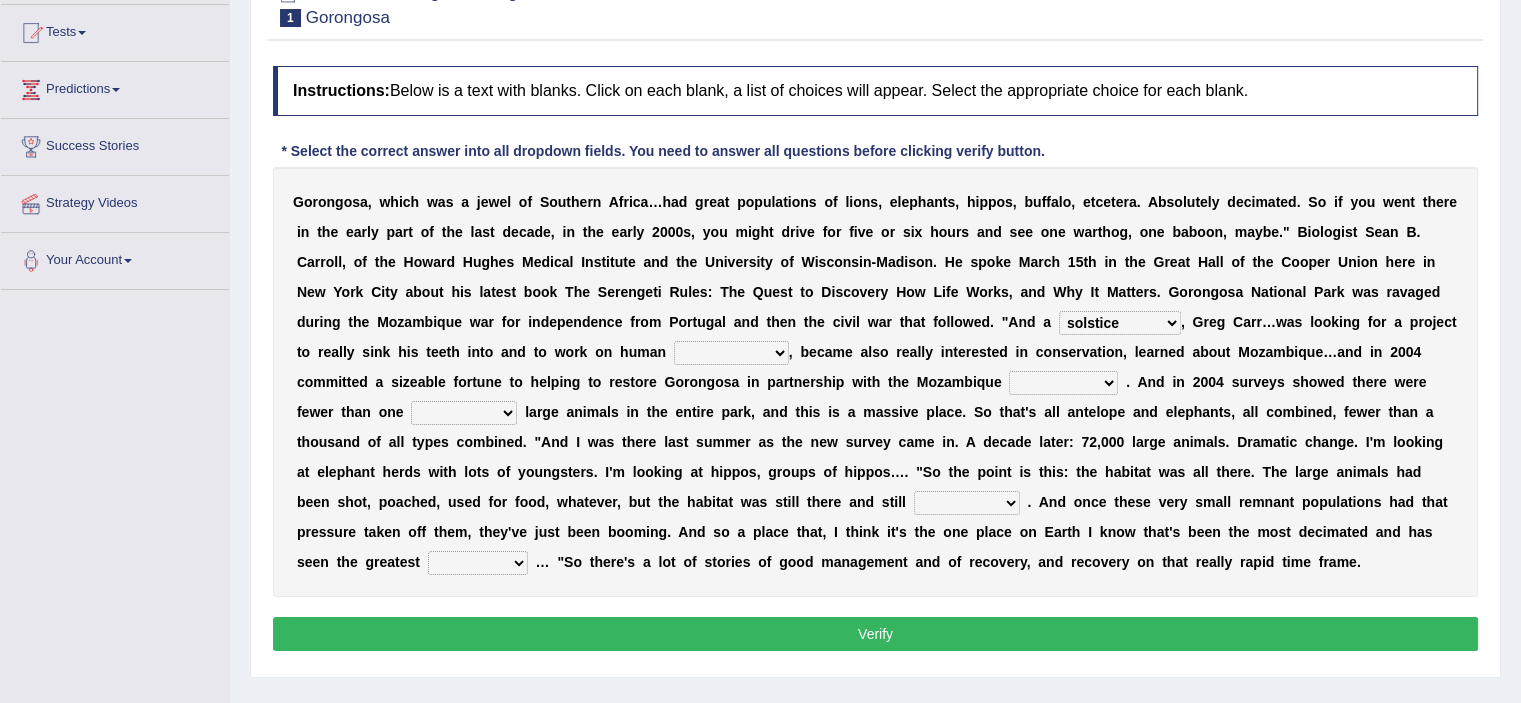 click on "passion solstice ballast philanthropist" at bounding box center [1120, 323] 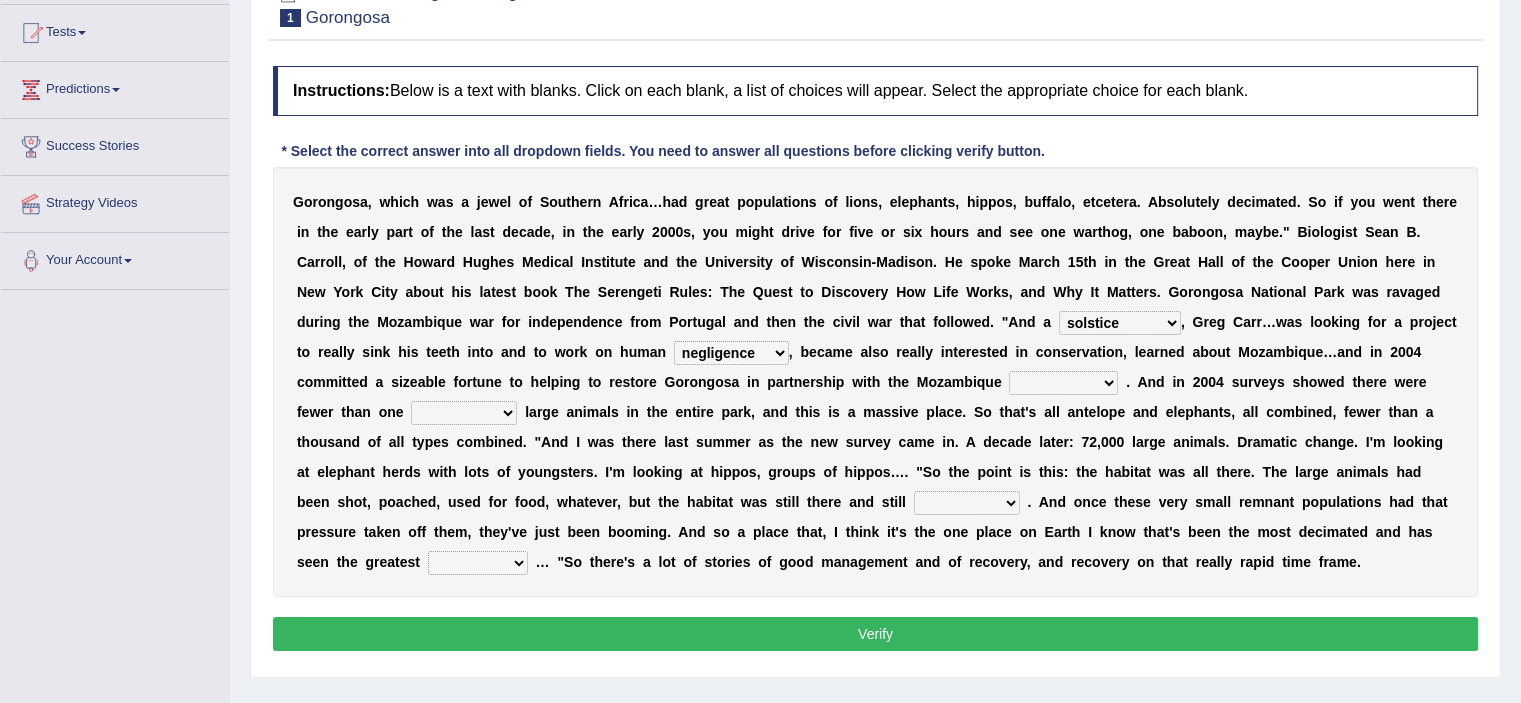 click on "parliament semanticist government journalist" at bounding box center [1063, 383] 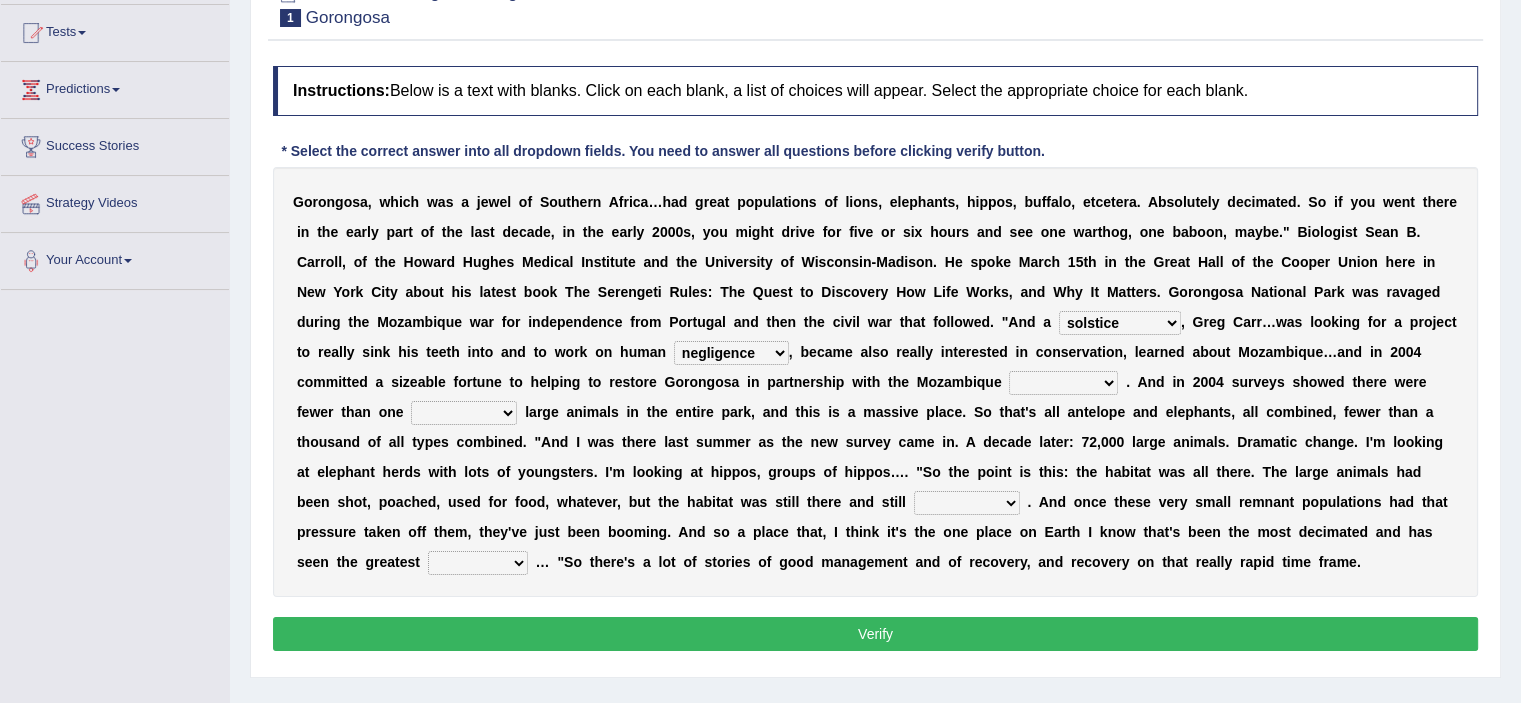 select on "government" 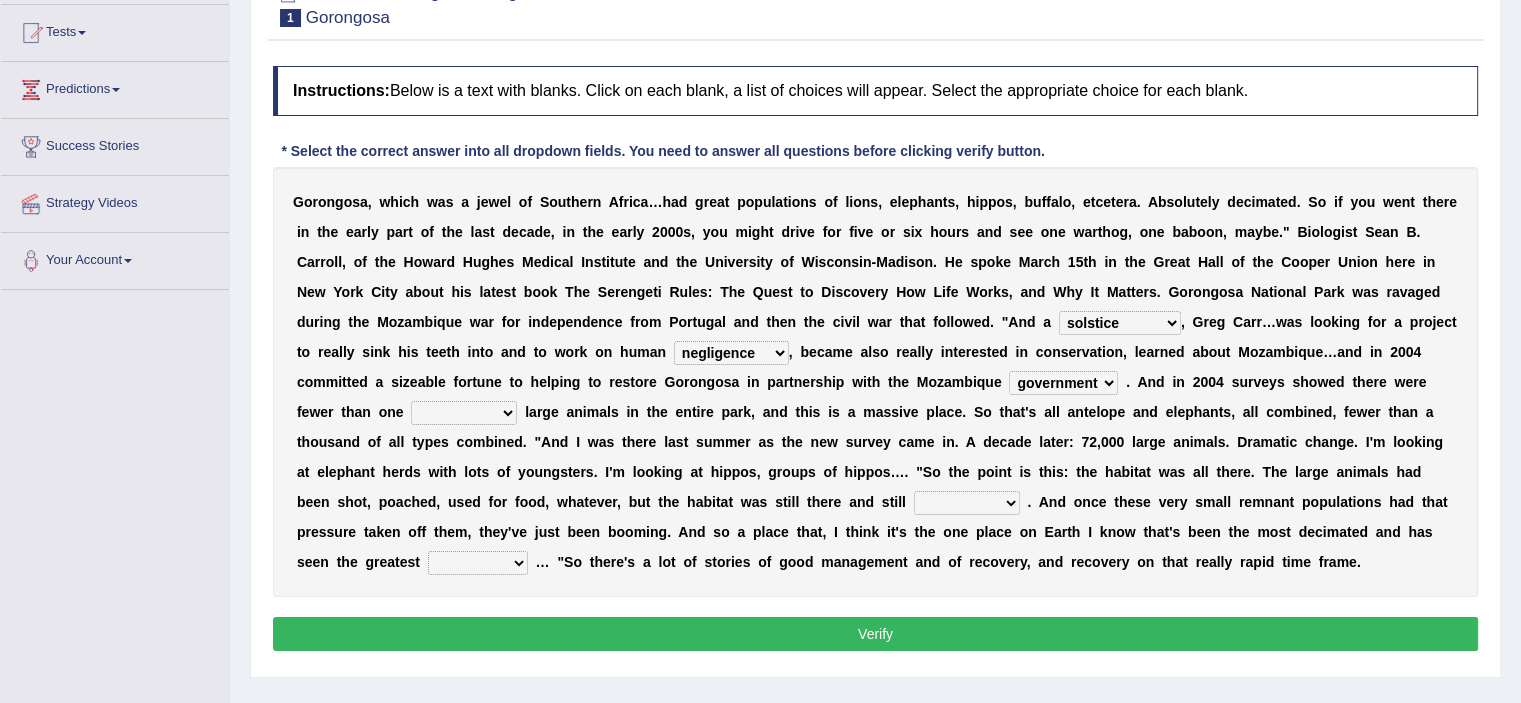 click on "deflowered embowered roundest thousand" at bounding box center (464, 413) 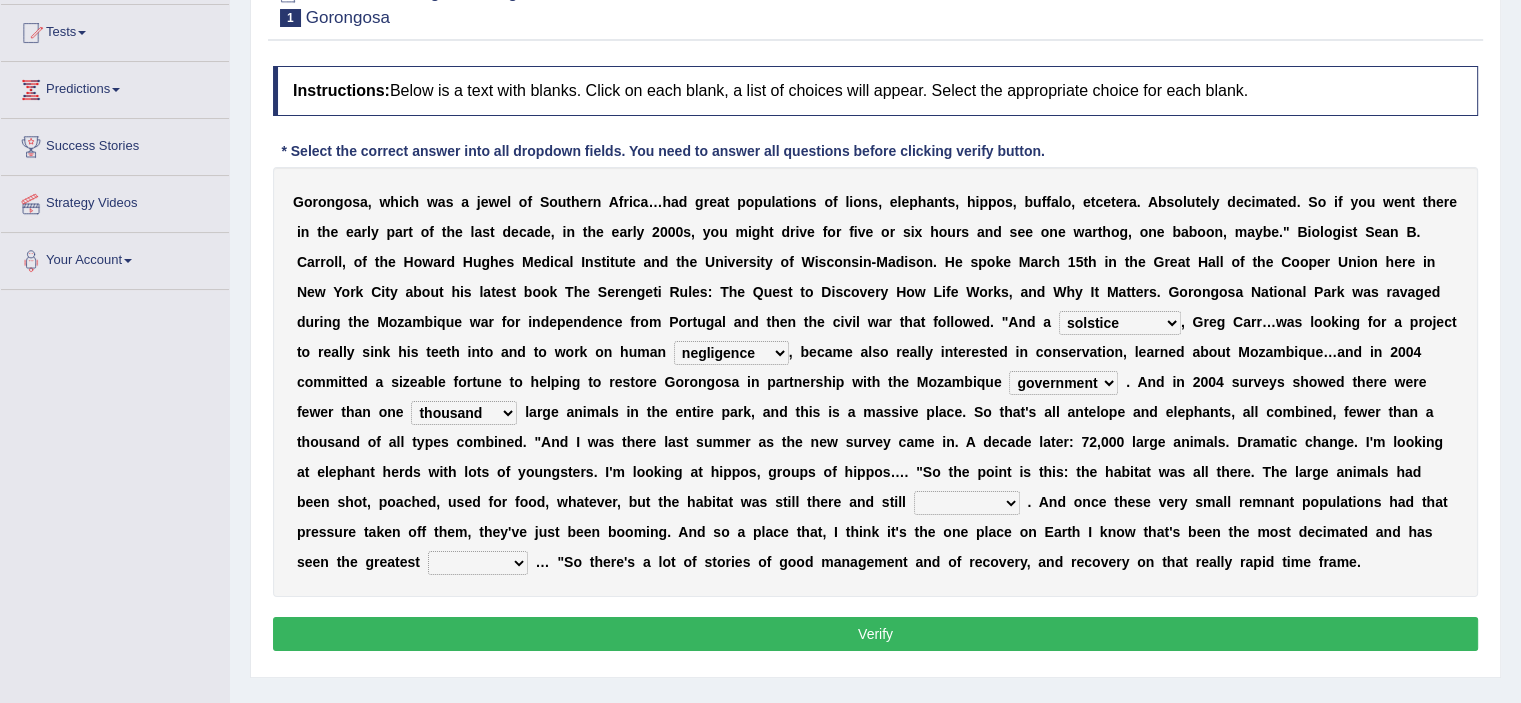 click on "assertive incidental compulsive productive" at bounding box center (967, 503) 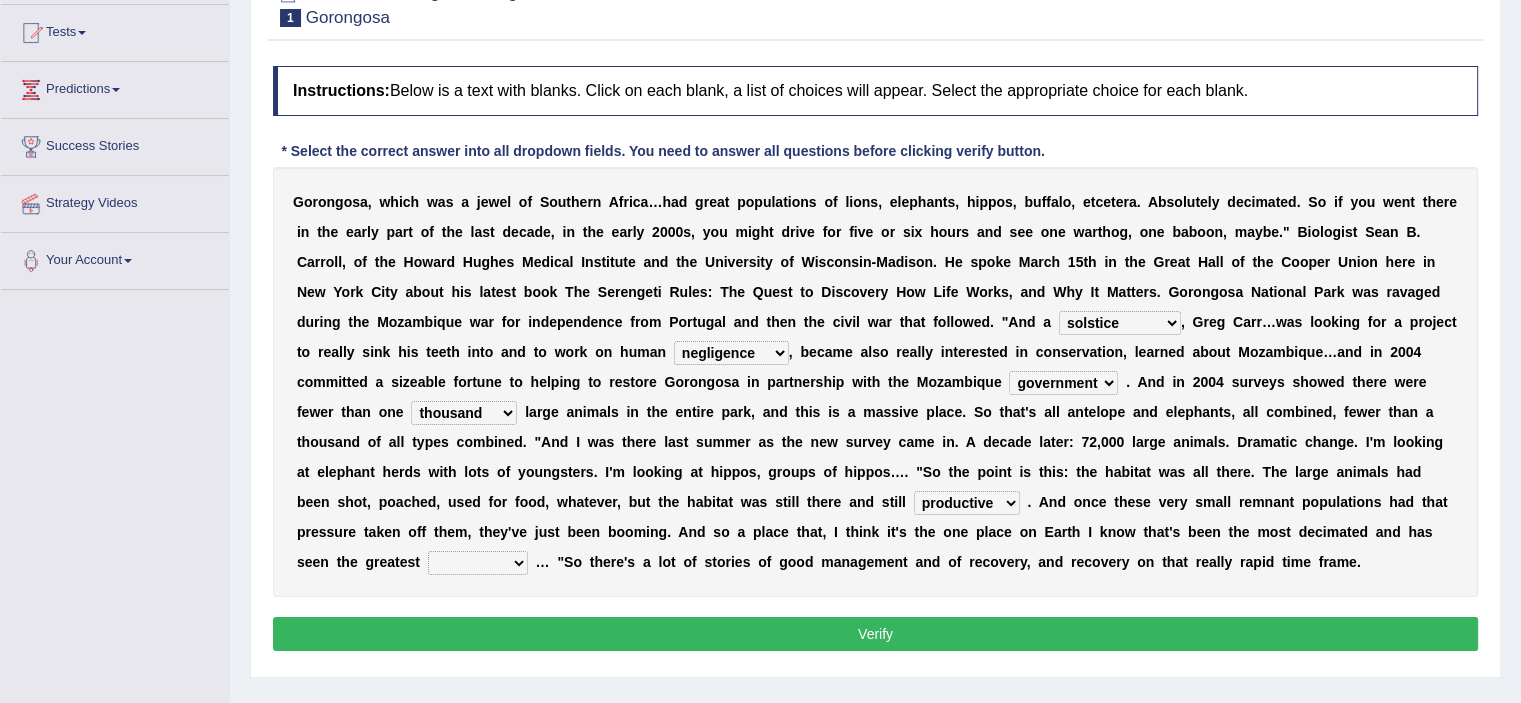 click on "assertive incidental compulsive productive" at bounding box center (967, 503) 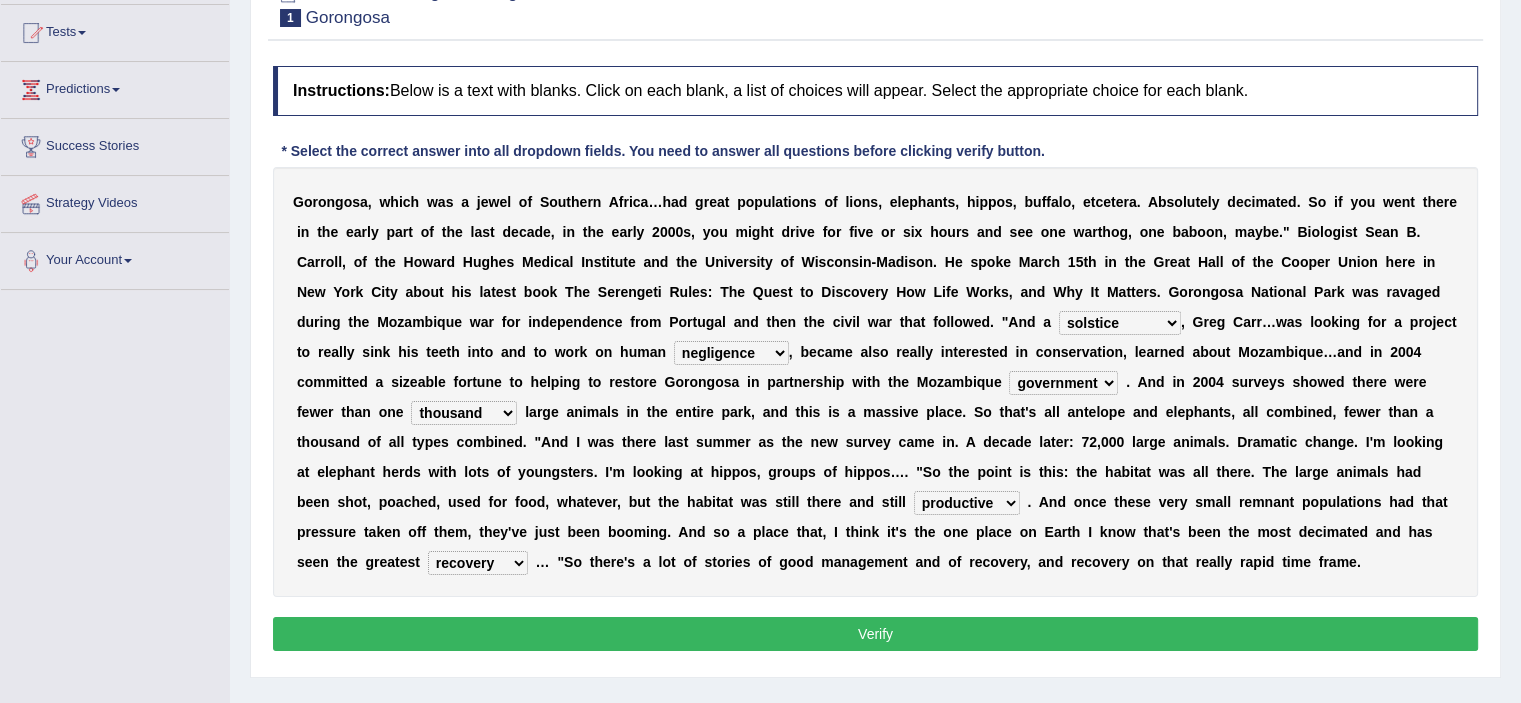 click on "recovery efficacy golly stumpy" at bounding box center (478, 563) 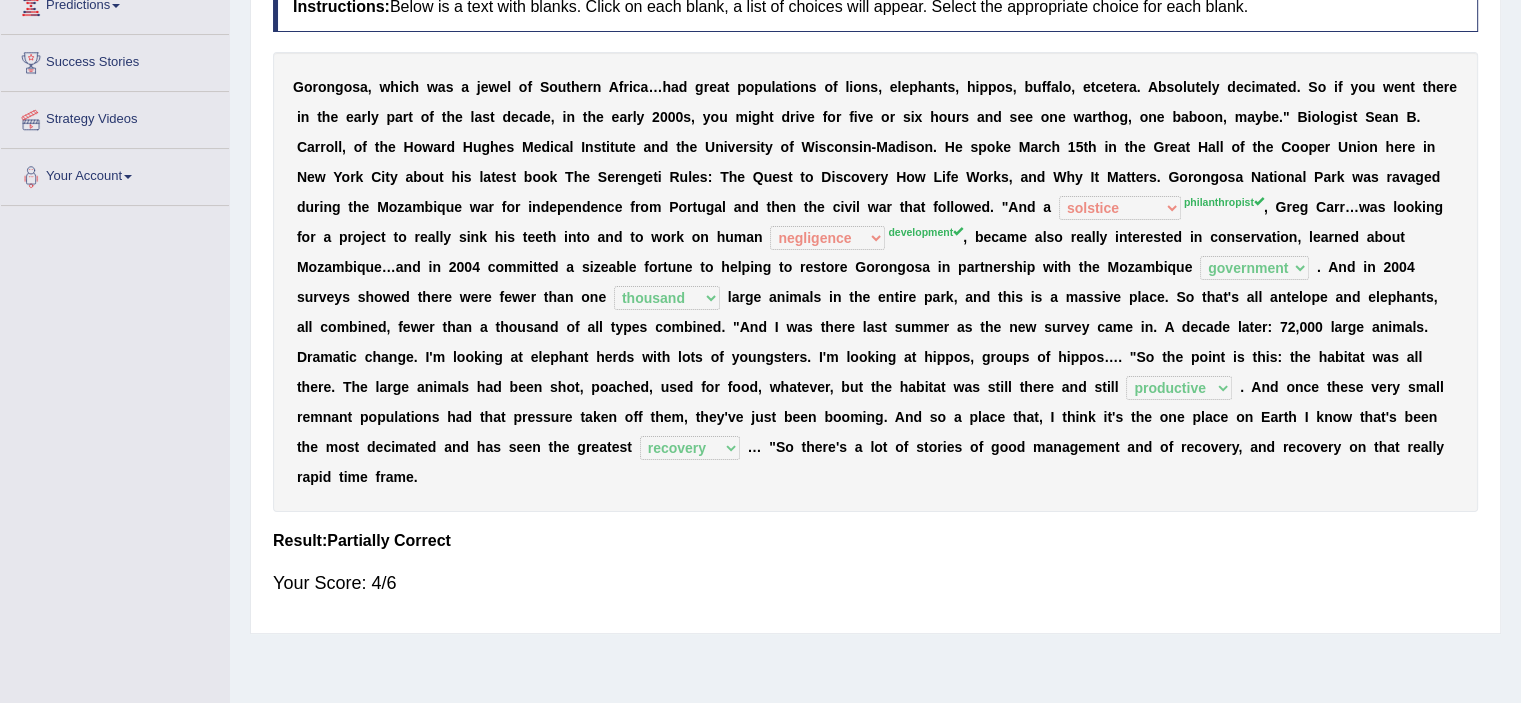 scroll, scrollTop: 293, scrollLeft: 0, axis: vertical 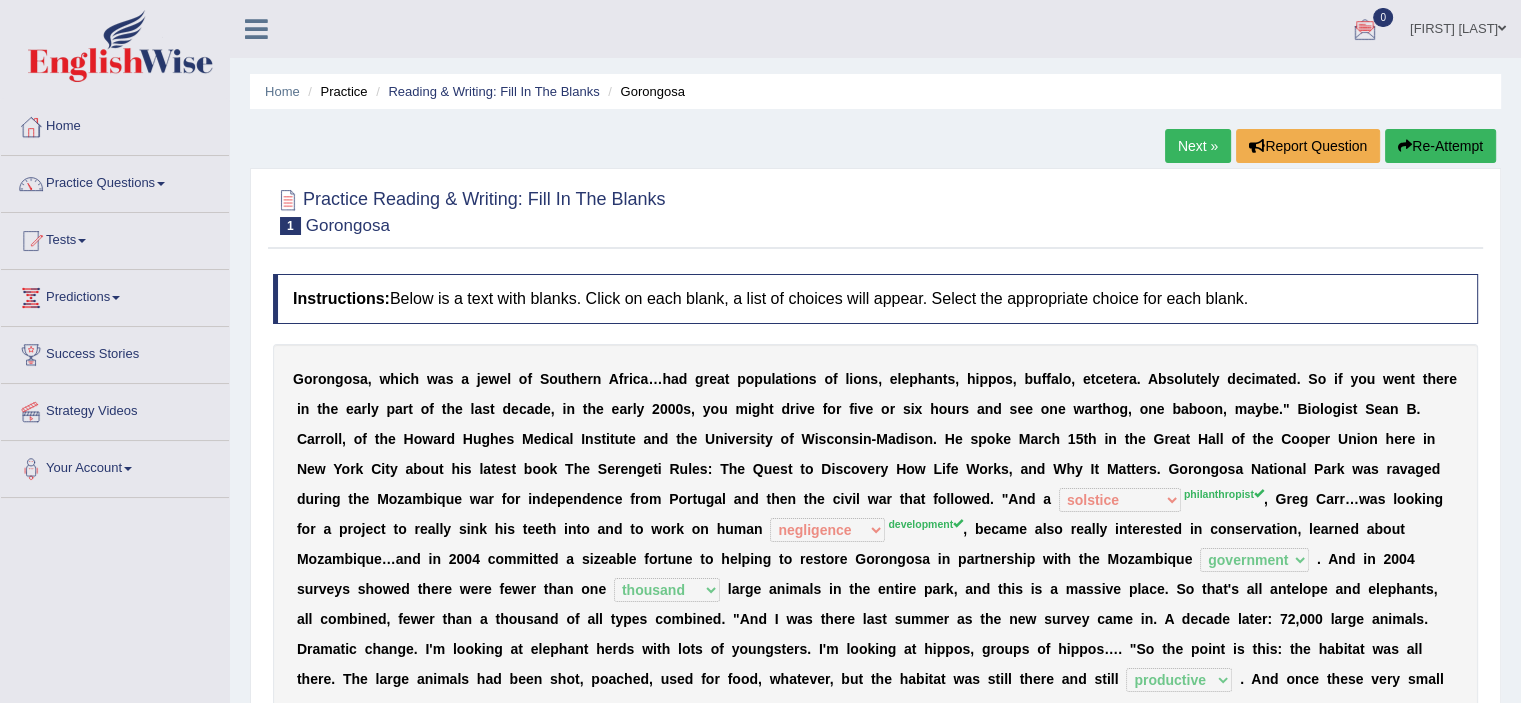 click on "Next »" at bounding box center [1198, 146] 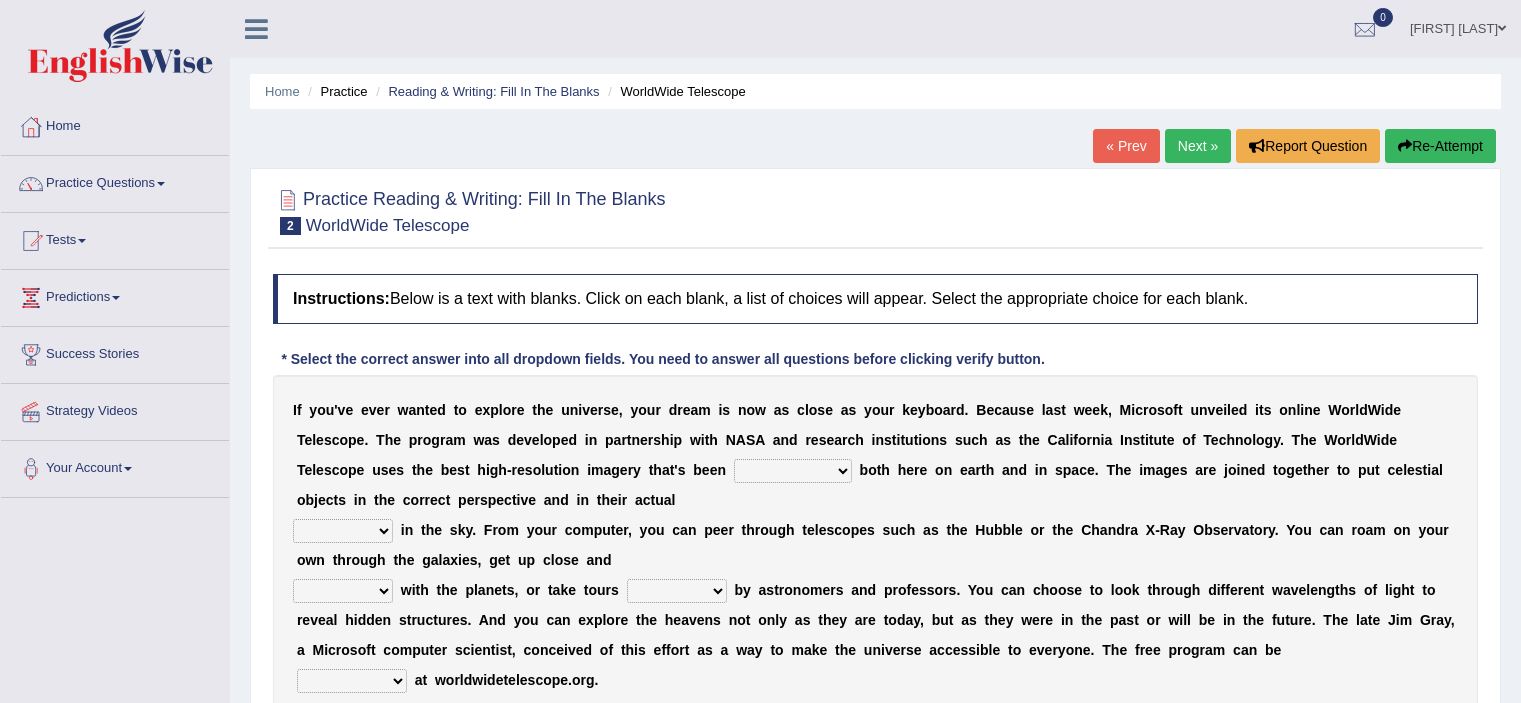 scroll, scrollTop: 0, scrollLeft: 0, axis: both 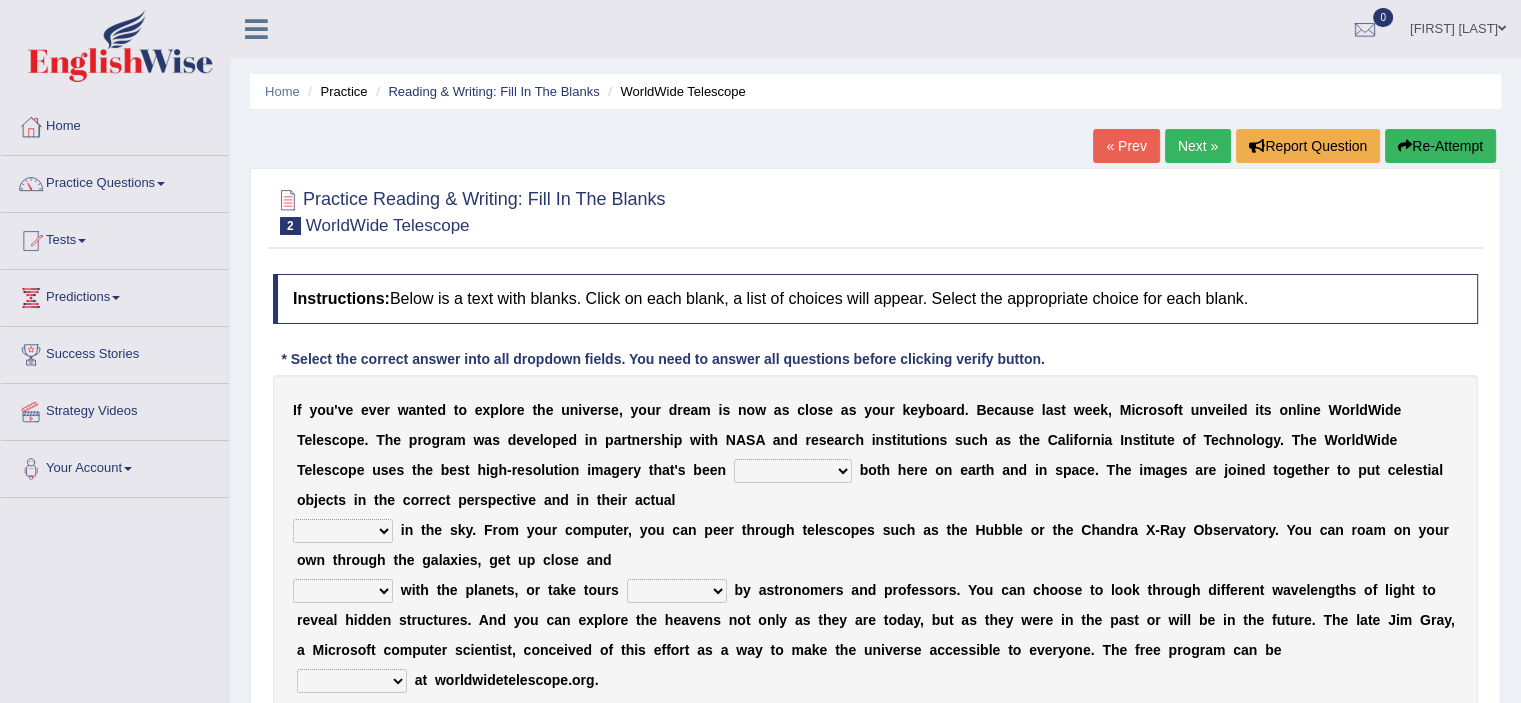 click on "degraded ascended remonstrated generated" at bounding box center (793, 471) 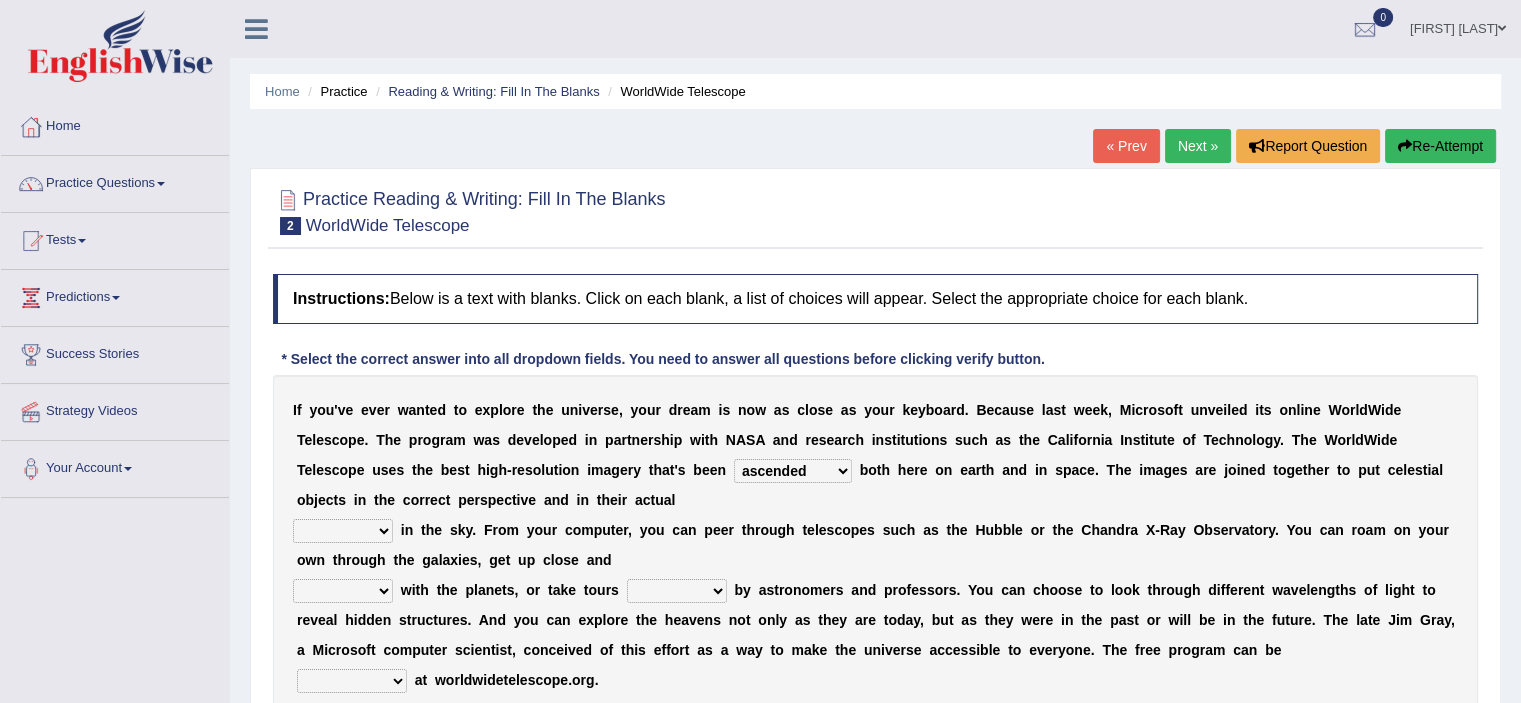 click on "degraded ascended remonstrated generated" at bounding box center (793, 471) 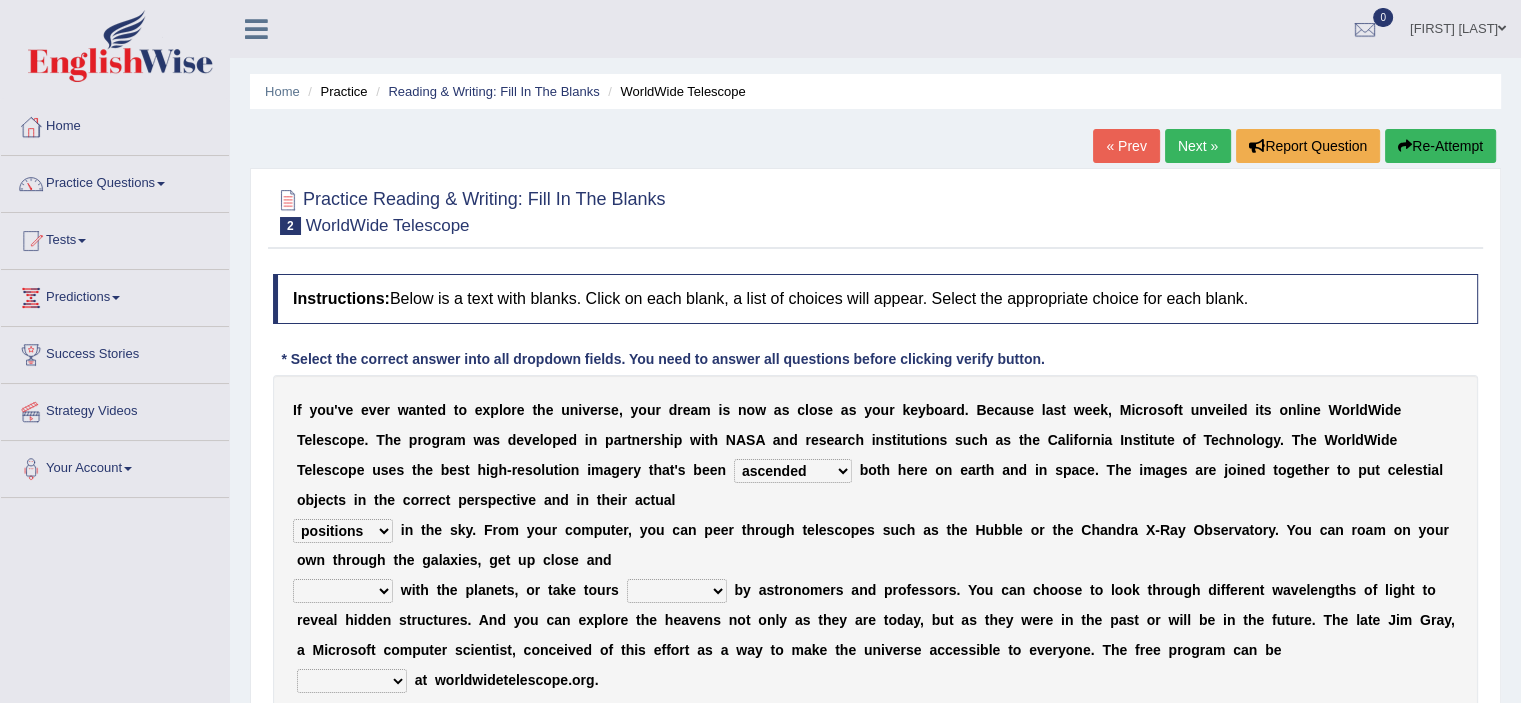 click on "aspects parts conditions positions" at bounding box center (343, 531) 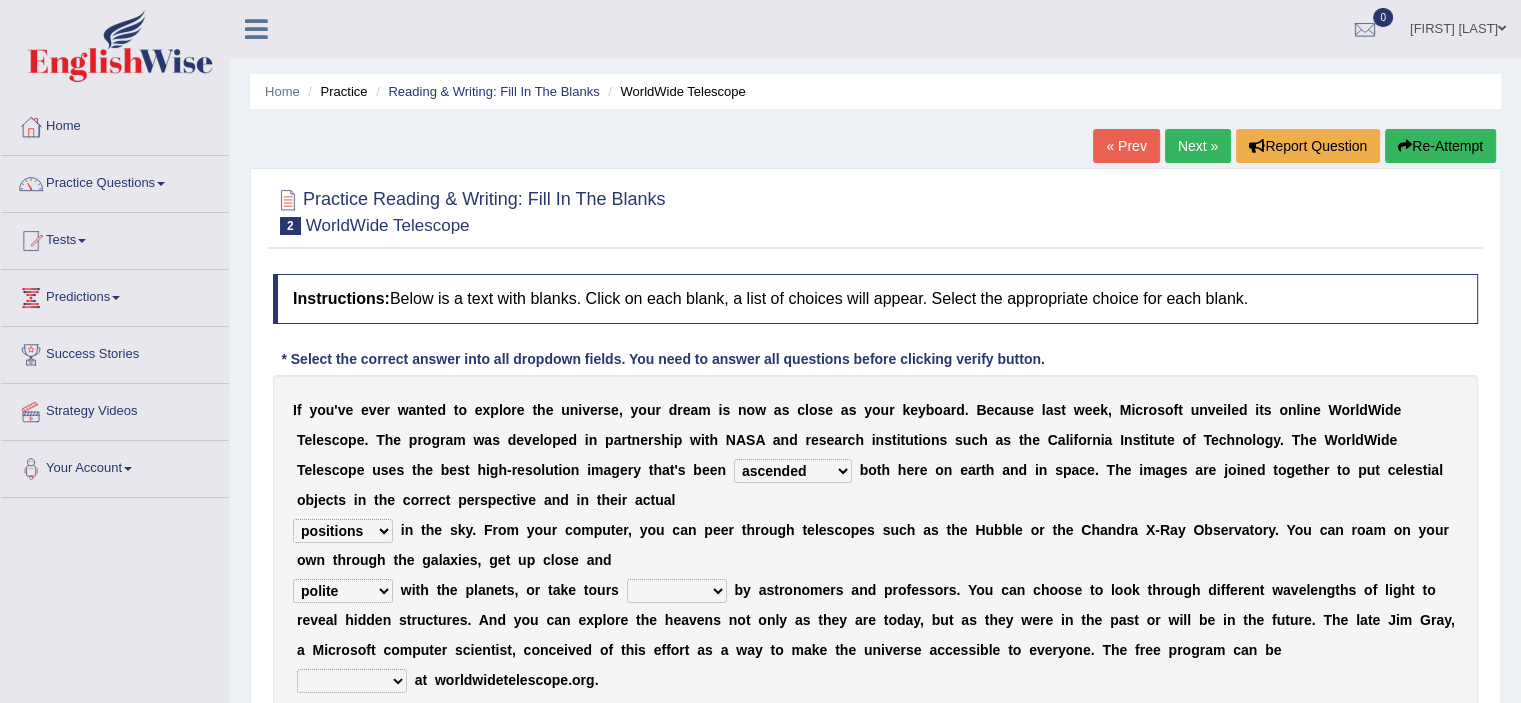 click on "personal individual apart polite" at bounding box center [343, 591] 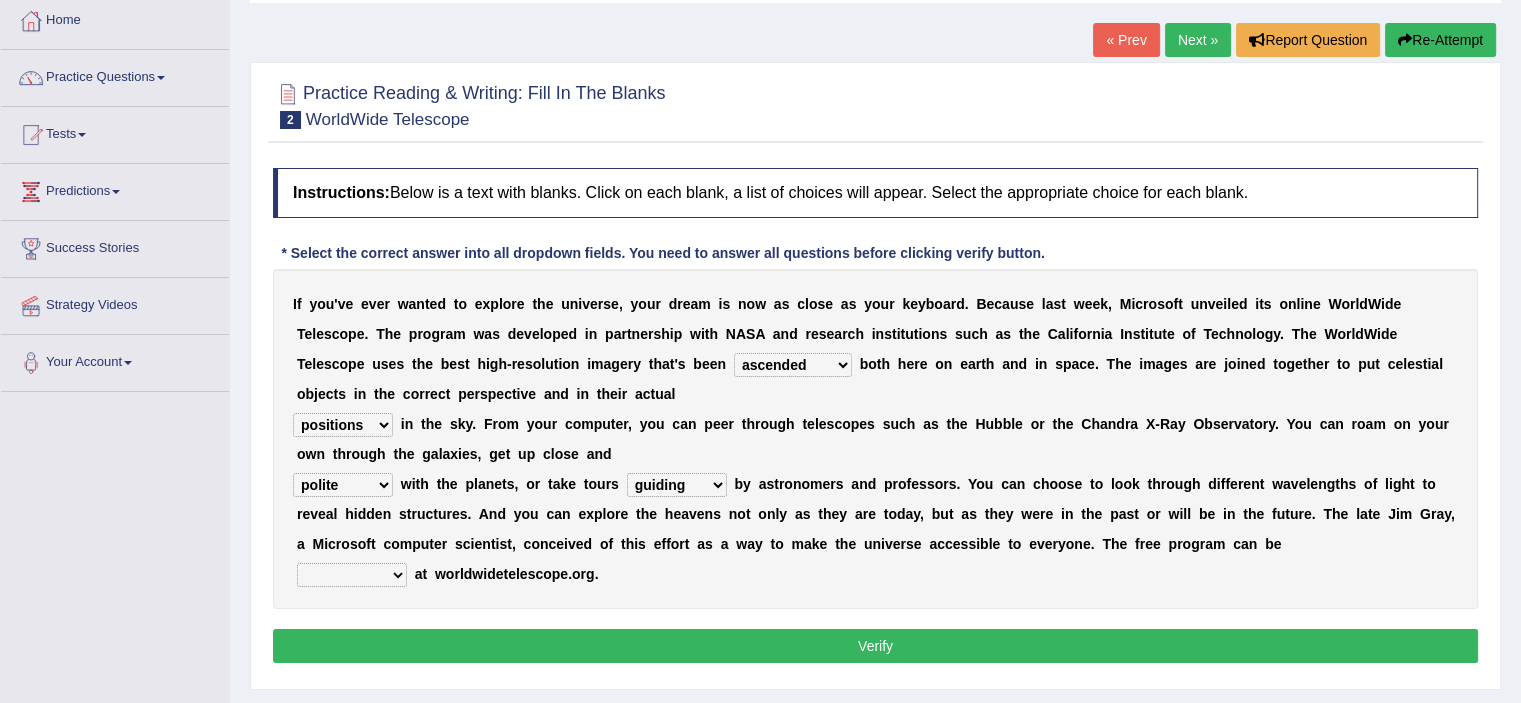 scroll, scrollTop: 108, scrollLeft: 0, axis: vertical 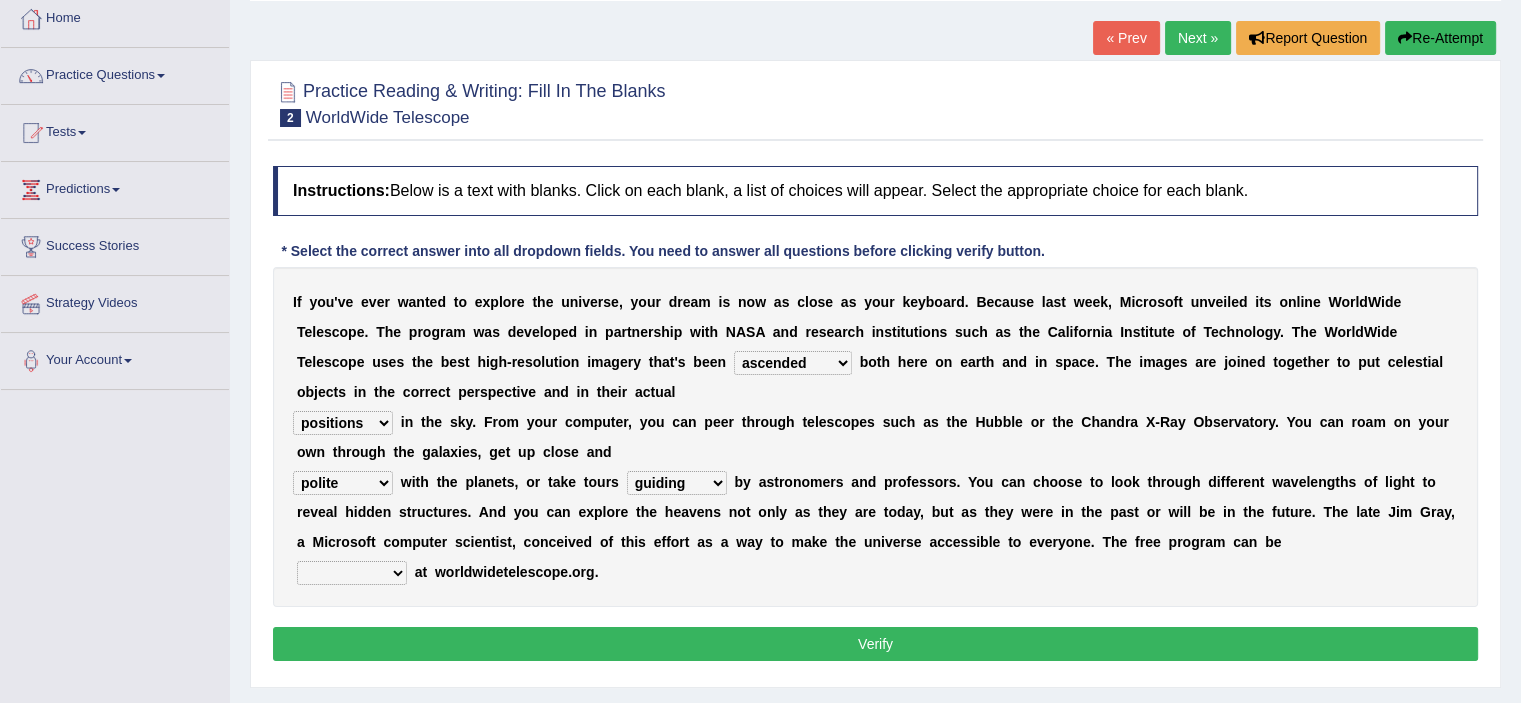 click on "upheld downloaded loaded posted" at bounding box center [352, 573] 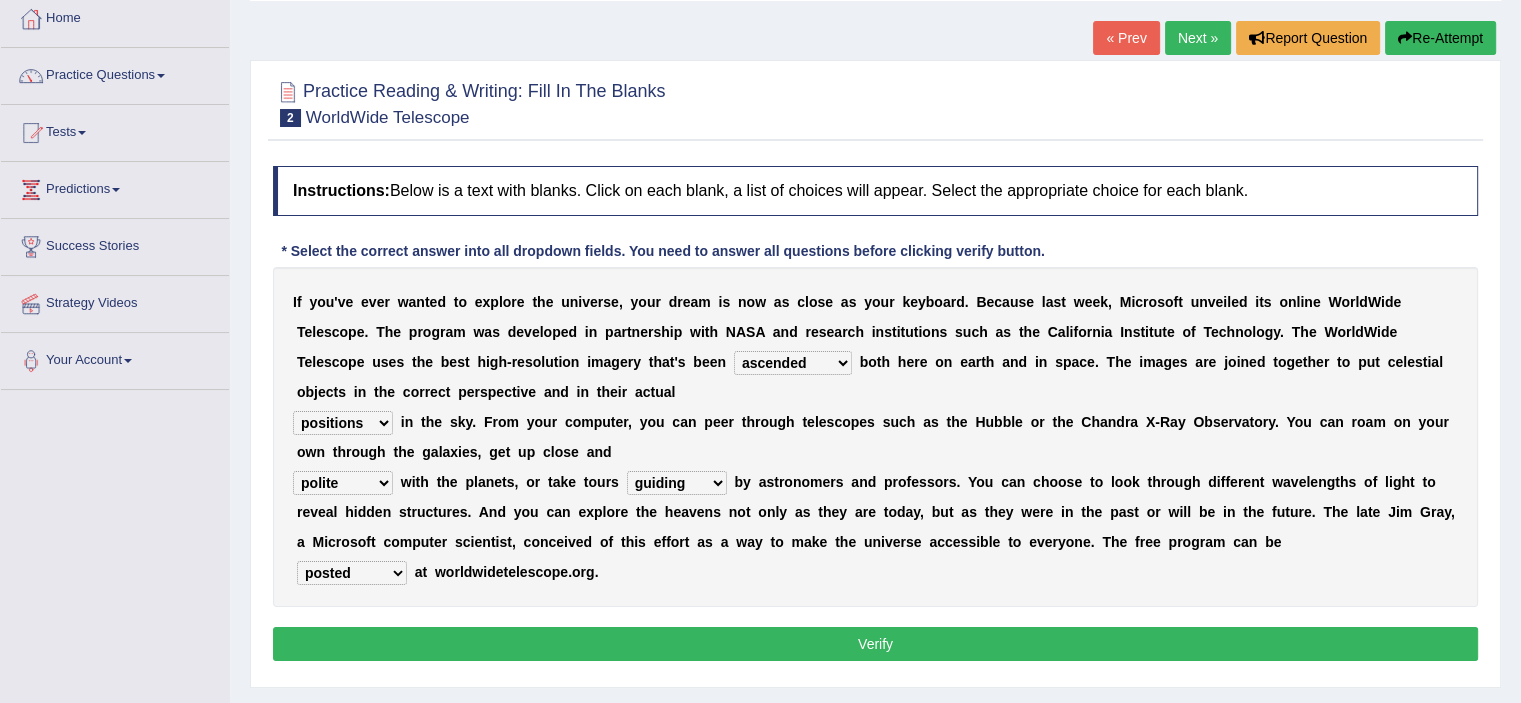 click on "upheld downloaded loaded posted" at bounding box center [352, 573] 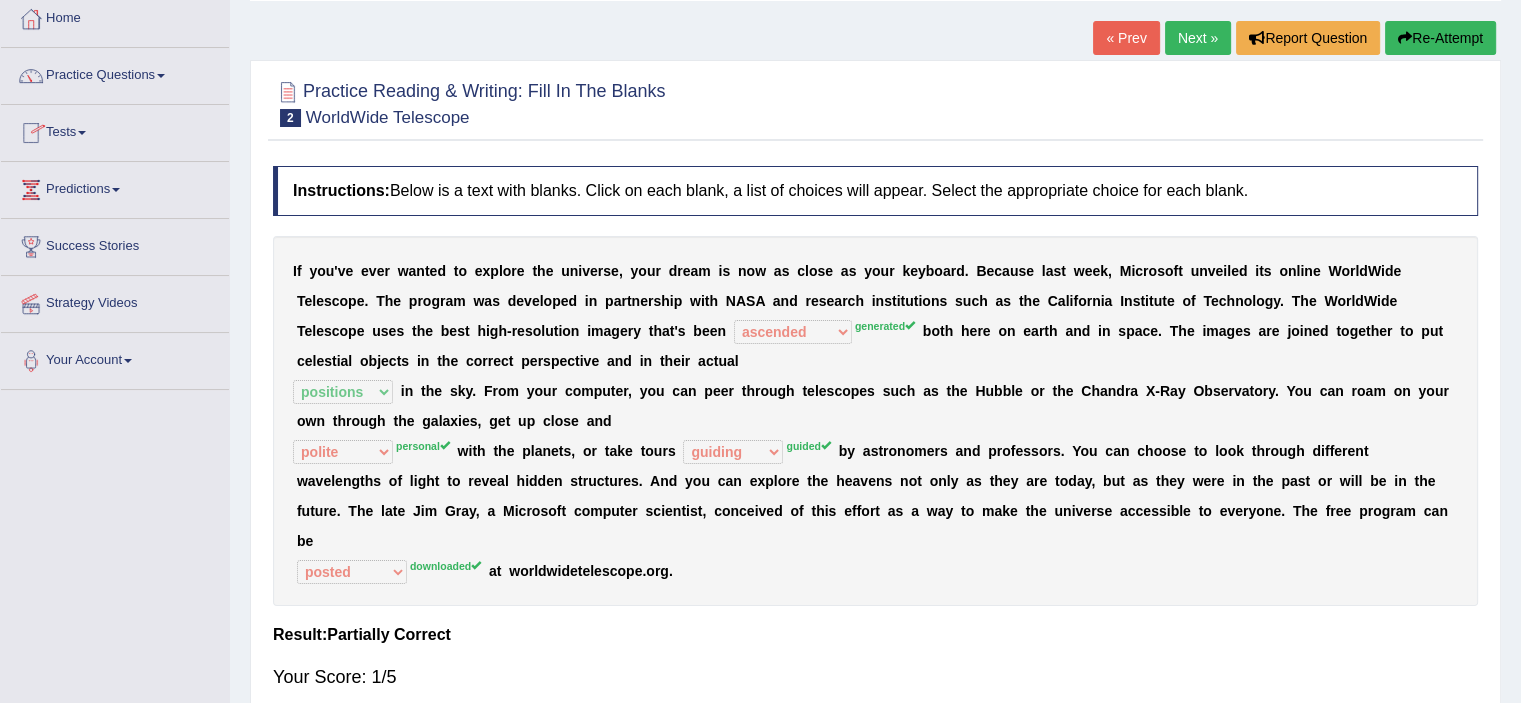 click on "Next »" at bounding box center [1198, 38] 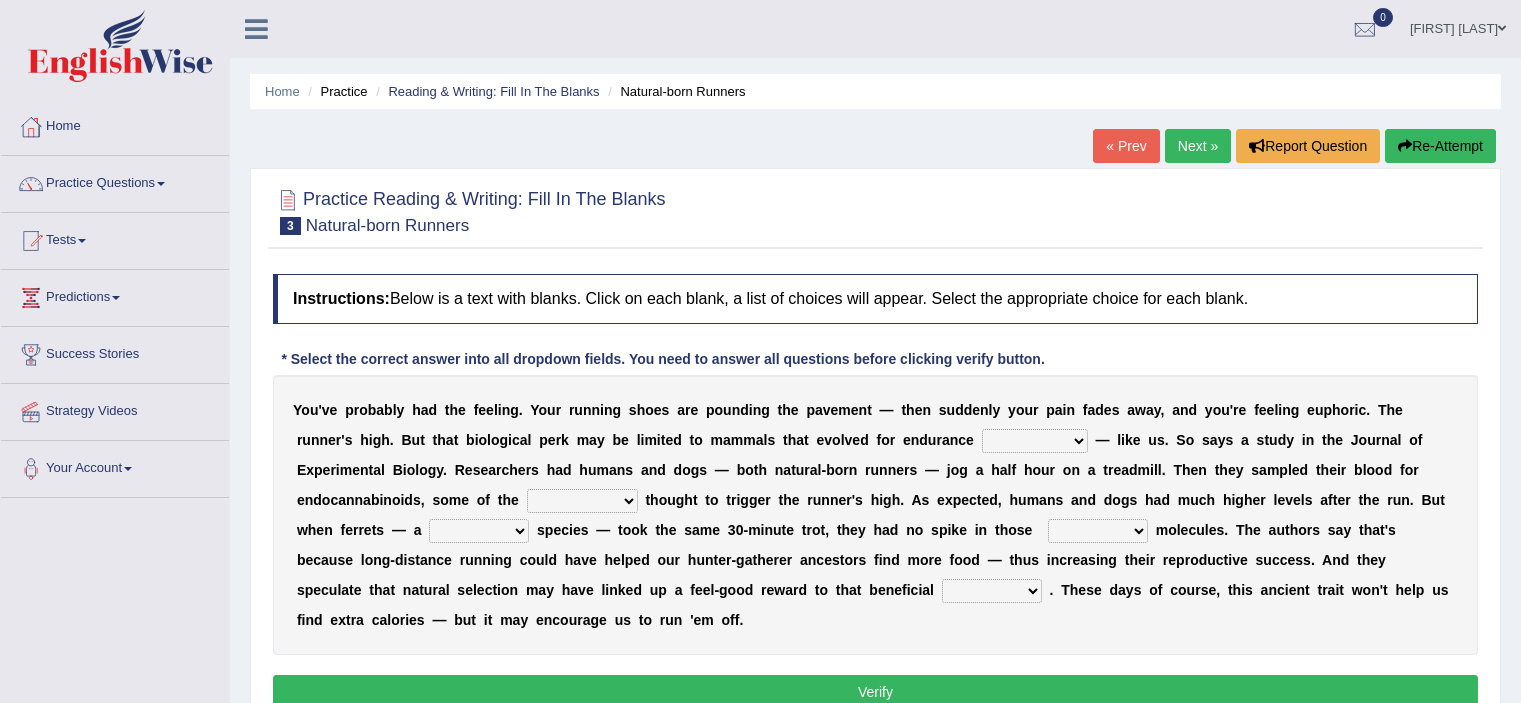 scroll, scrollTop: 0, scrollLeft: 0, axis: both 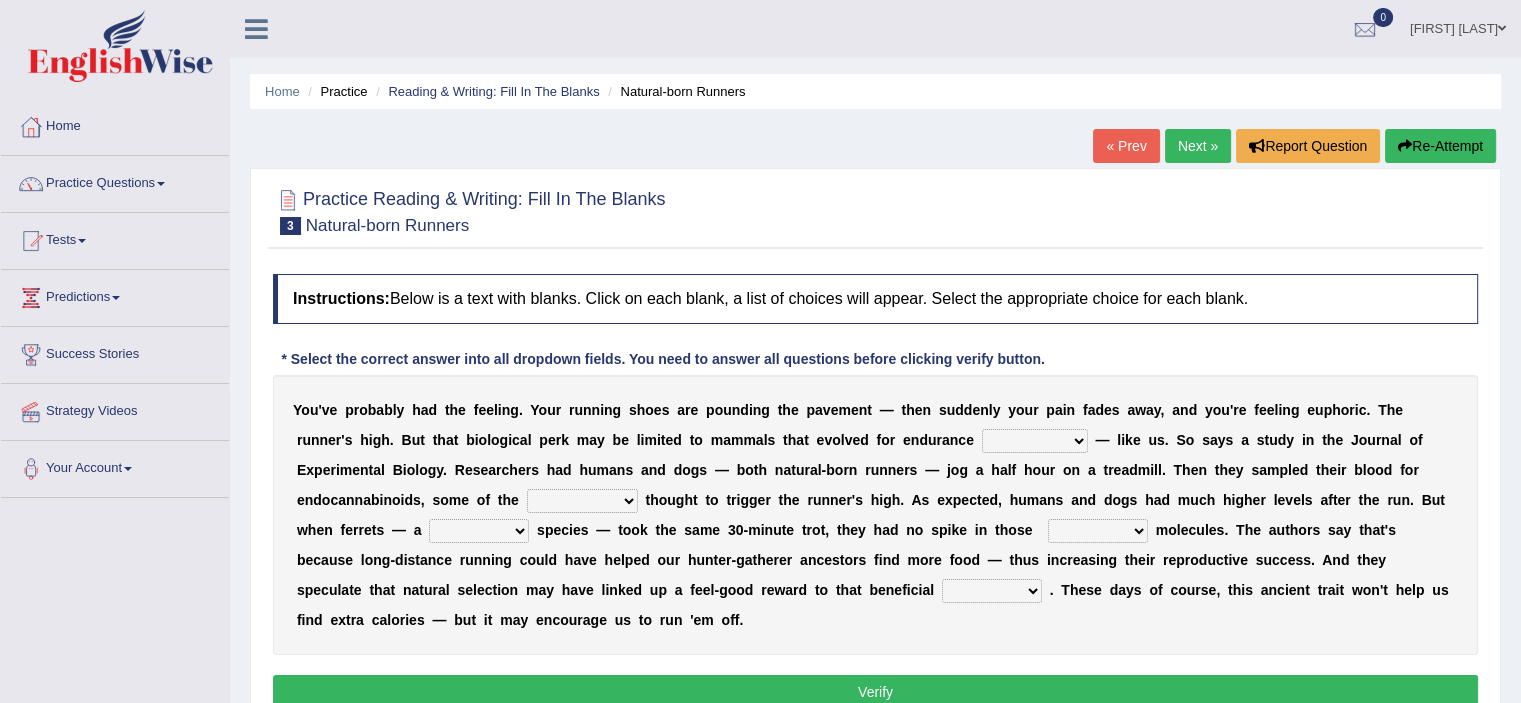 click on "dykes personalize classifies exercise" at bounding box center [1035, 441] 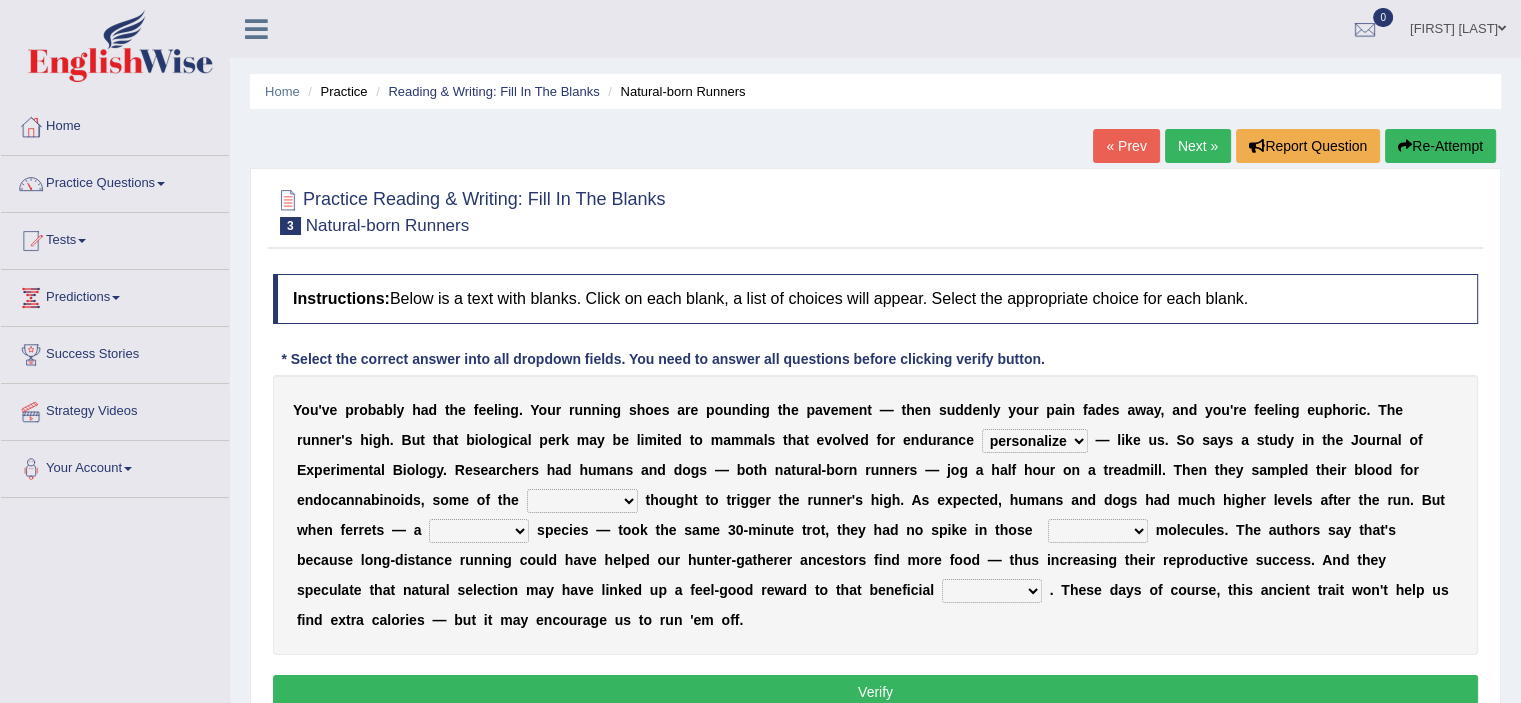 click on "dykes personalize classifies exercise" at bounding box center [1035, 441] 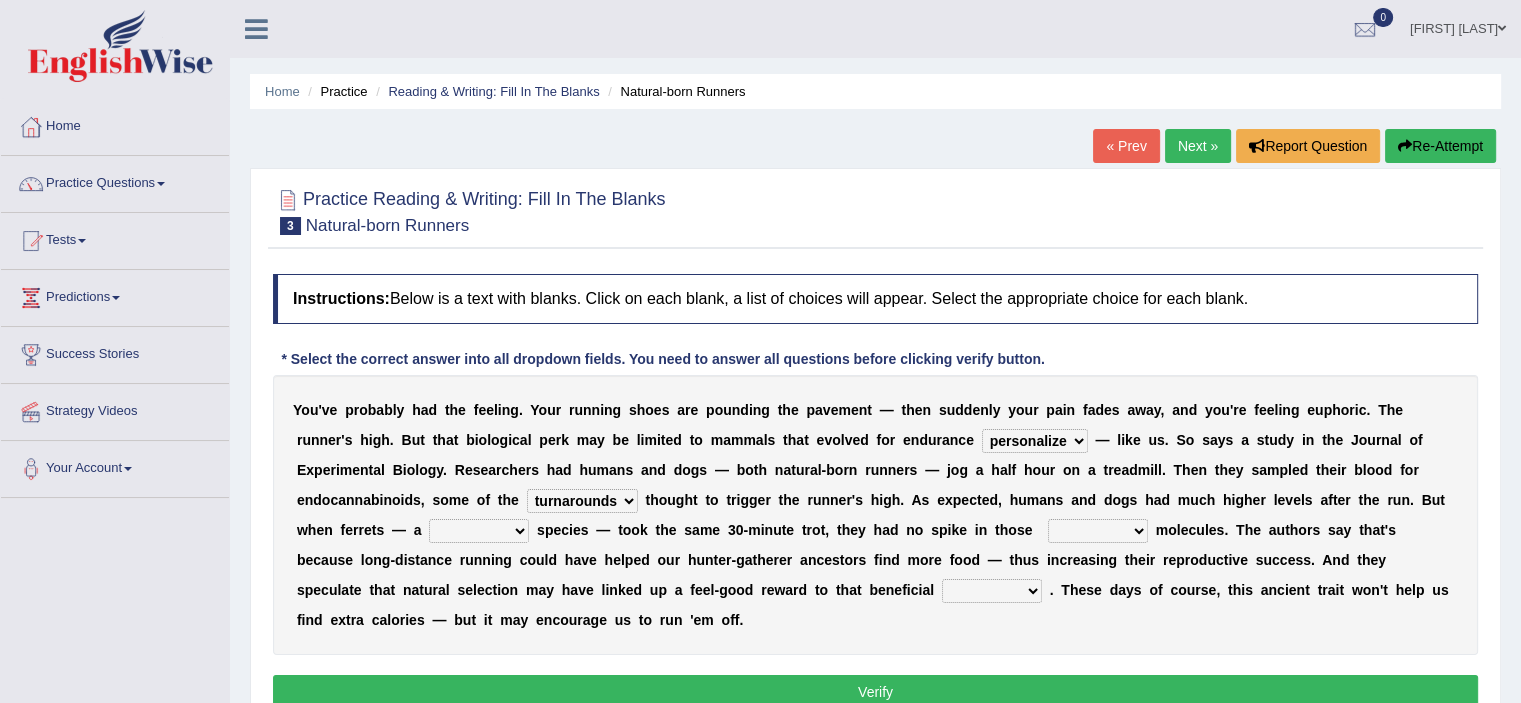 click on "almshouse turnarounds compounds foxhounds" at bounding box center [582, 501] 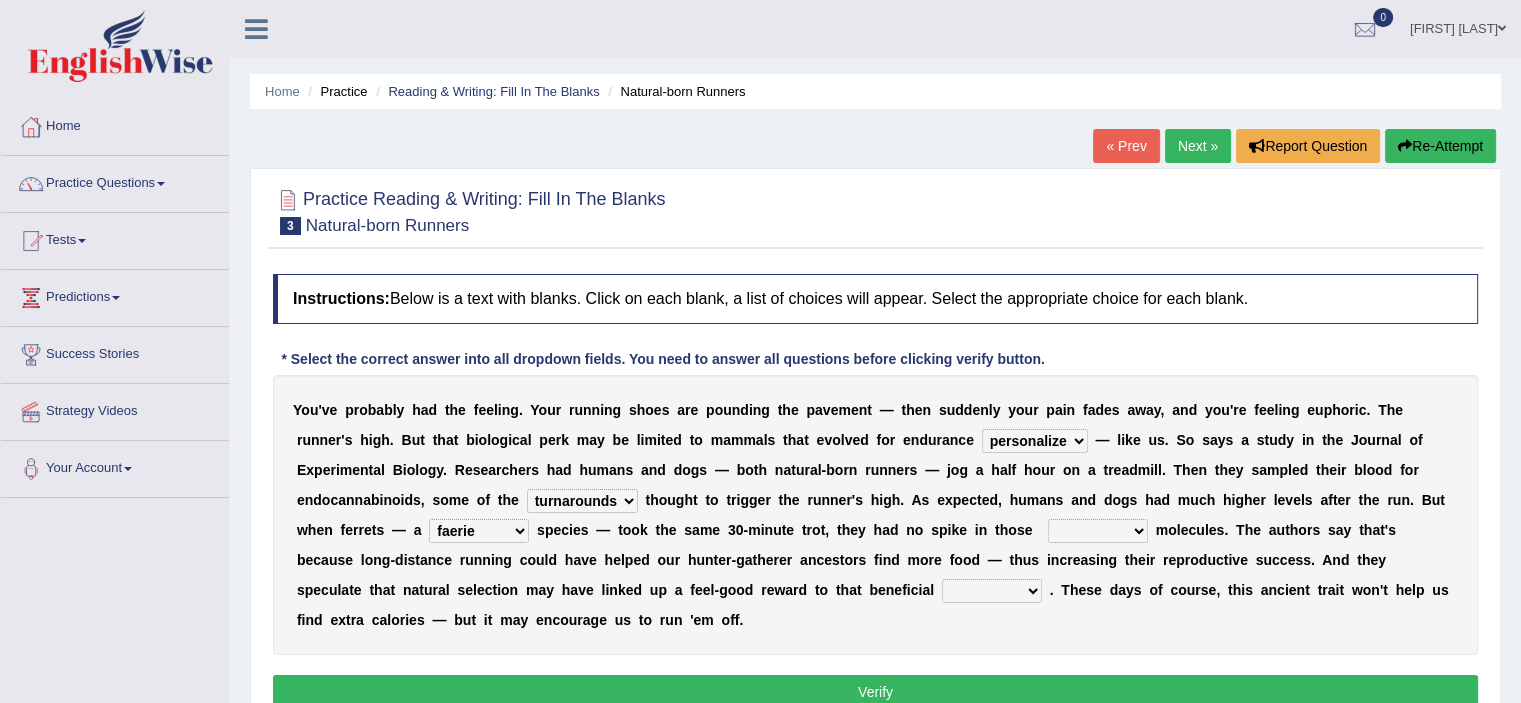 click on "groaned feel-good inchoate loaned" at bounding box center [1098, 531] 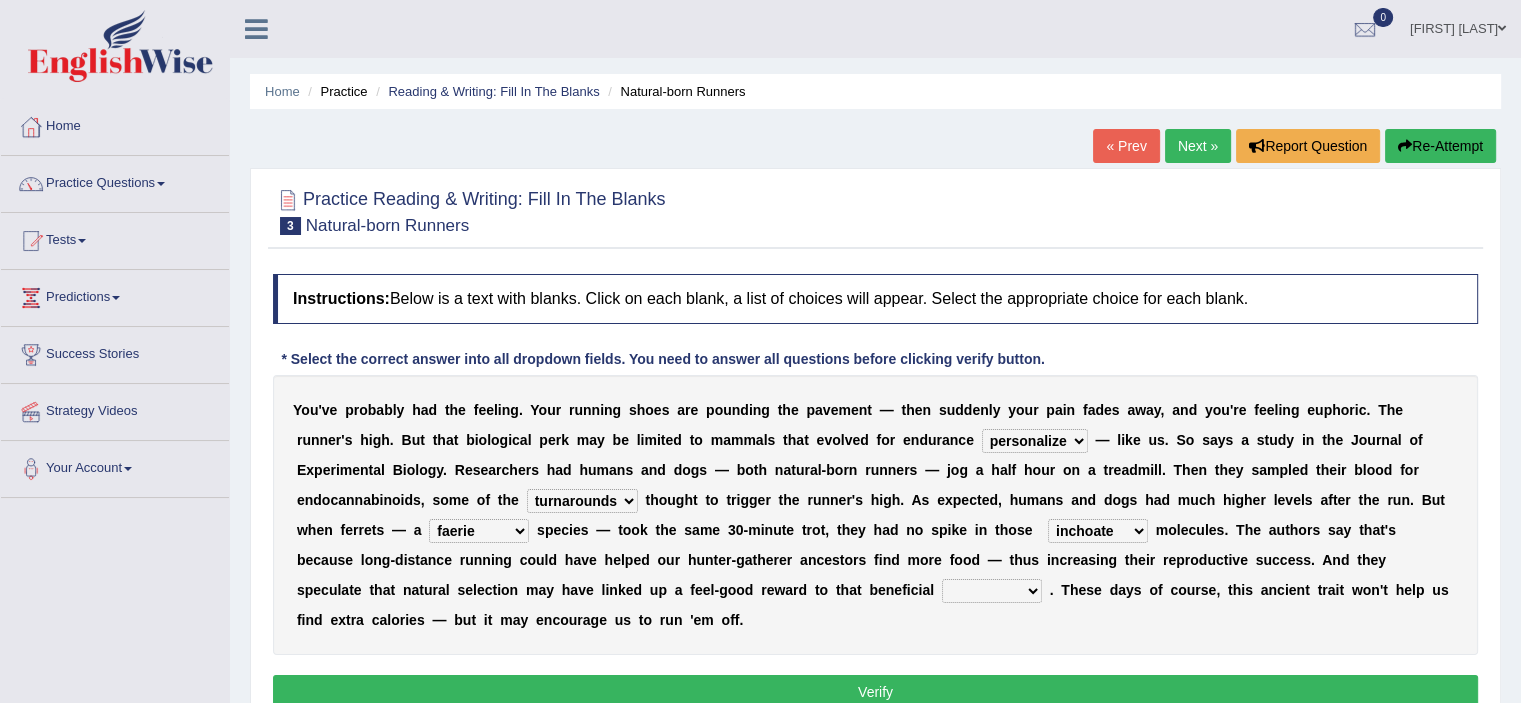 click on "wager exchanger behavior regulator" at bounding box center (992, 591) 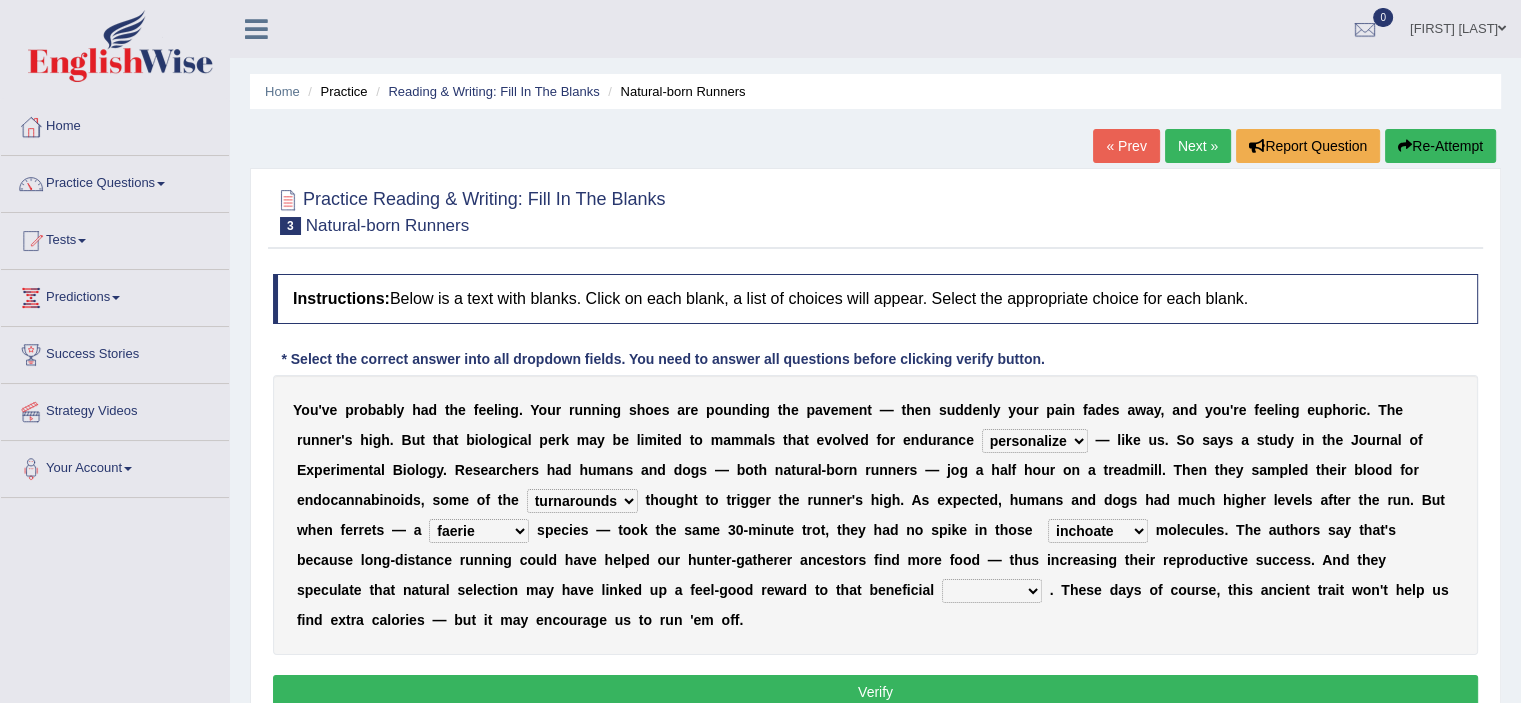select on "behavior" 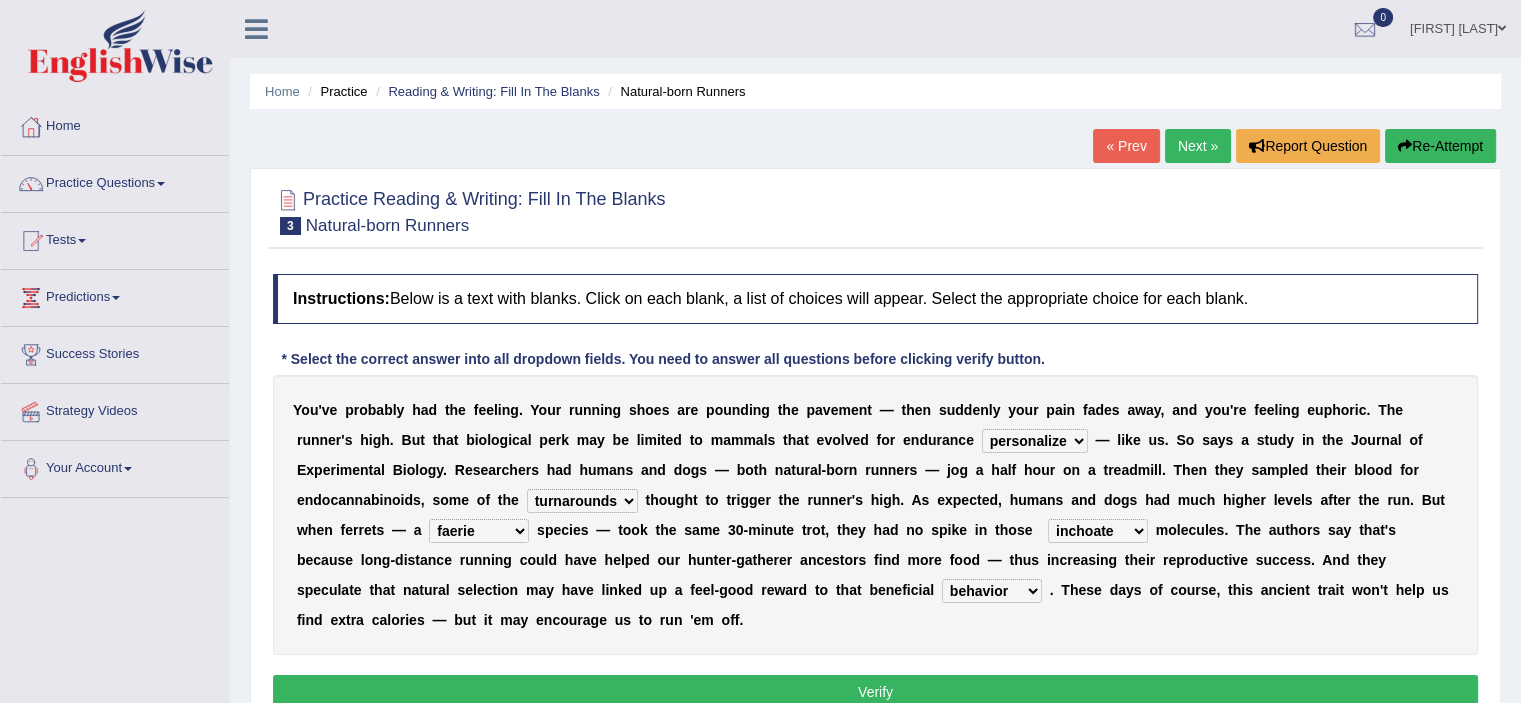 click on "Verify" at bounding box center (875, 692) 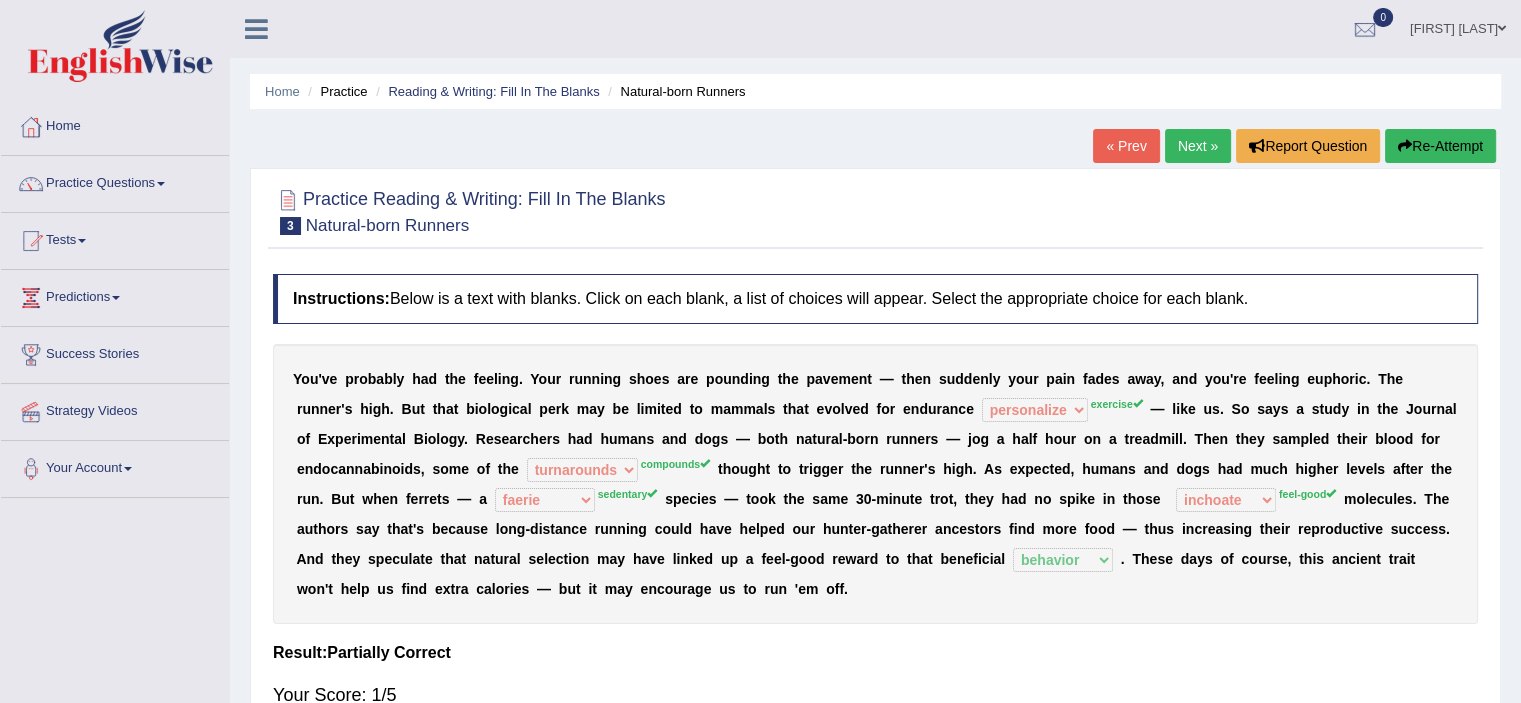 click on "Next »" at bounding box center (1198, 146) 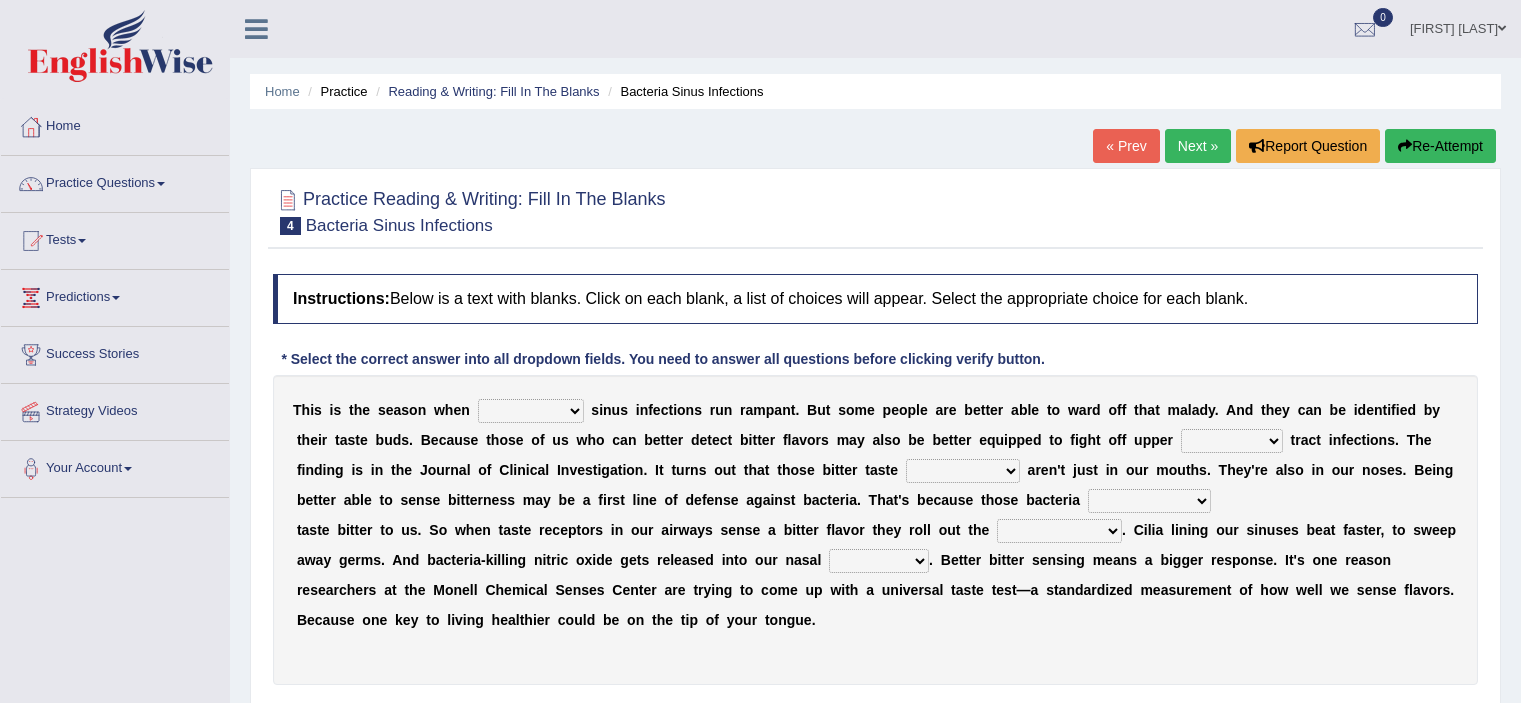 scroll, scrollTop: 0, scrollLeft: 0, axis: both 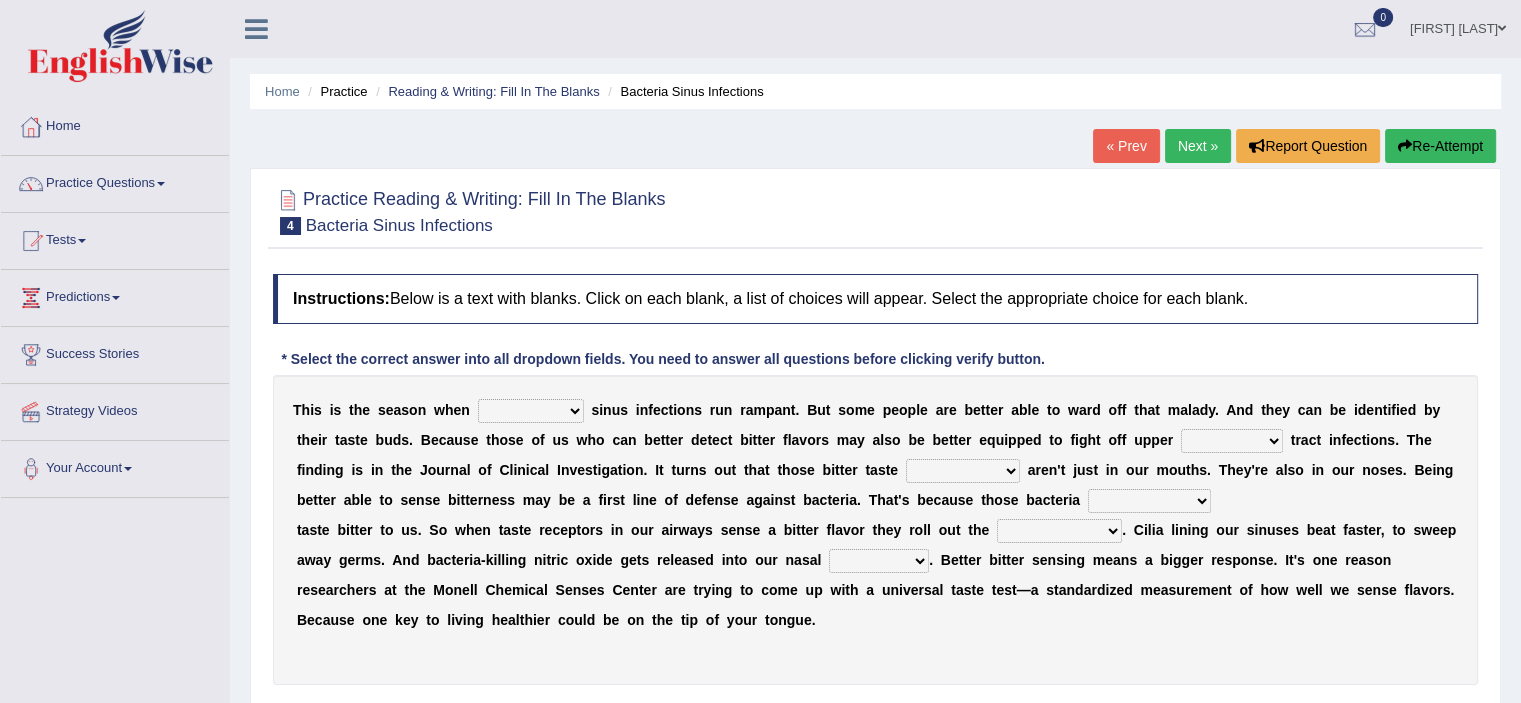 click on "conventicle atheist bacterial prissier" at bounding box center [531, 411] 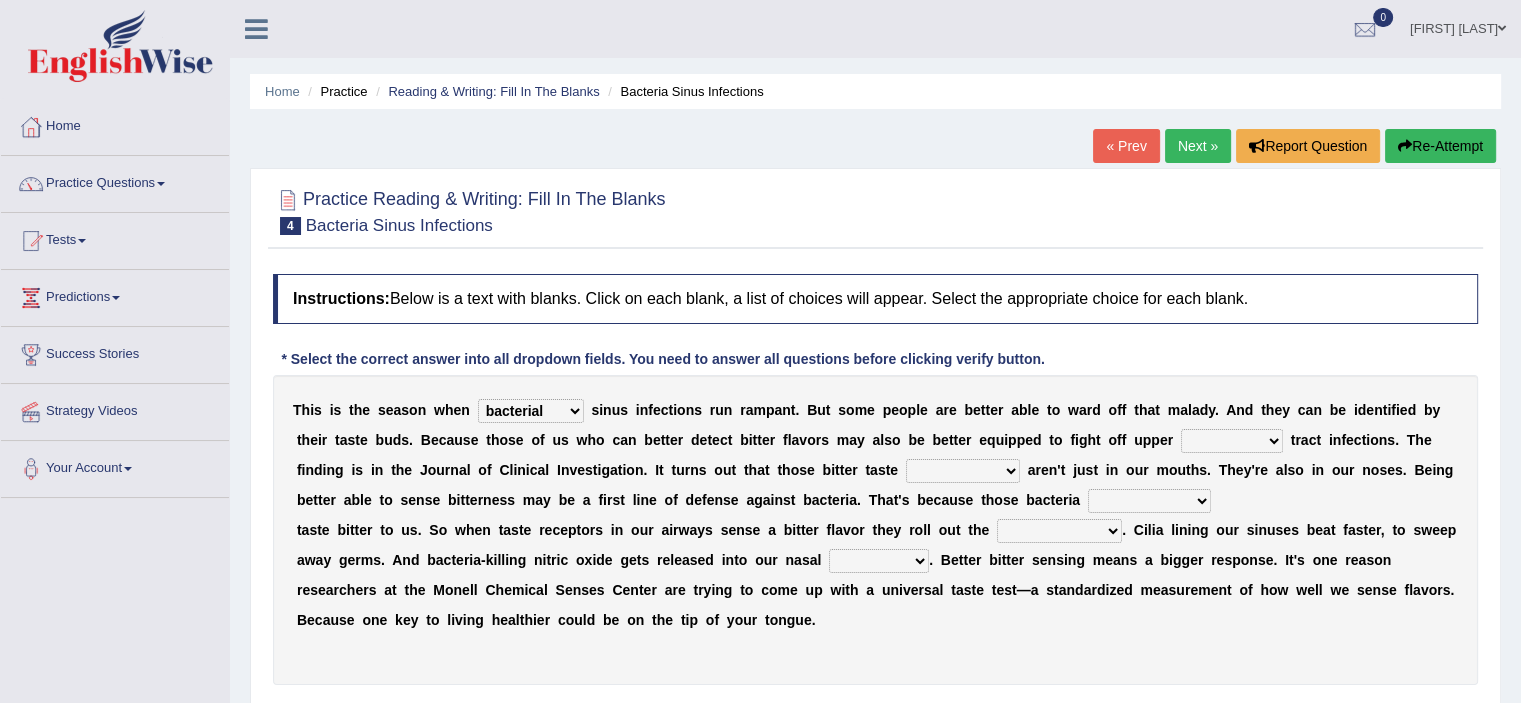 click on "conventicle atheist bacterial prissier" at bounding box center [531, 411] 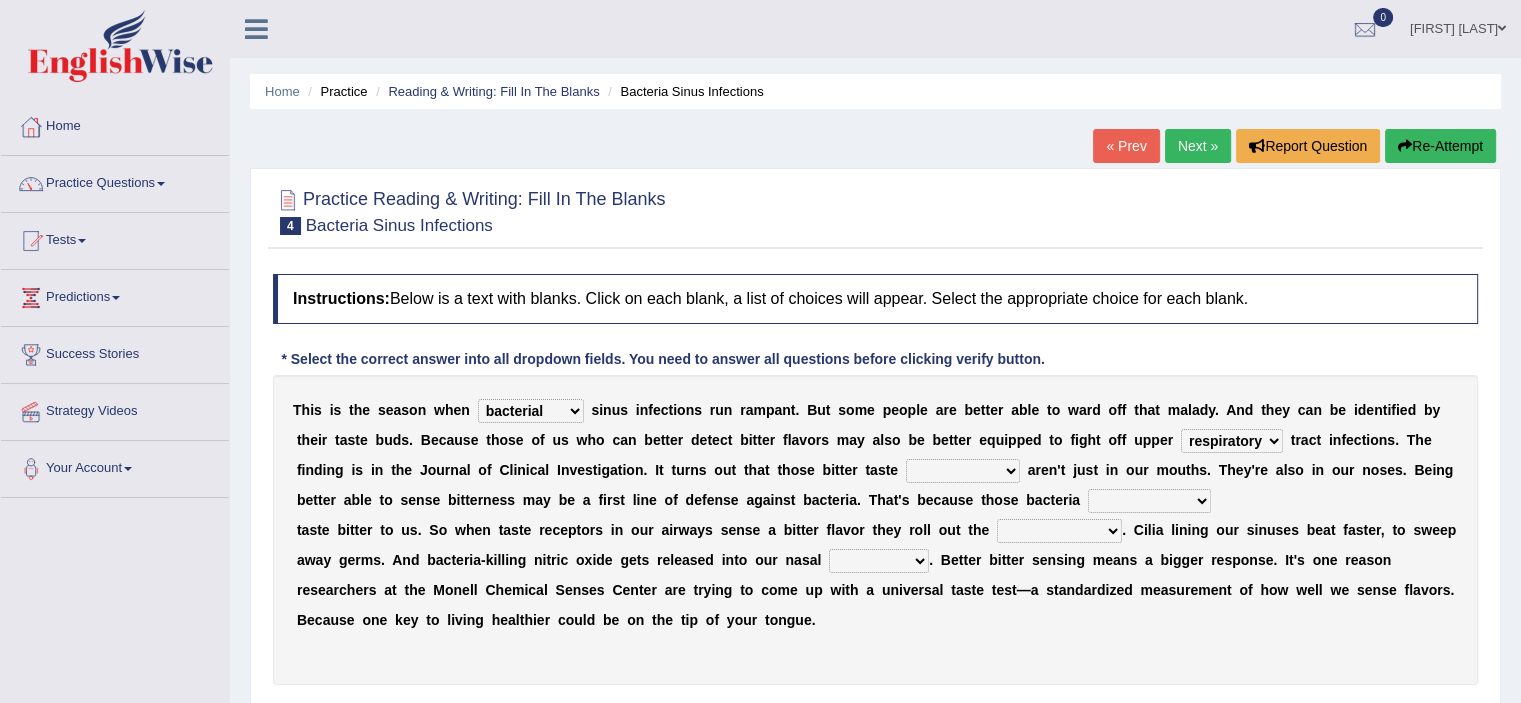 click on "faulty respiratory togae gawky" at bounding box center (1232, 441) 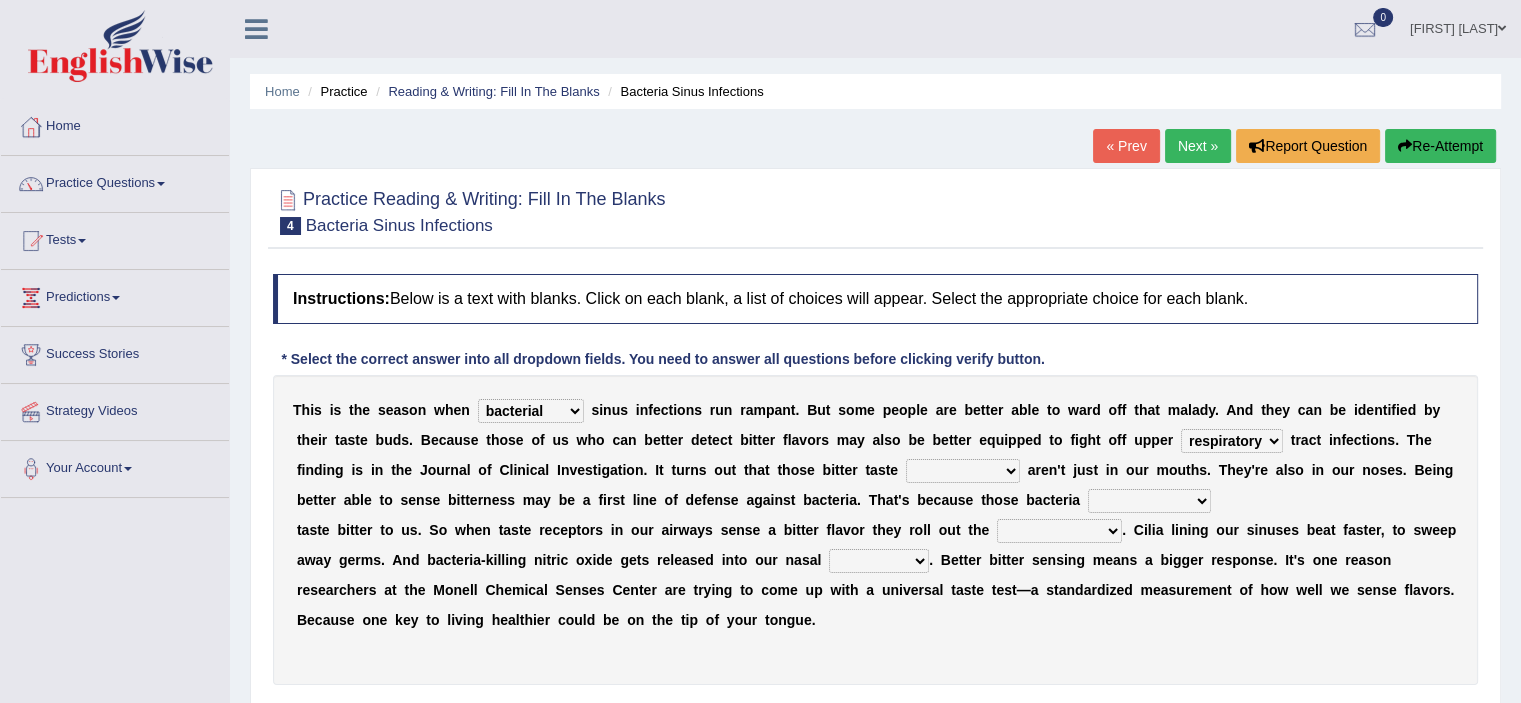 click on "depressions dinners submissions receptors" at bounding box center [963, 471] 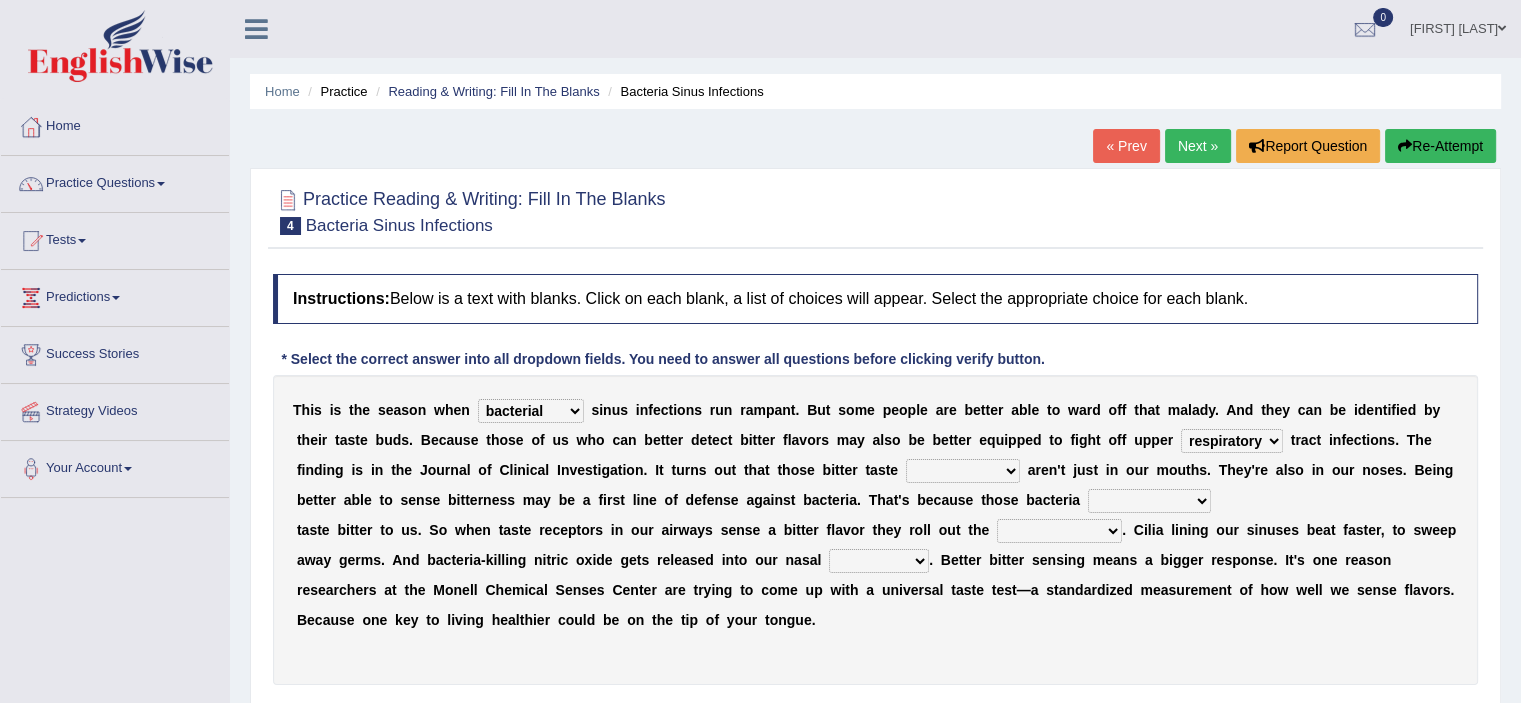 select on "receptors" 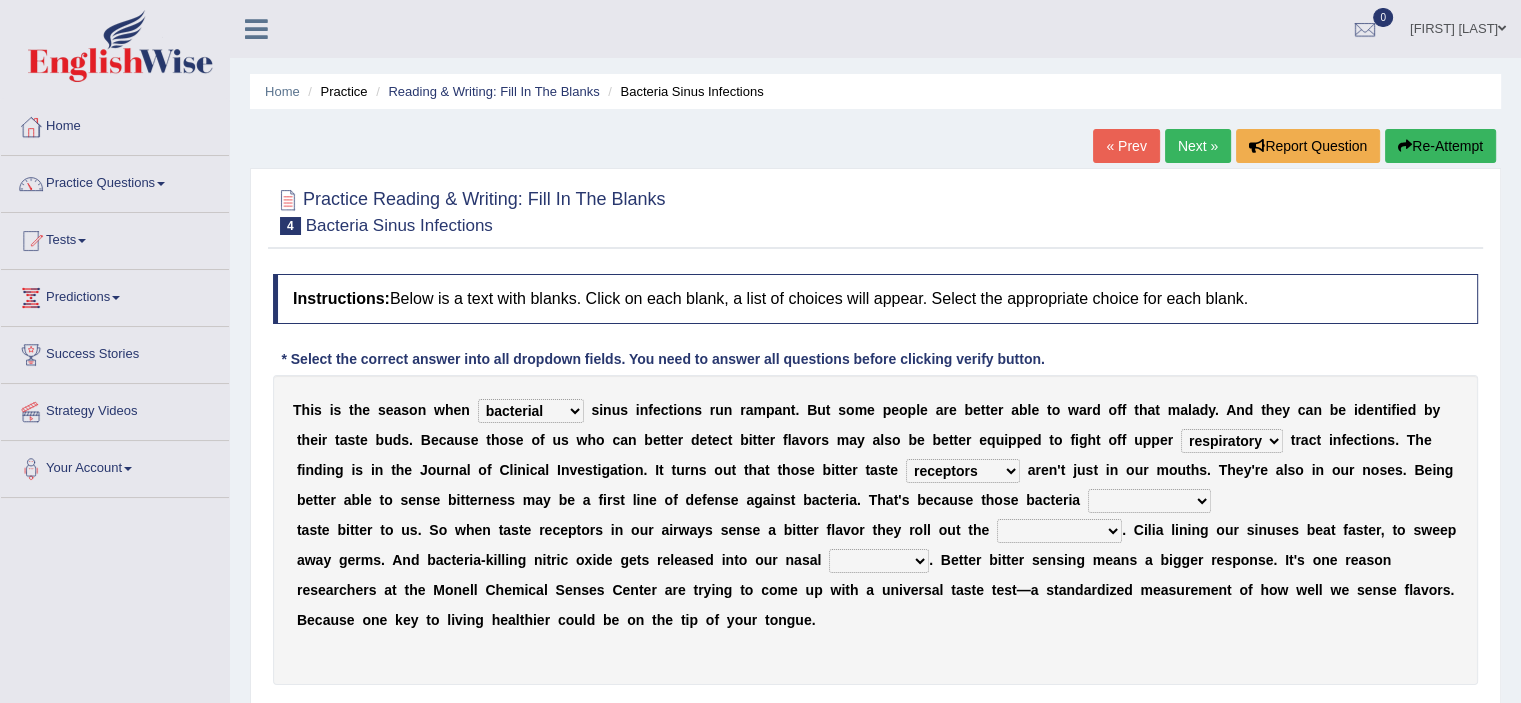 click on "purposelessly actually diagonally providently" at bounding box center (1149, 501) 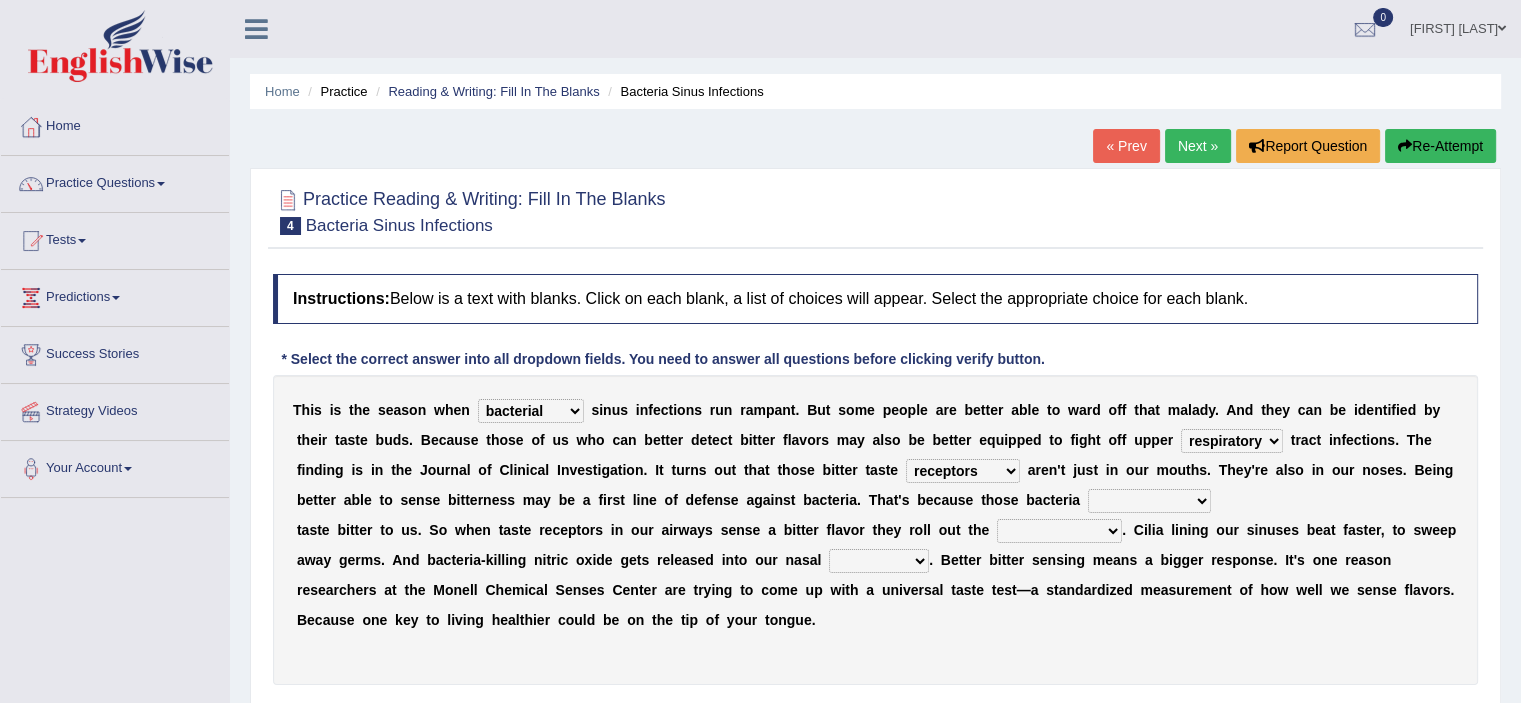 select on "providently" 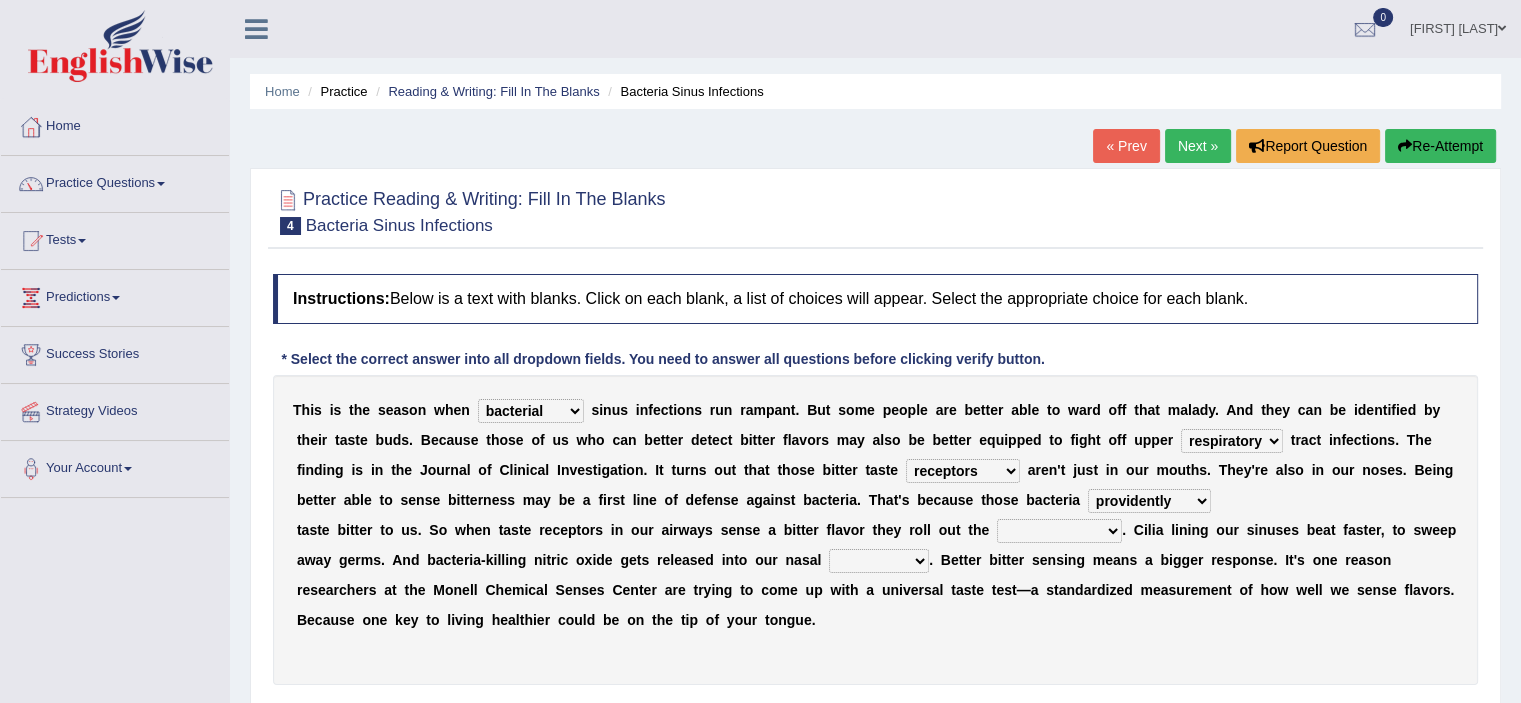 click on "defenses contradictions chestnuts pelvis" at bounding box center (1059, 531) 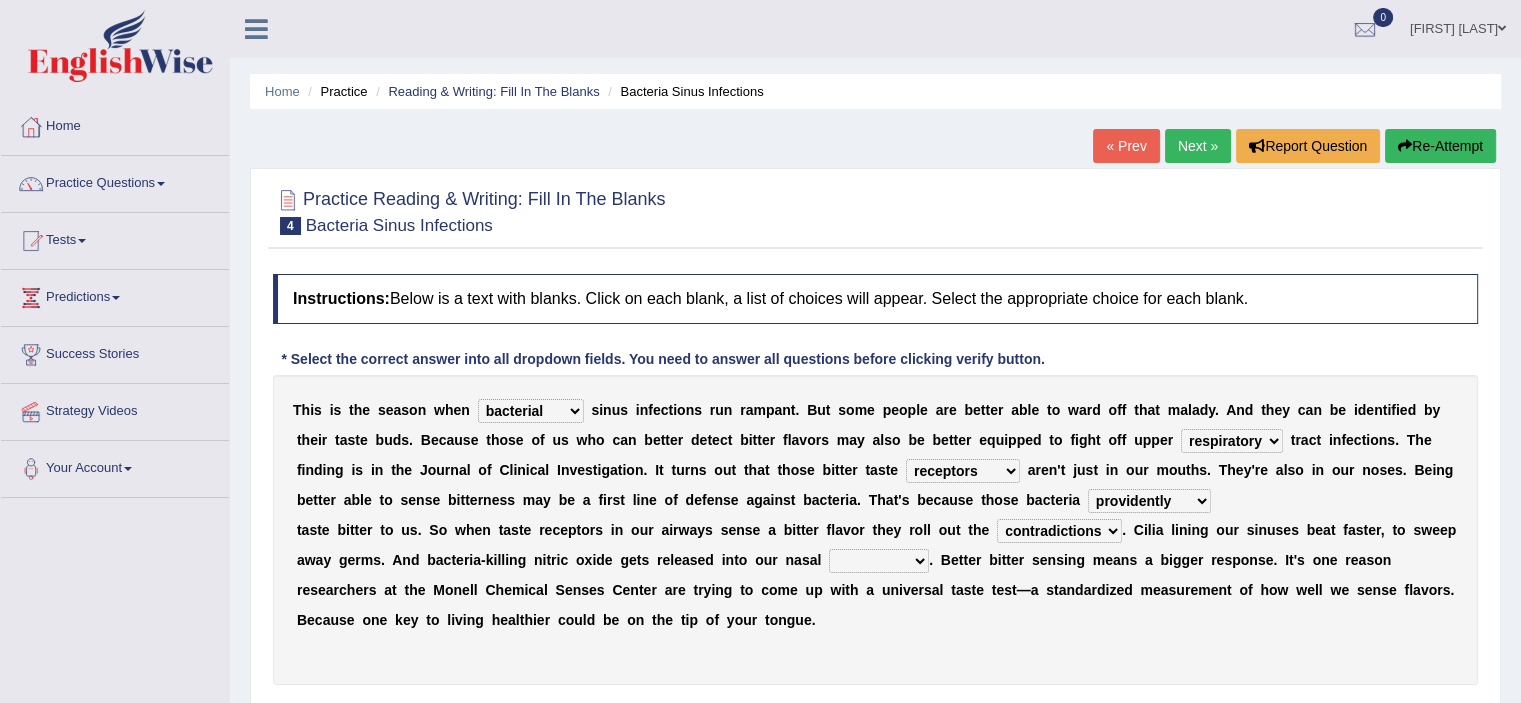 click on "defenses contradictions chestnuts pelvis" at bounding box center (1059, 531) 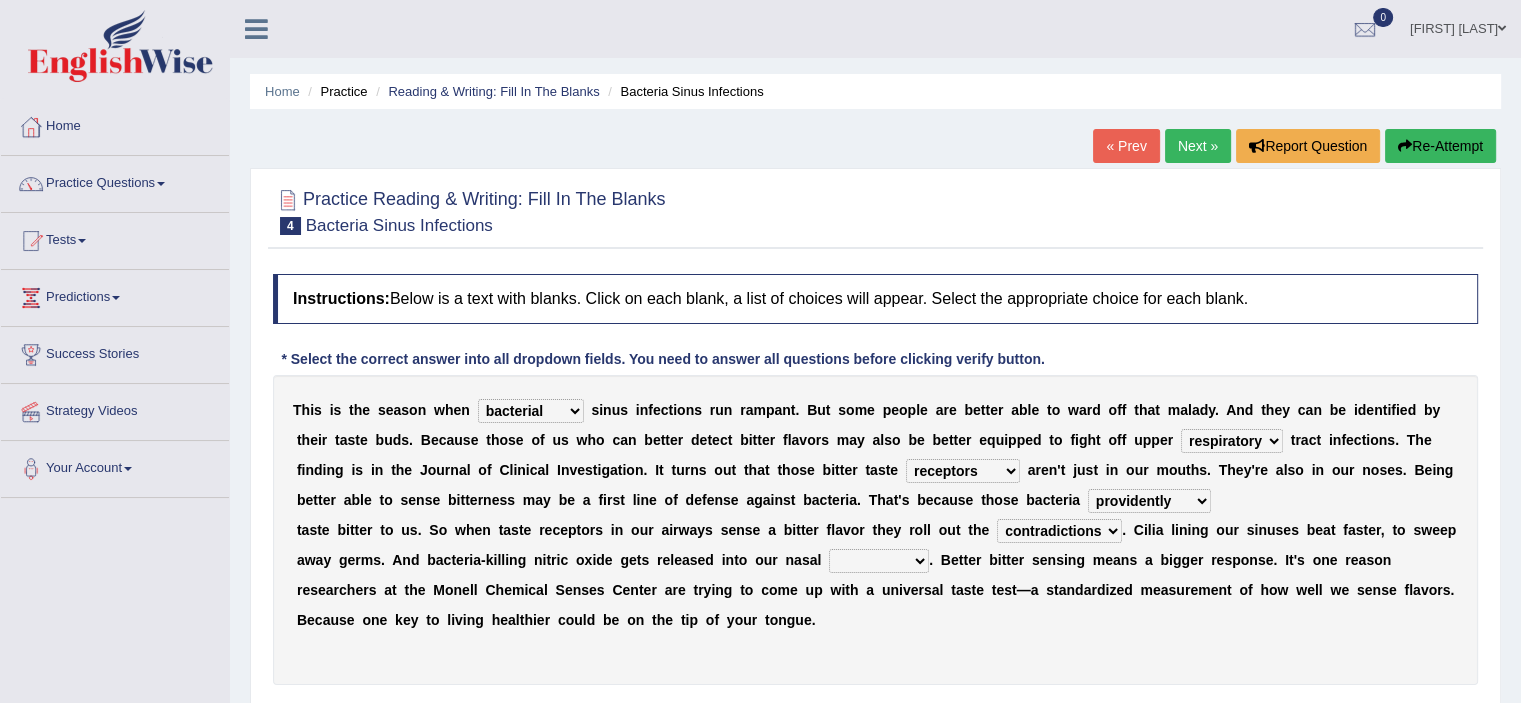 click on "causalities localities infirmities cavities" at bounding box center [879, 561] 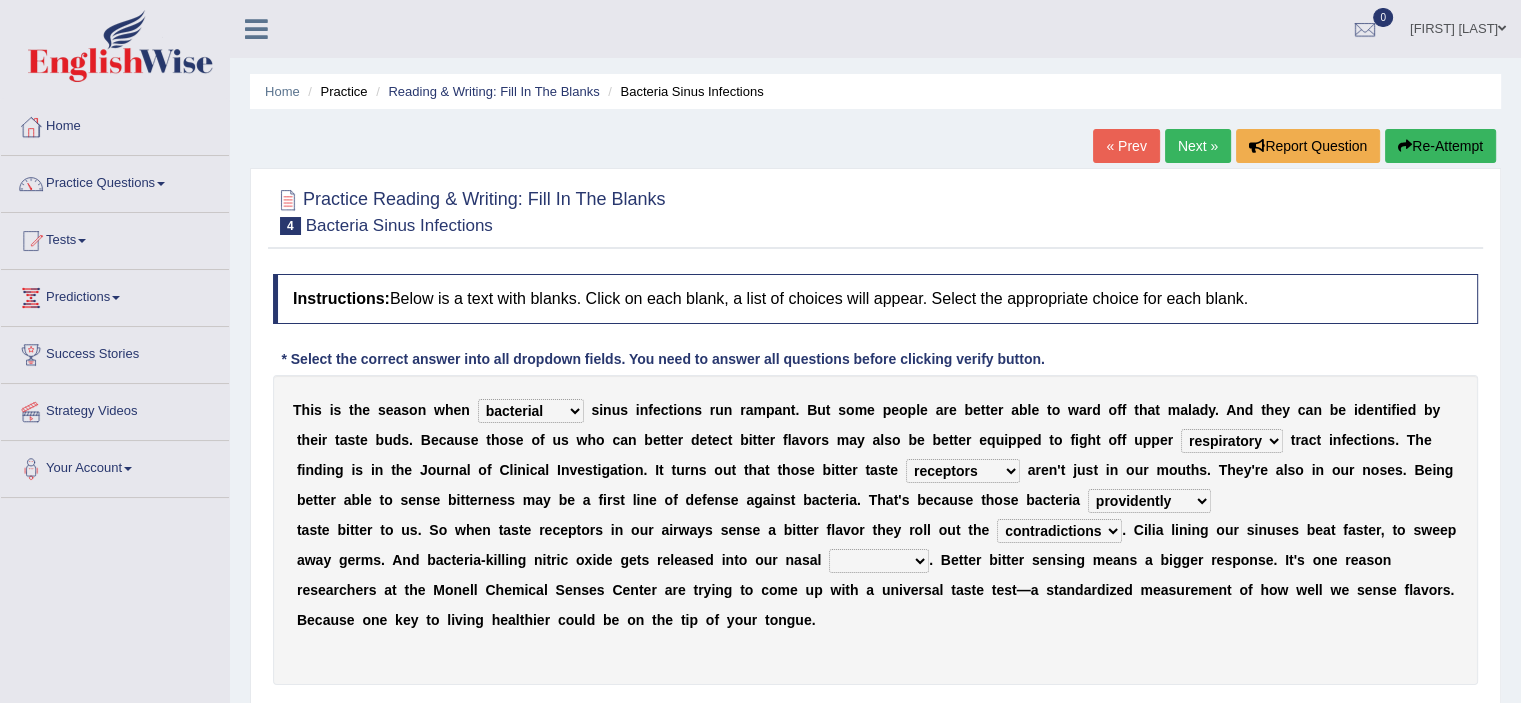 select on "infirmities" 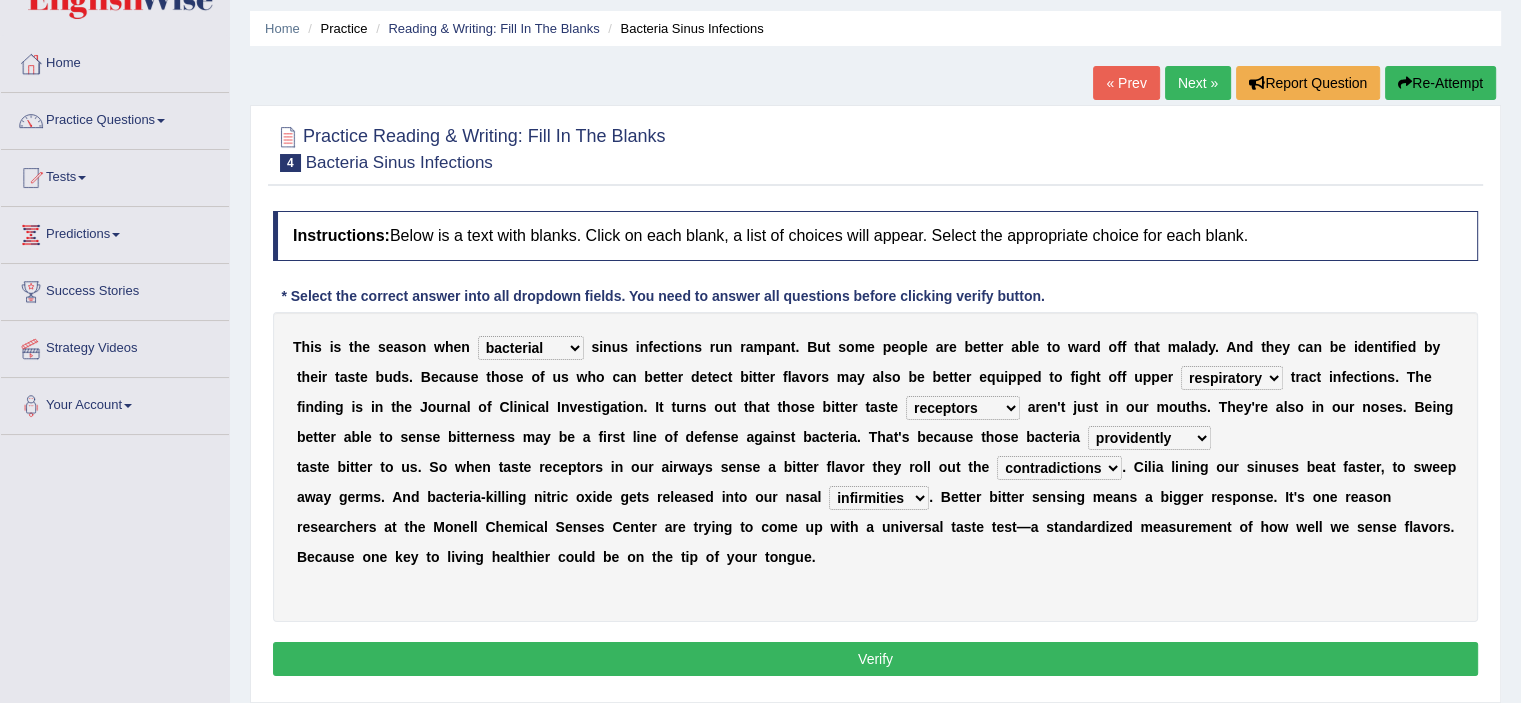 scroll, scrollTop: 80, scrollLeft: 0, axis: vertical 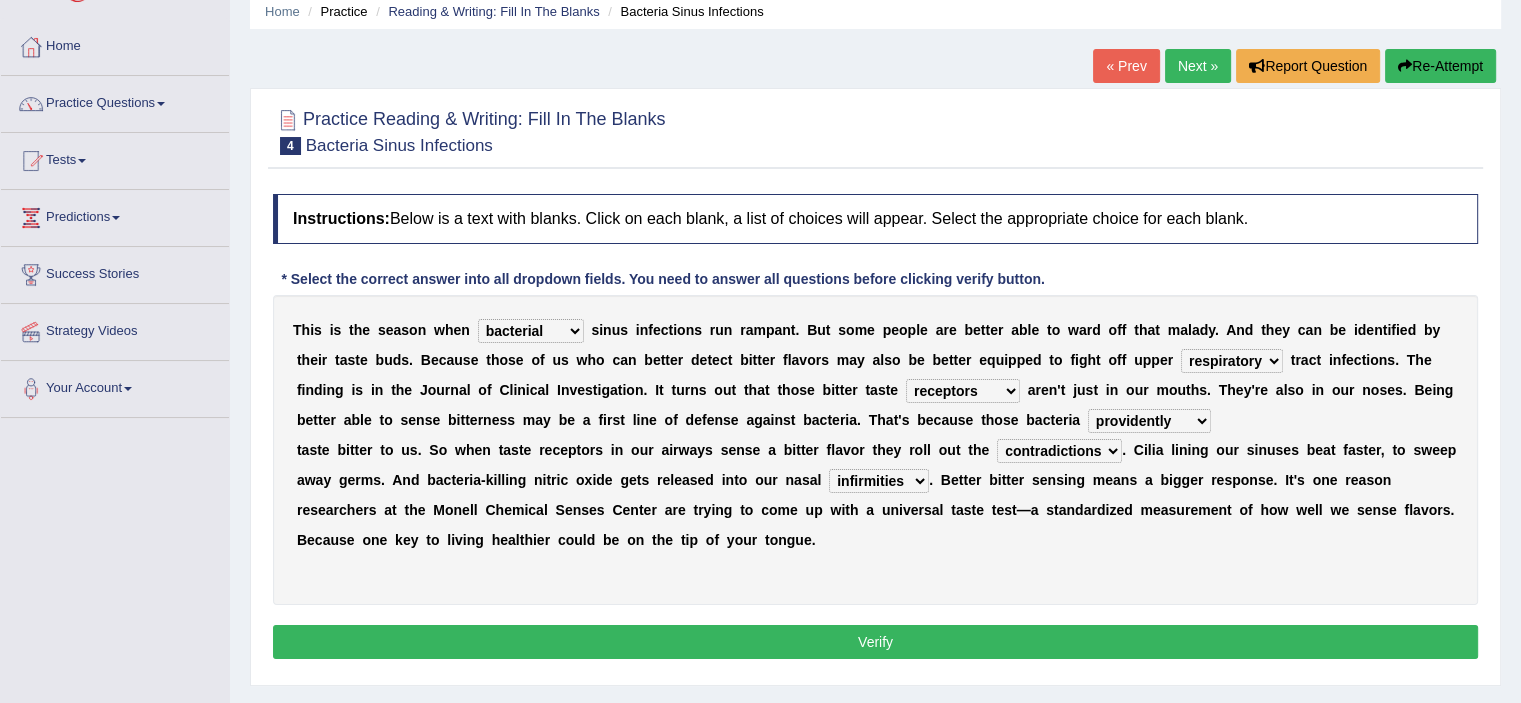 click on "Verify" at bounding box center (875, 642) 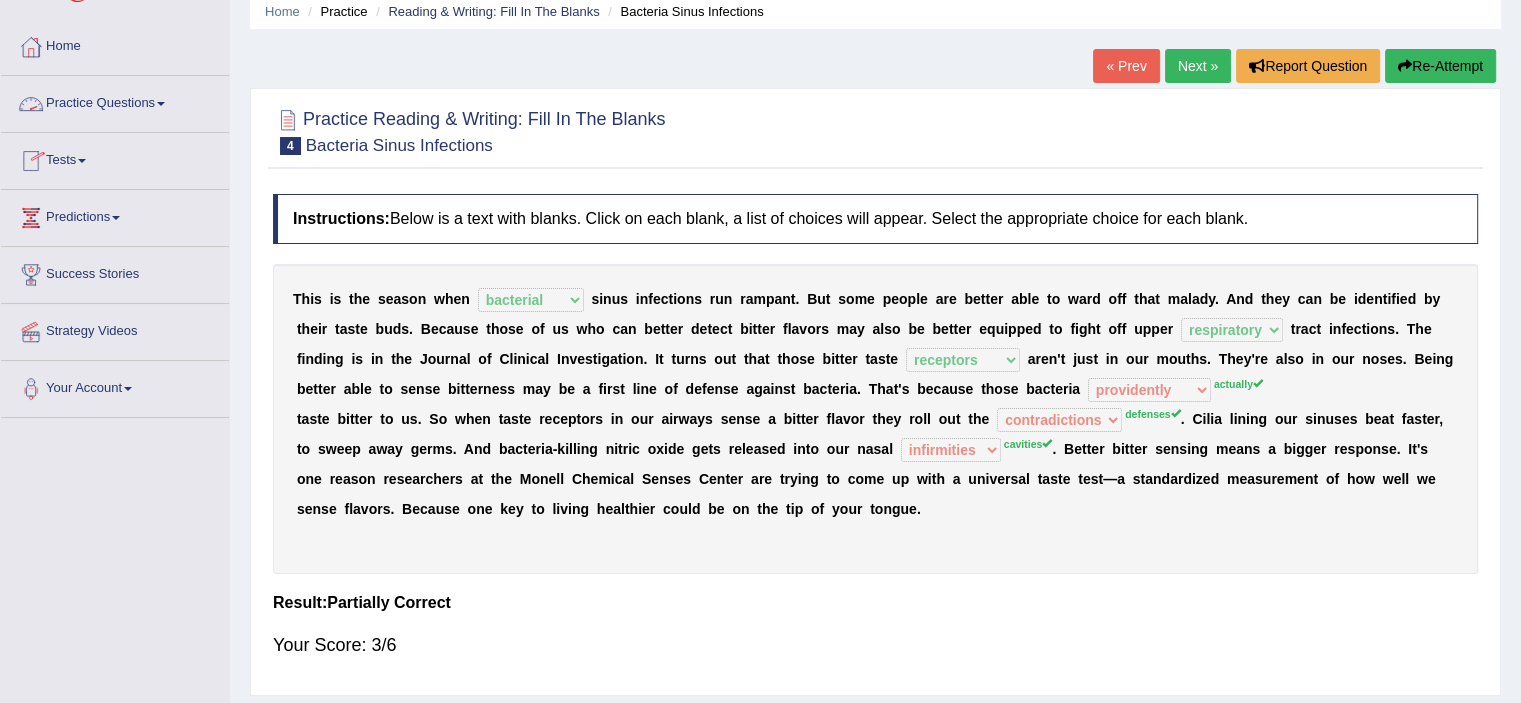 click on "Practice Questions" at bounding box center (115, 101) 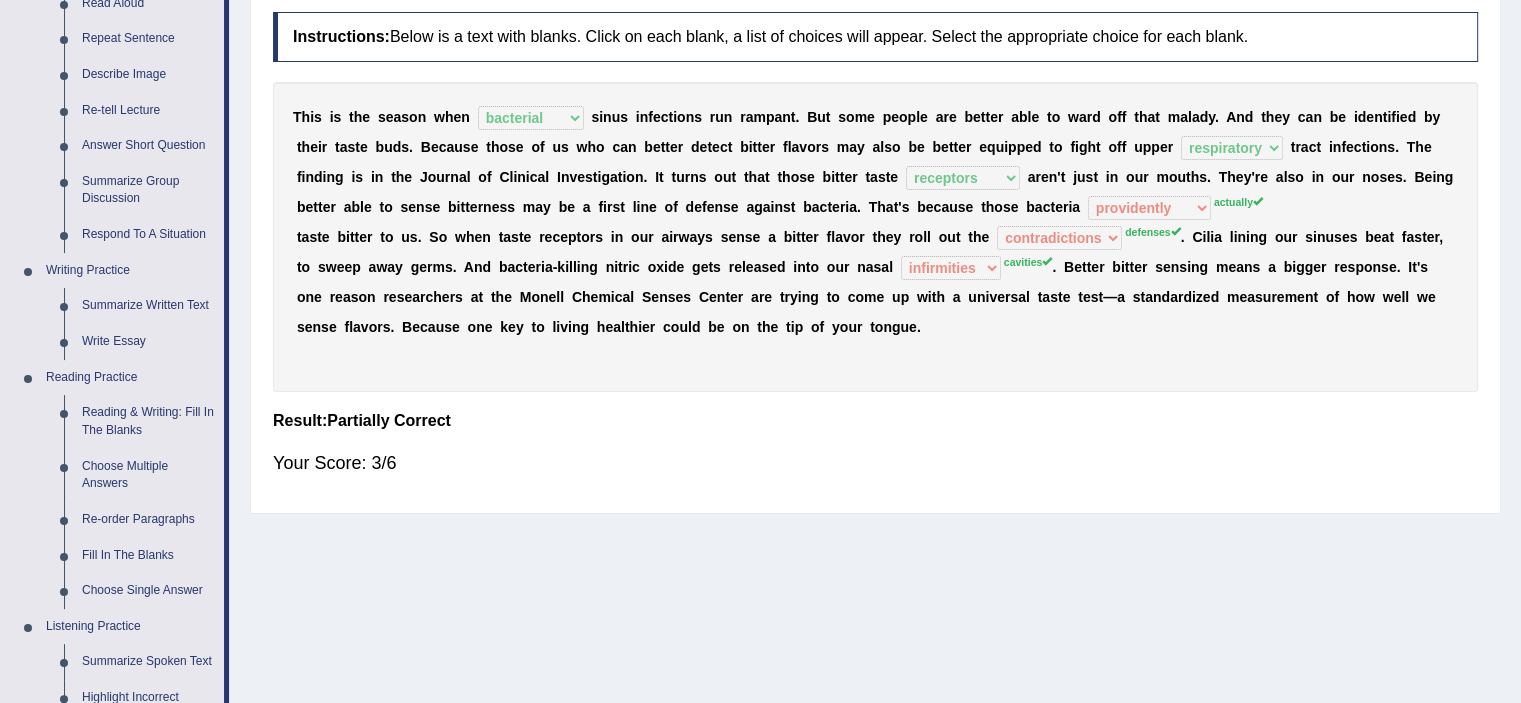 scroll, scrollTop: 270, scrollLeft: 0, axis: vertical 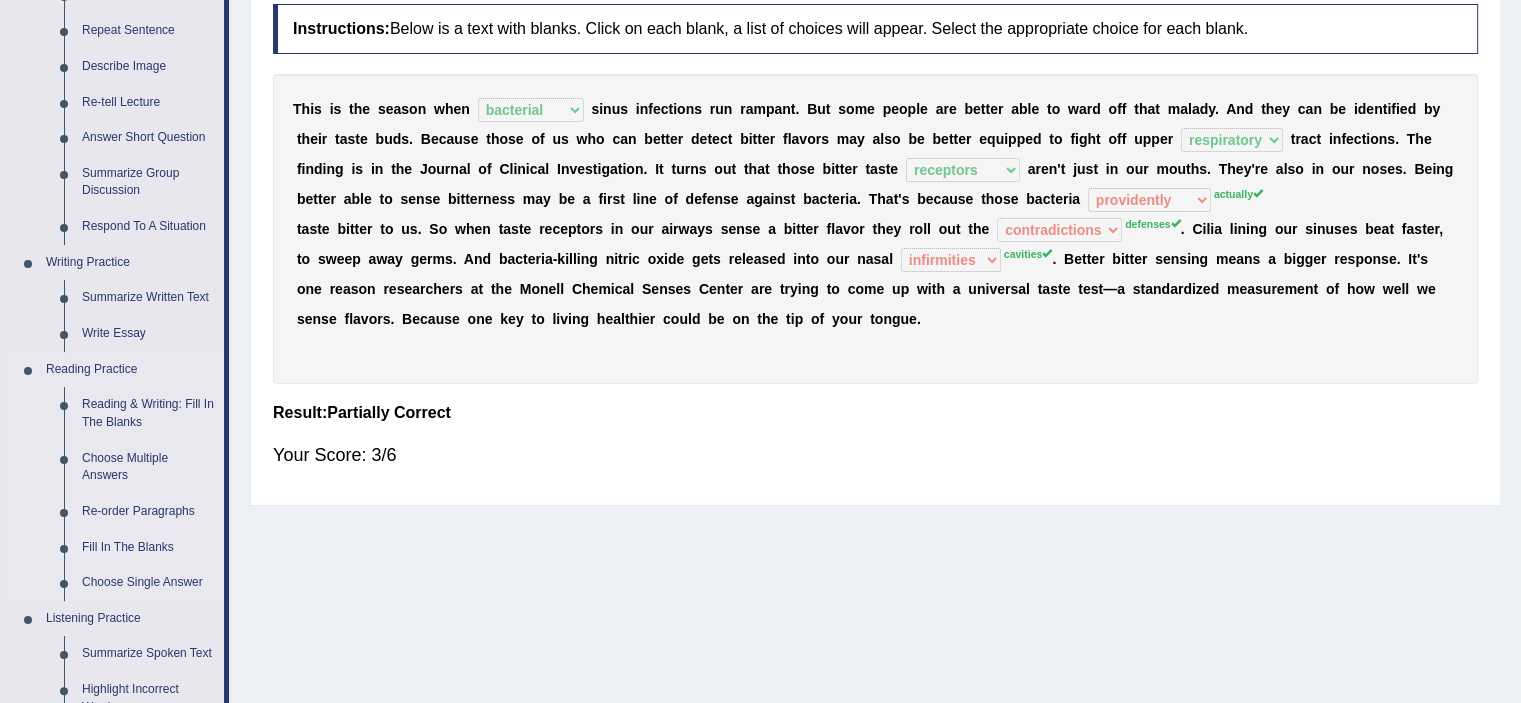 click on "Fill In The Blanks" at bounding box center [148, 548] 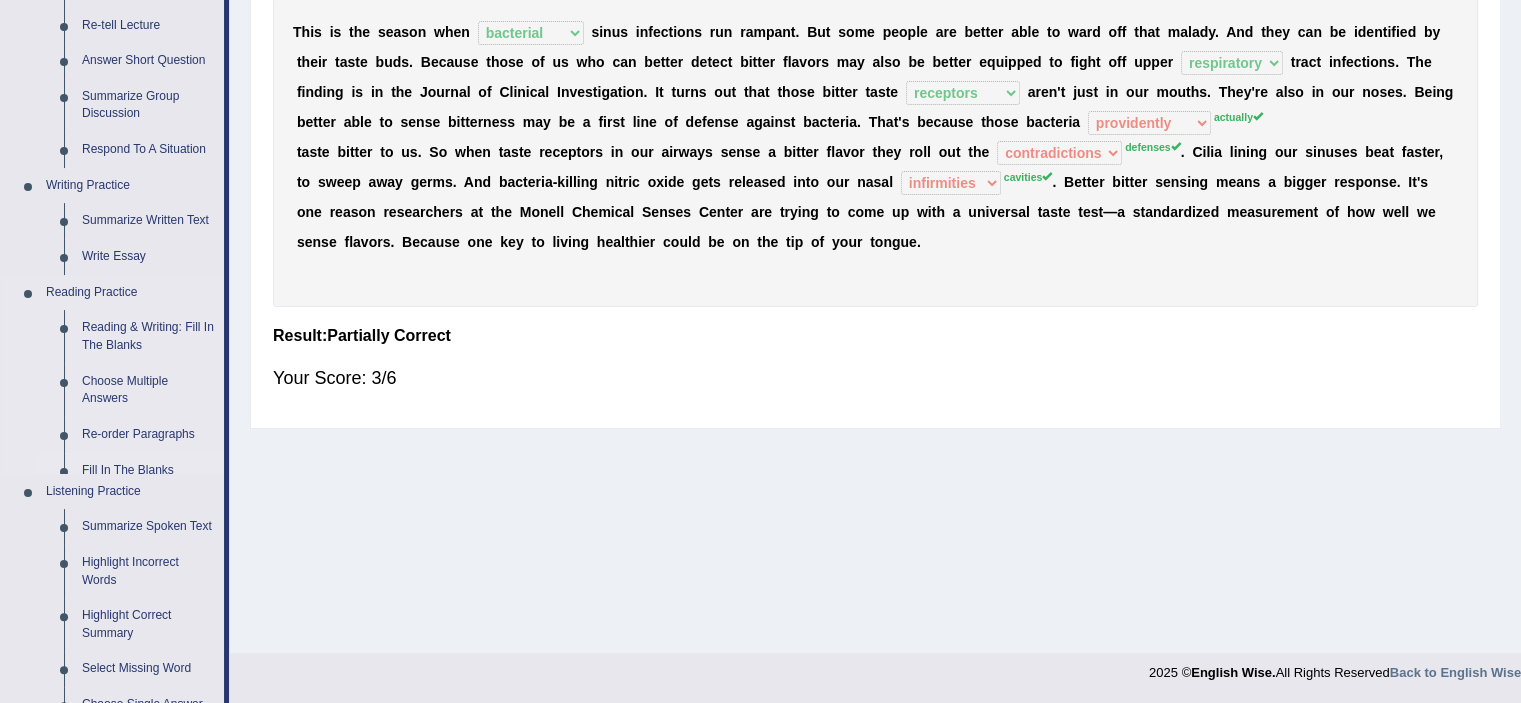 scroll, scrollTop: 782, scrollLeft: 0, axis: vertical 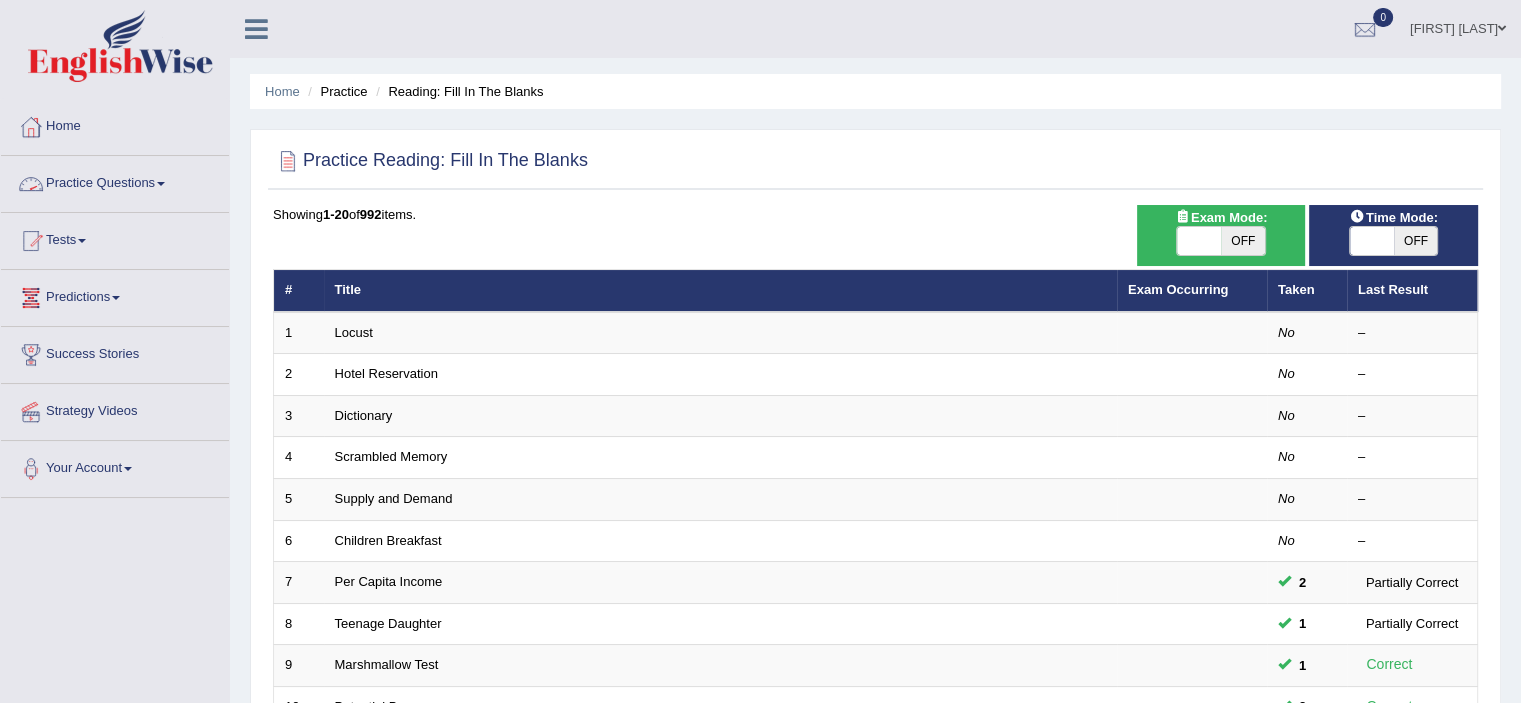 click on "Practice Questions" at bounding box center (115, 181) 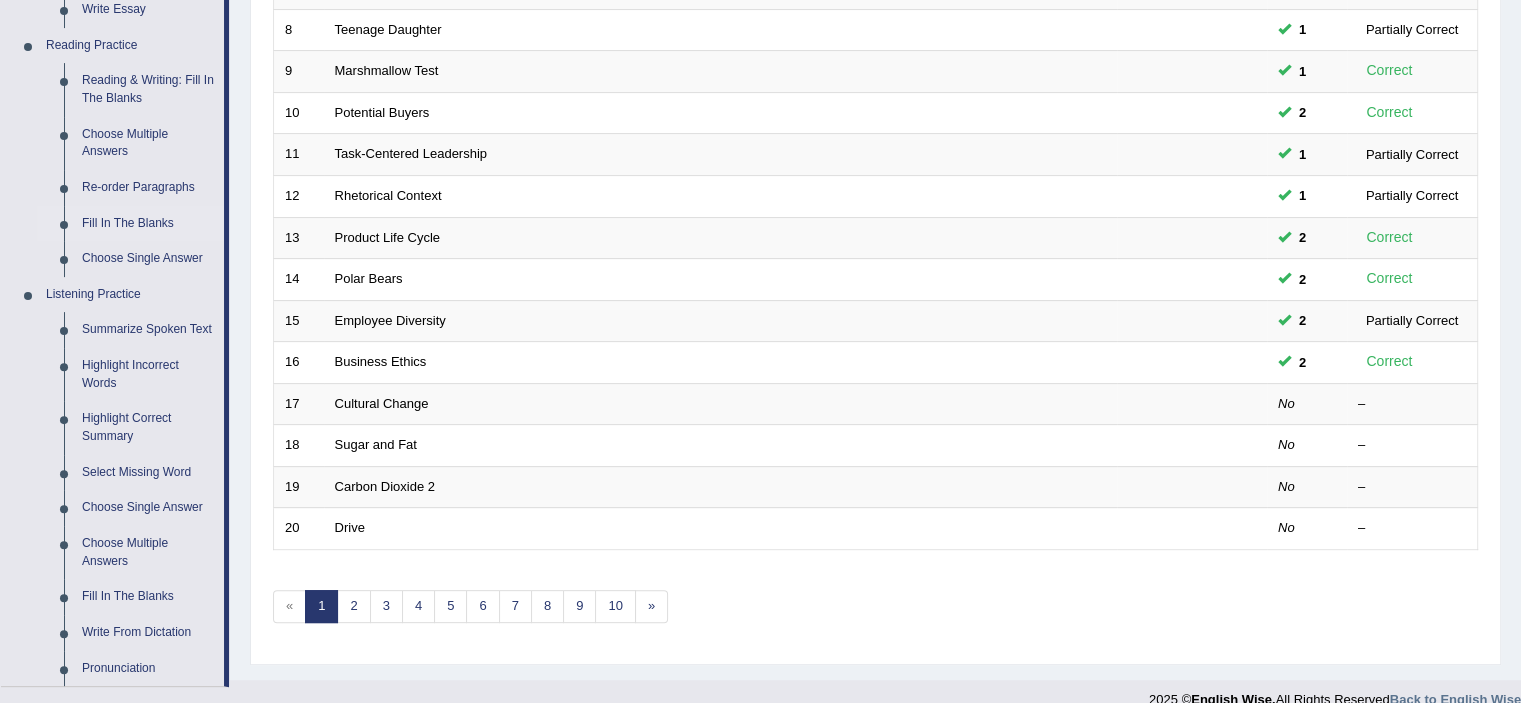scroll, scrollTop: 600, scrollLeft: 0, axis: vertical 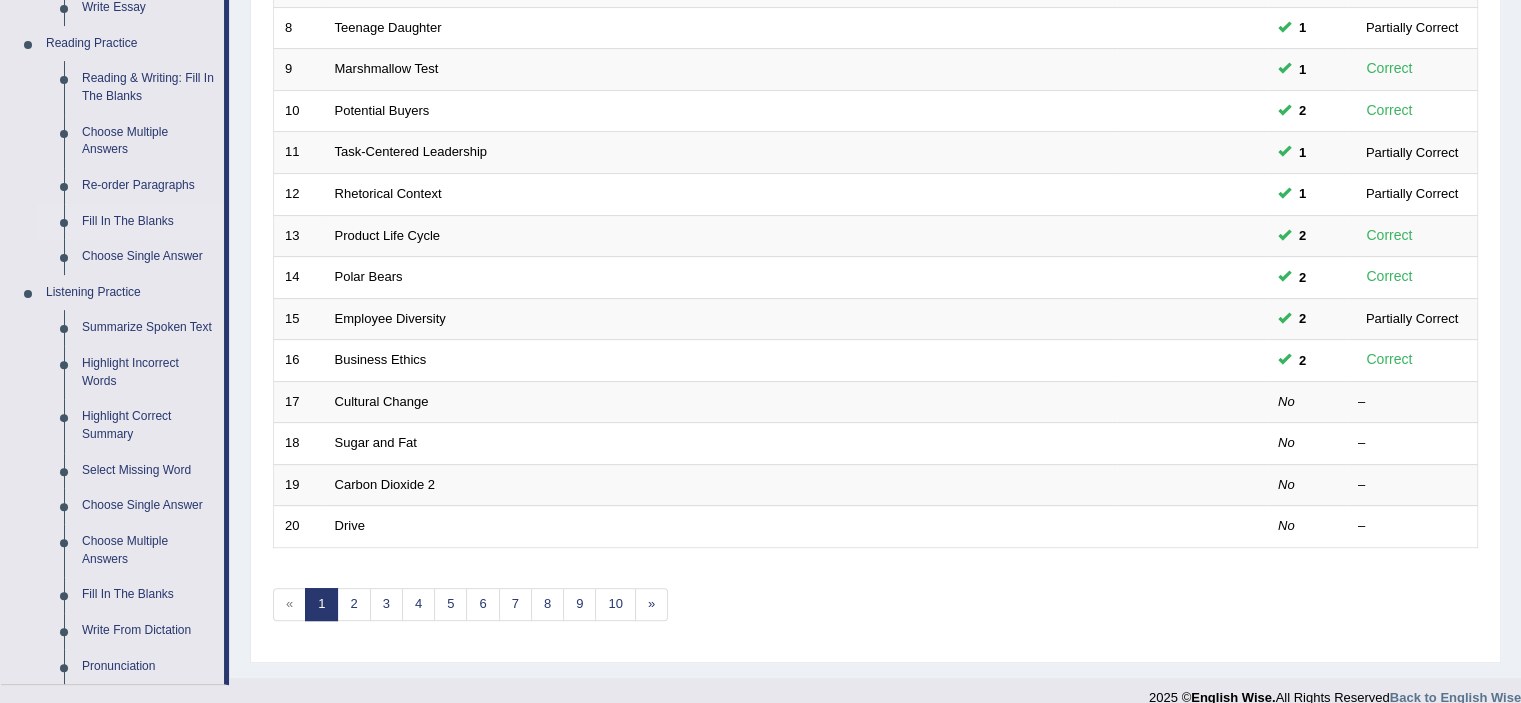 click on "Practice Questions" at bounding box center (112, -415) 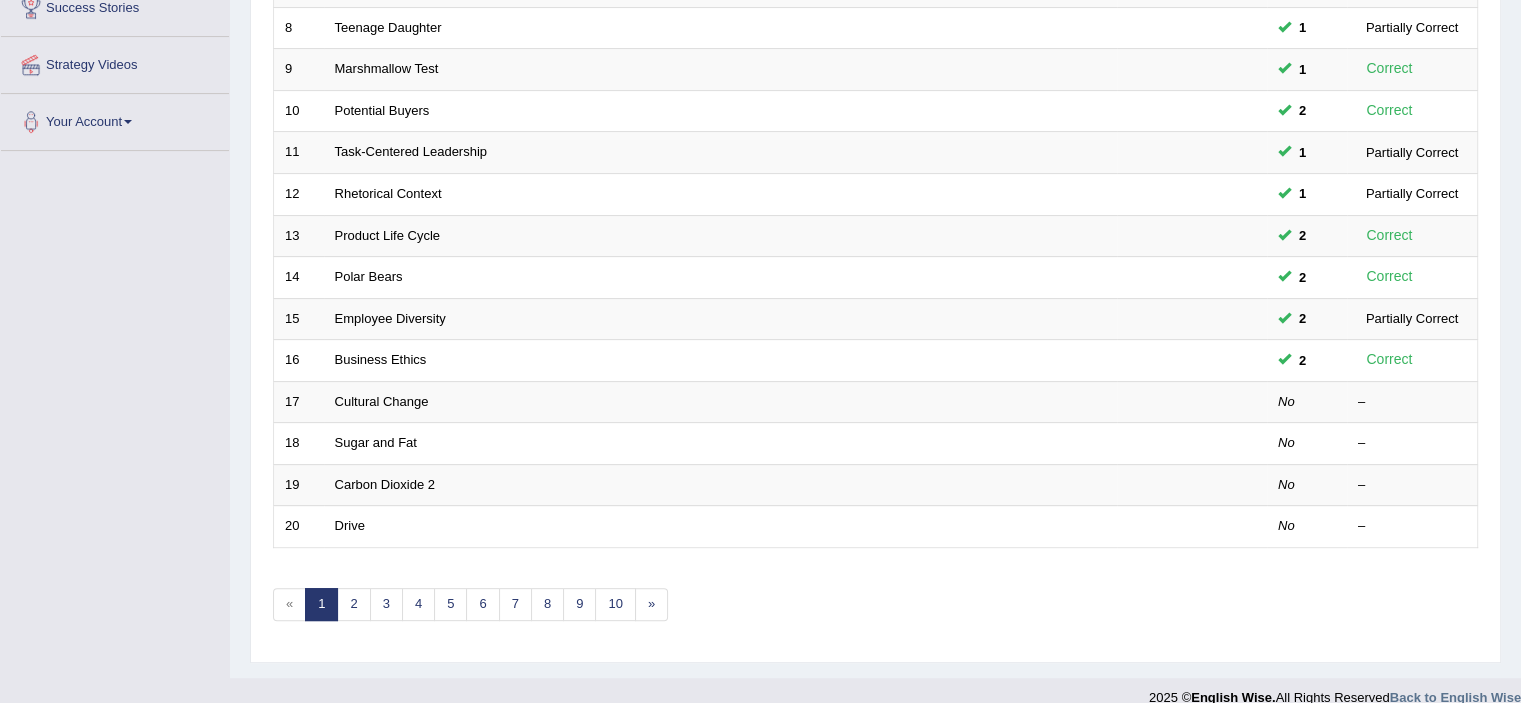 scroll, scrollTop: 256, scrollLeft: 0, axis: vertical 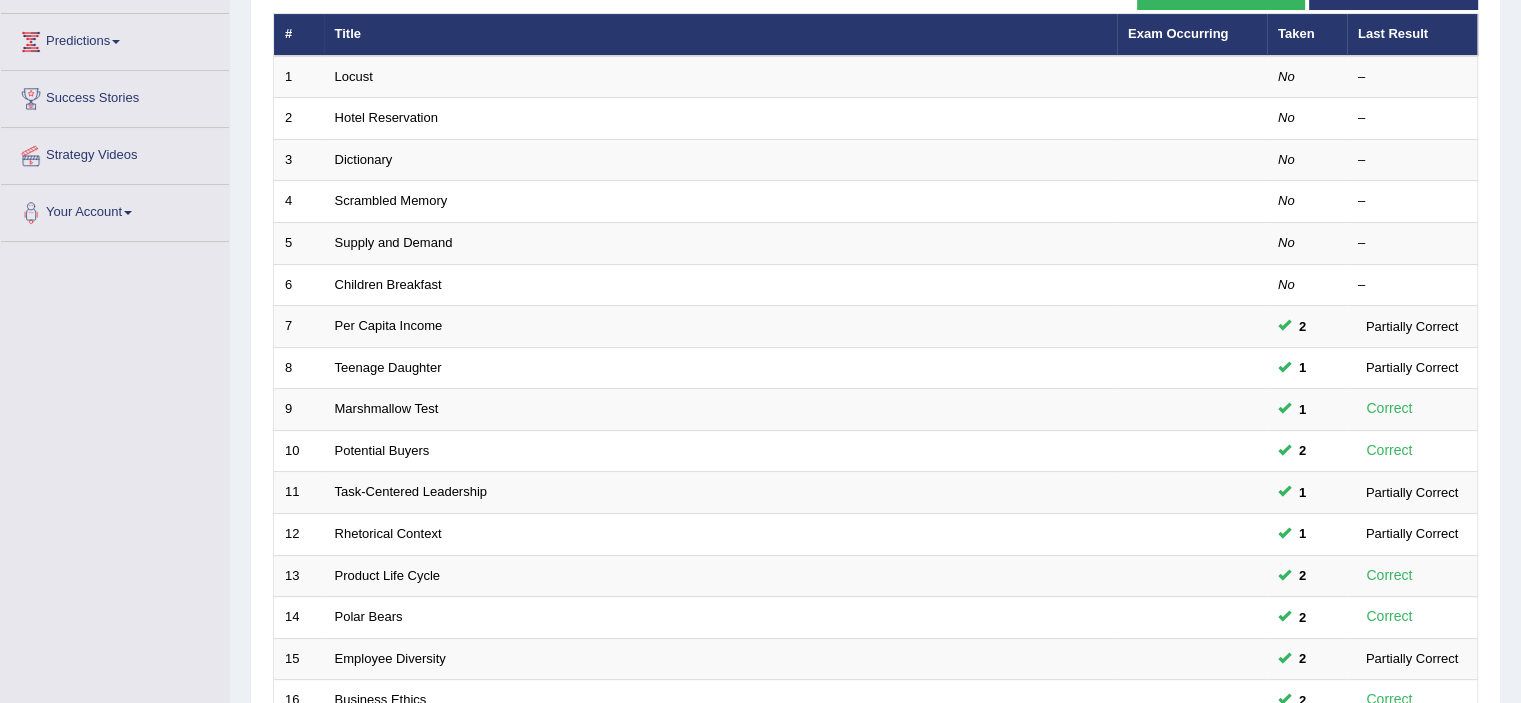 click on "Practice Questions" at bounding box center [115, -75] 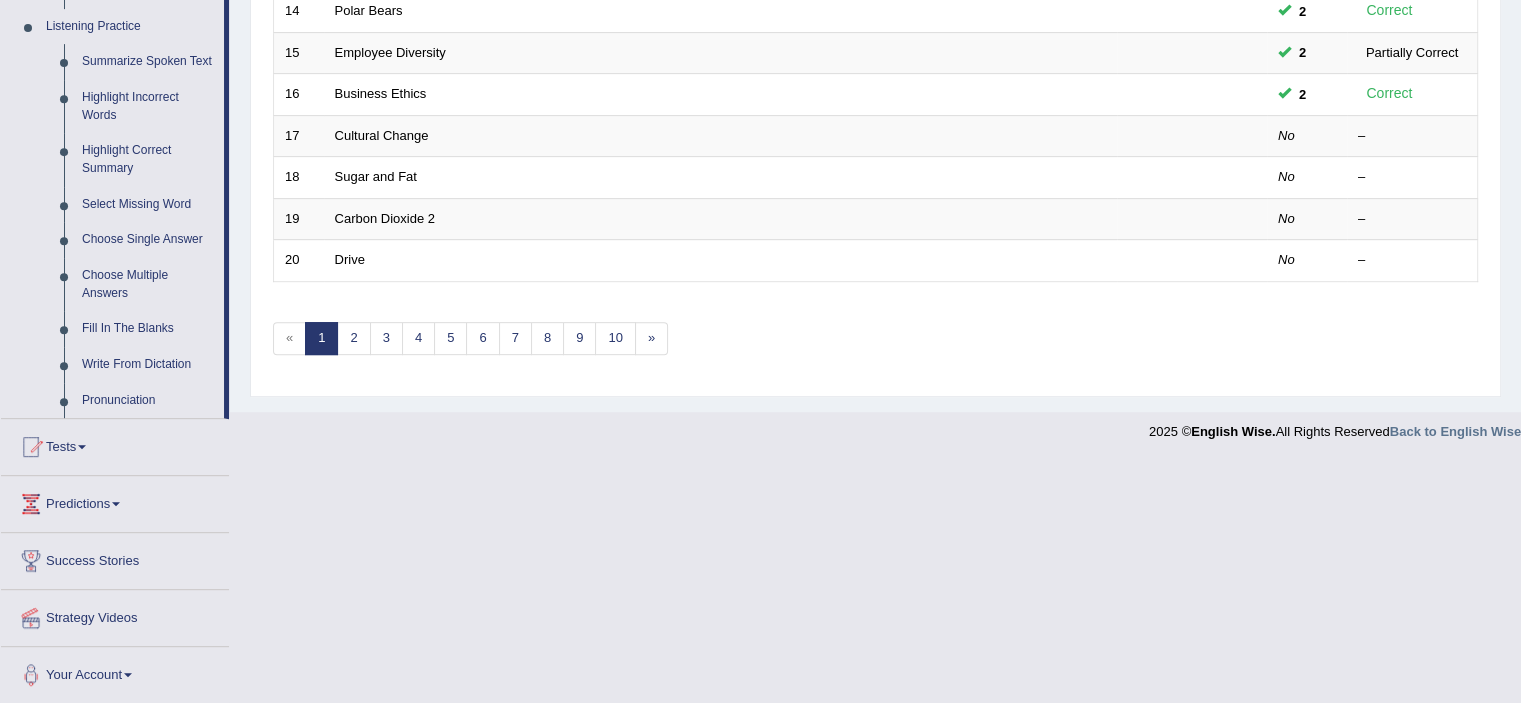 scroll, scrollTop: 247, scrollLeft: 0, axis: vertical 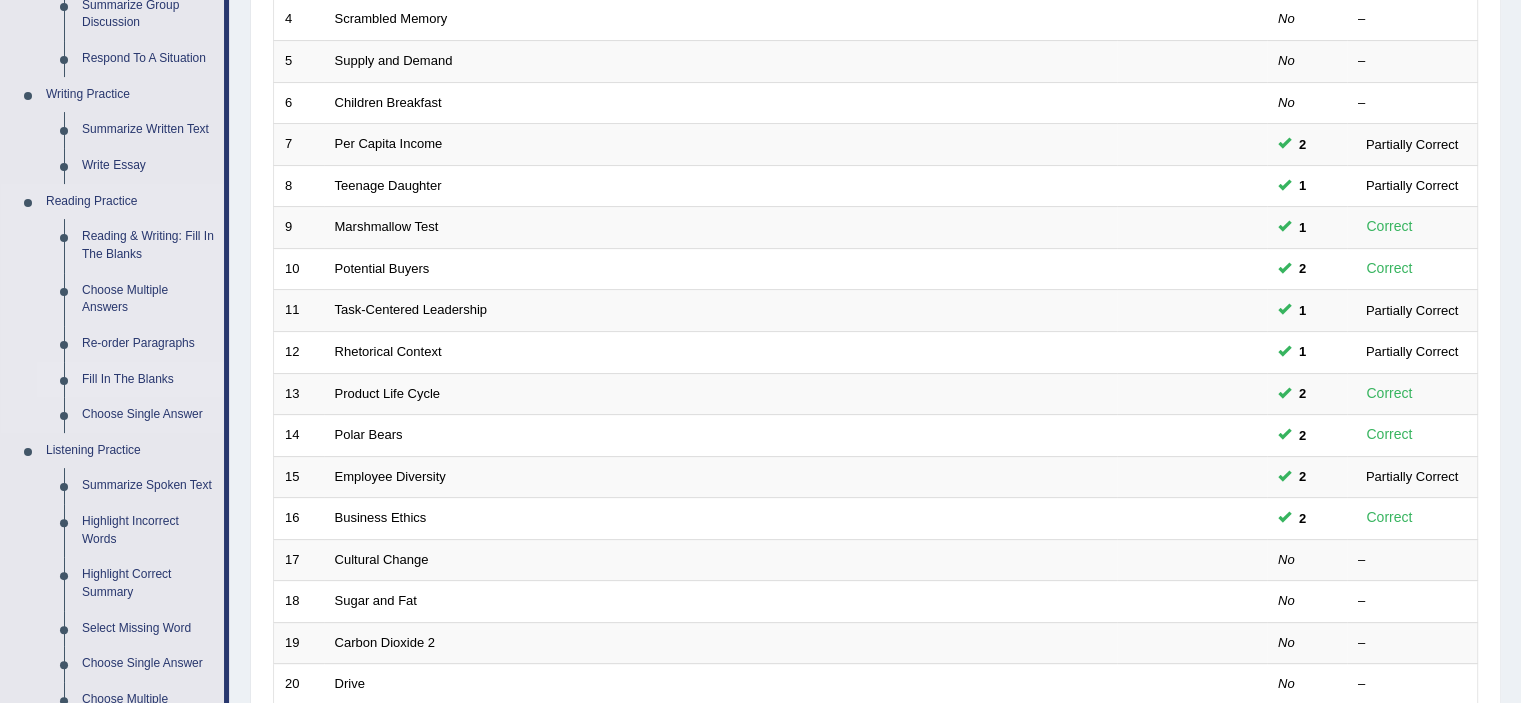click on "Fill In The Blanks" at bounding box center [148, 380] 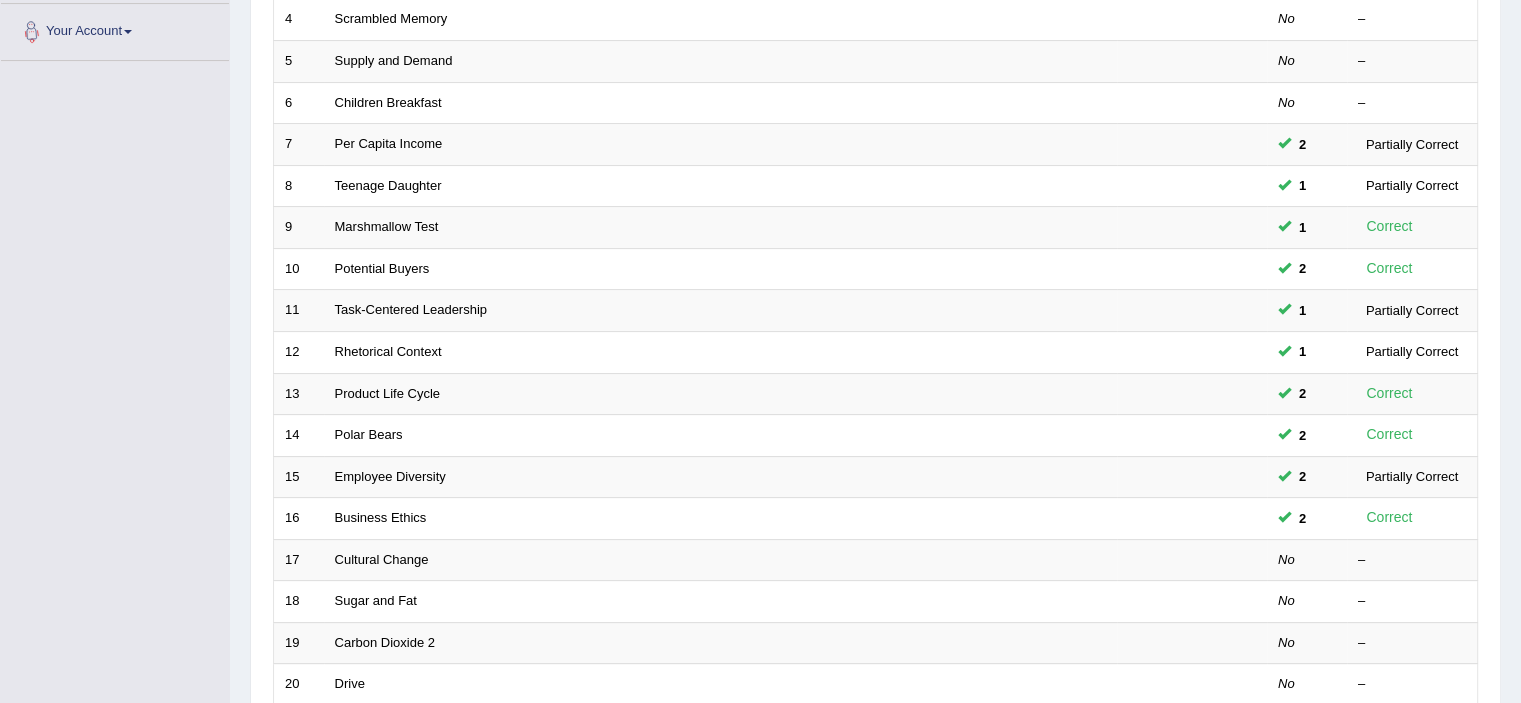 scroll, scrollTop: 452, scrollLeft: 0, axis: vertical 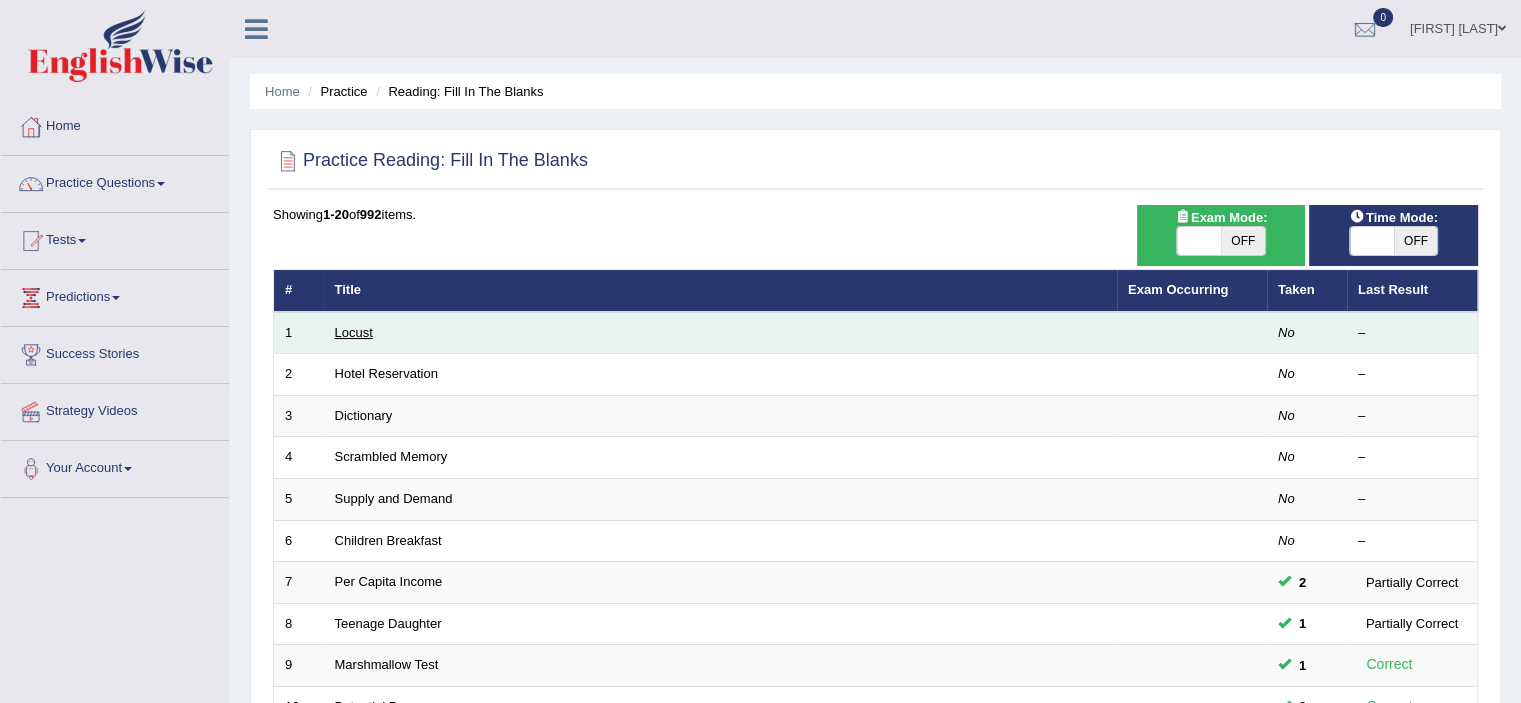 click on "Locust" at bounding box center (354, 332) 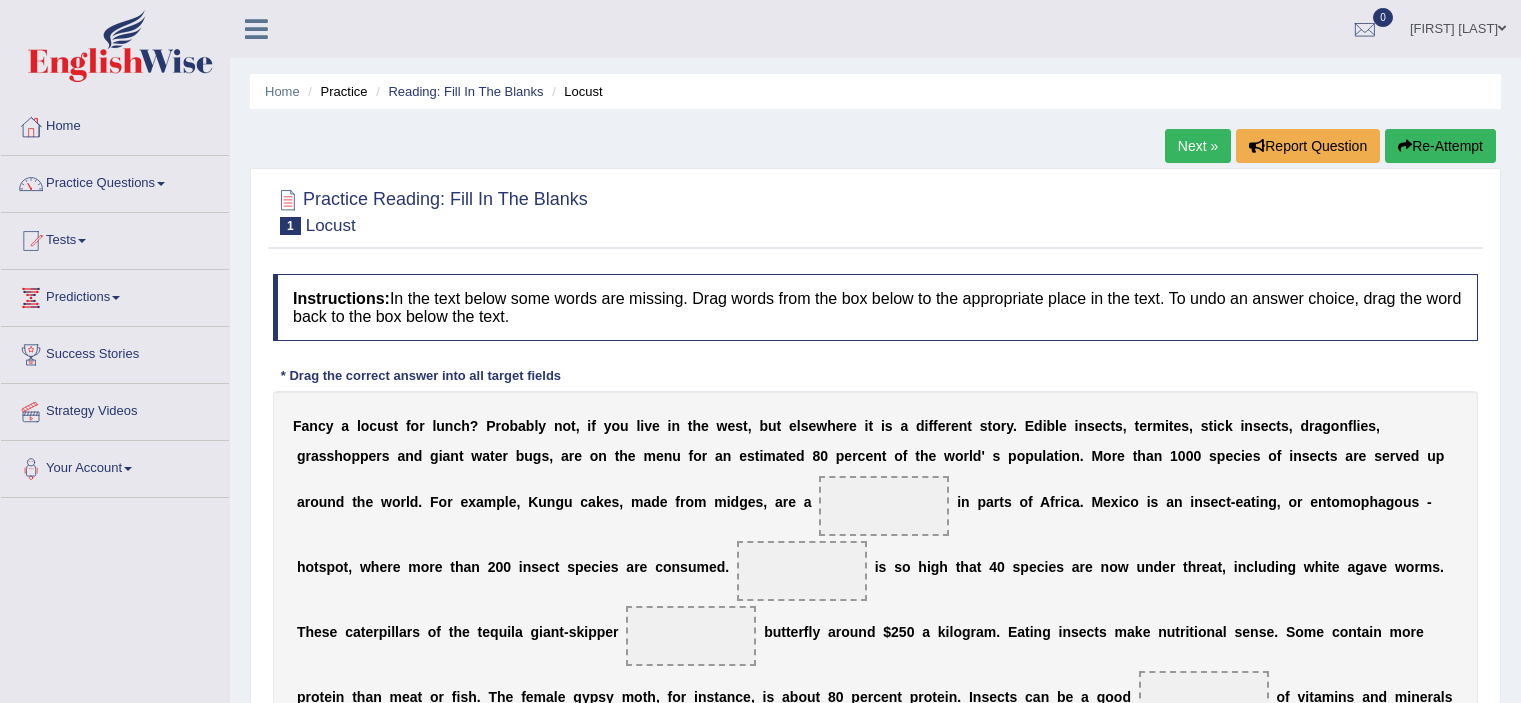 scroll, scrollTop: 0, scrollLeft: 0, axis: both 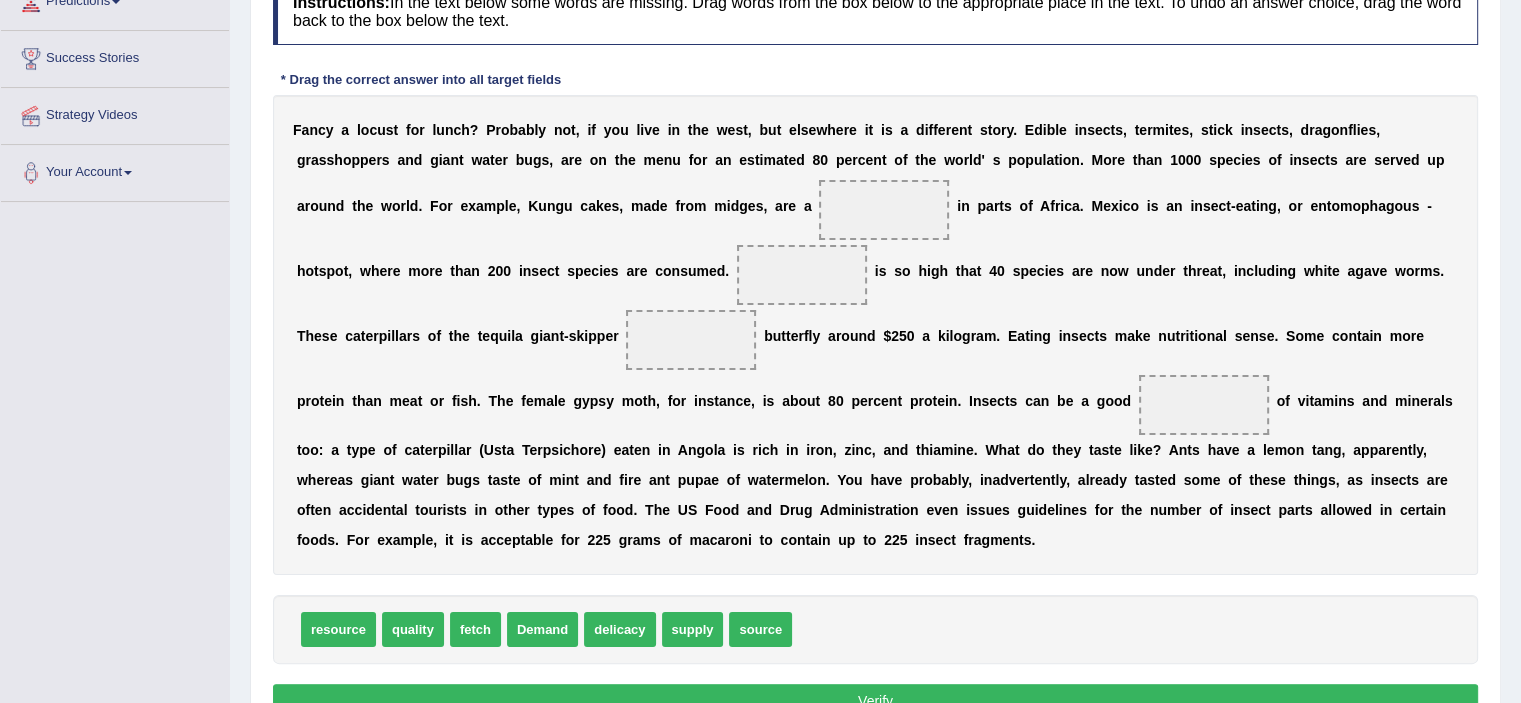 drag, startPoint x: 528, startPoint y: 627, endPoint x: 624, endPoint y: 490, distance: 167.28719 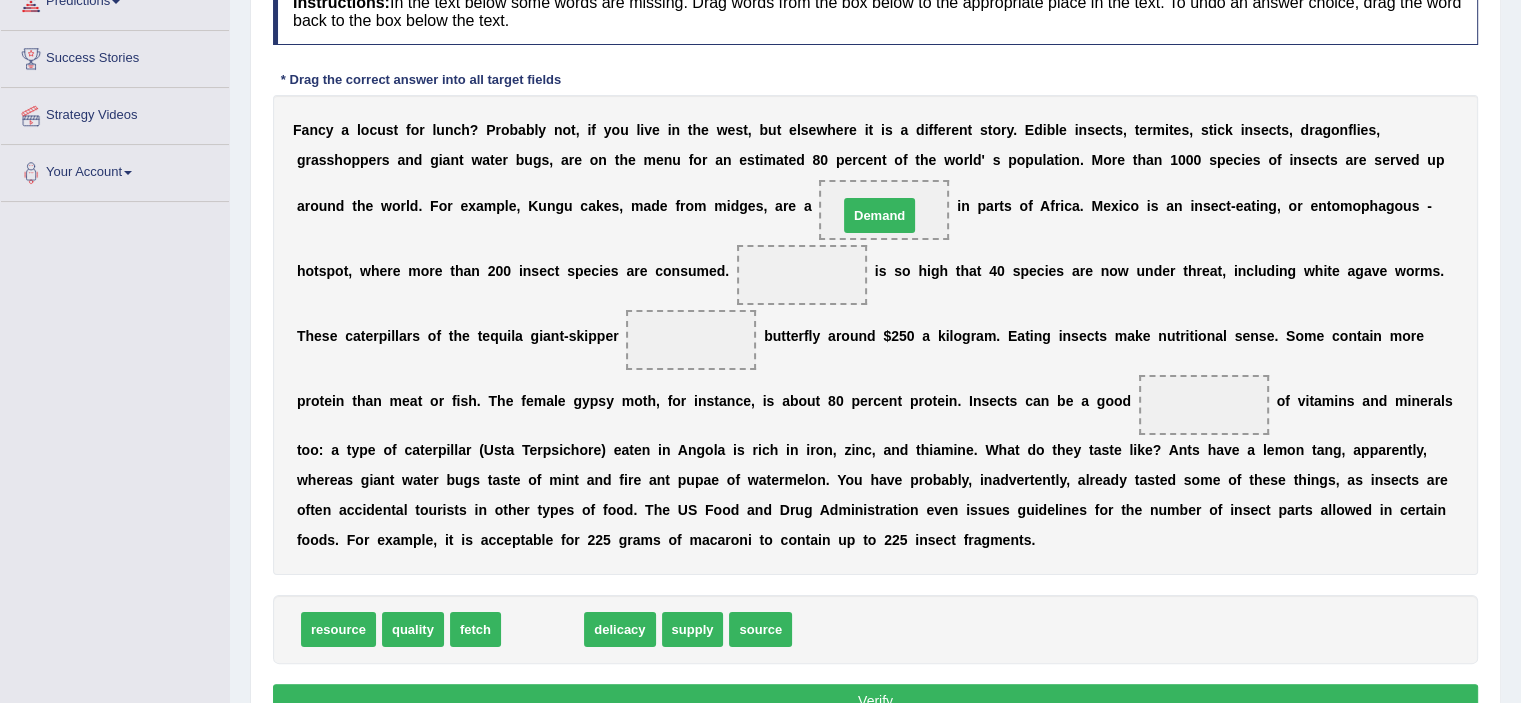 drag, startPoint x: 530, startPoint y: 633, endPoint x: 867, endPoint y: 219, distance: 533.8211 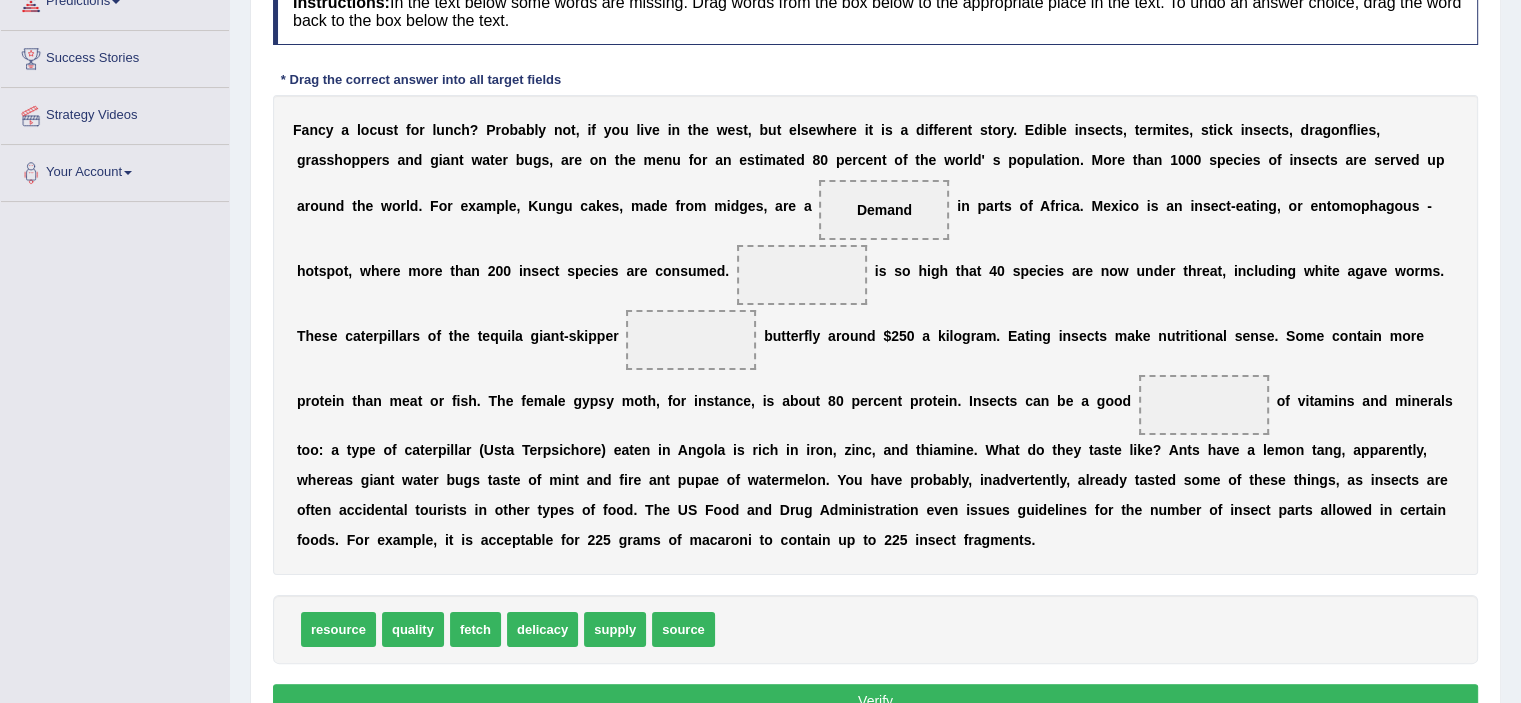 drag, startPoint x: 418, startPoint y: 624, endPoint x: 581, endPoint y: 483, distance: 215.52261 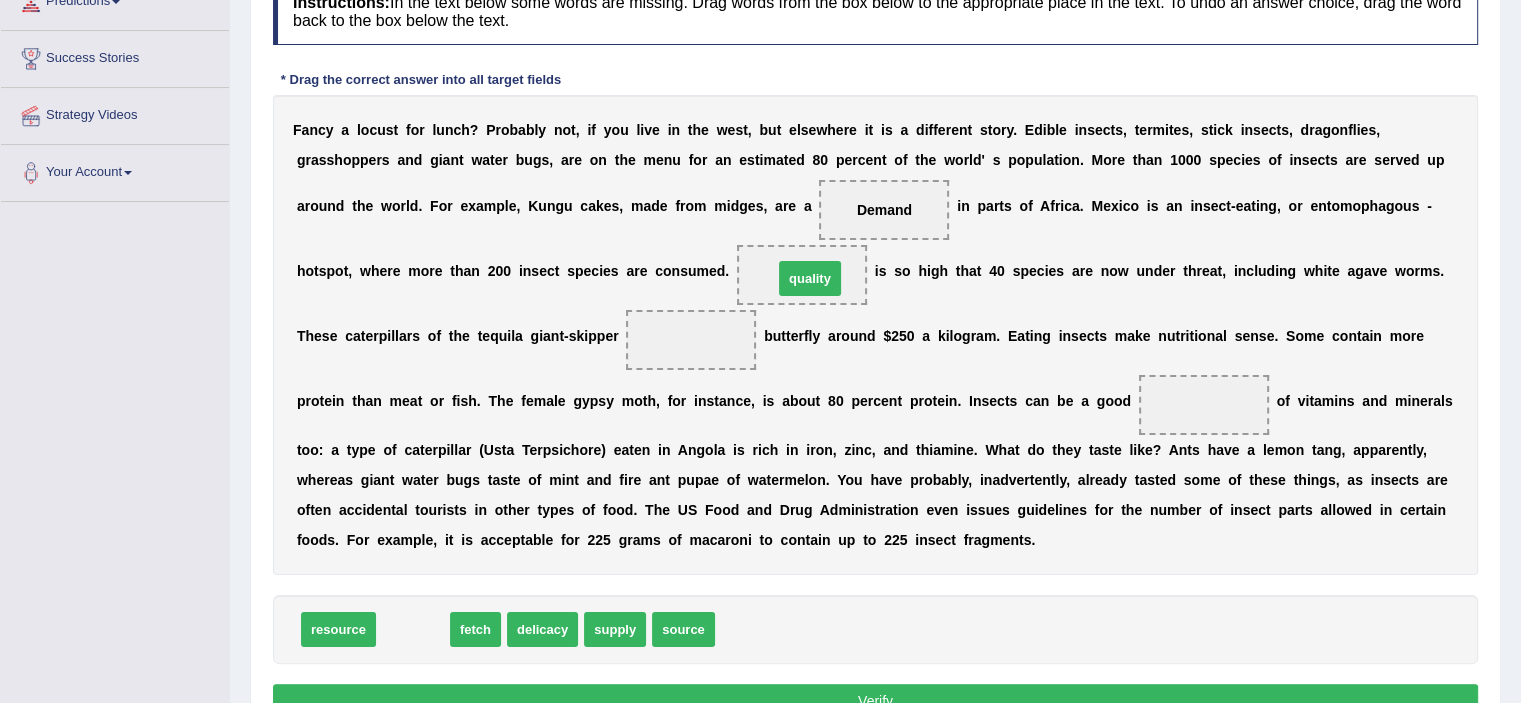 drag, startPoint x: 400, startPoint y: 619, endPoint x: 797, endPoint y: 268, distance: 529.9151 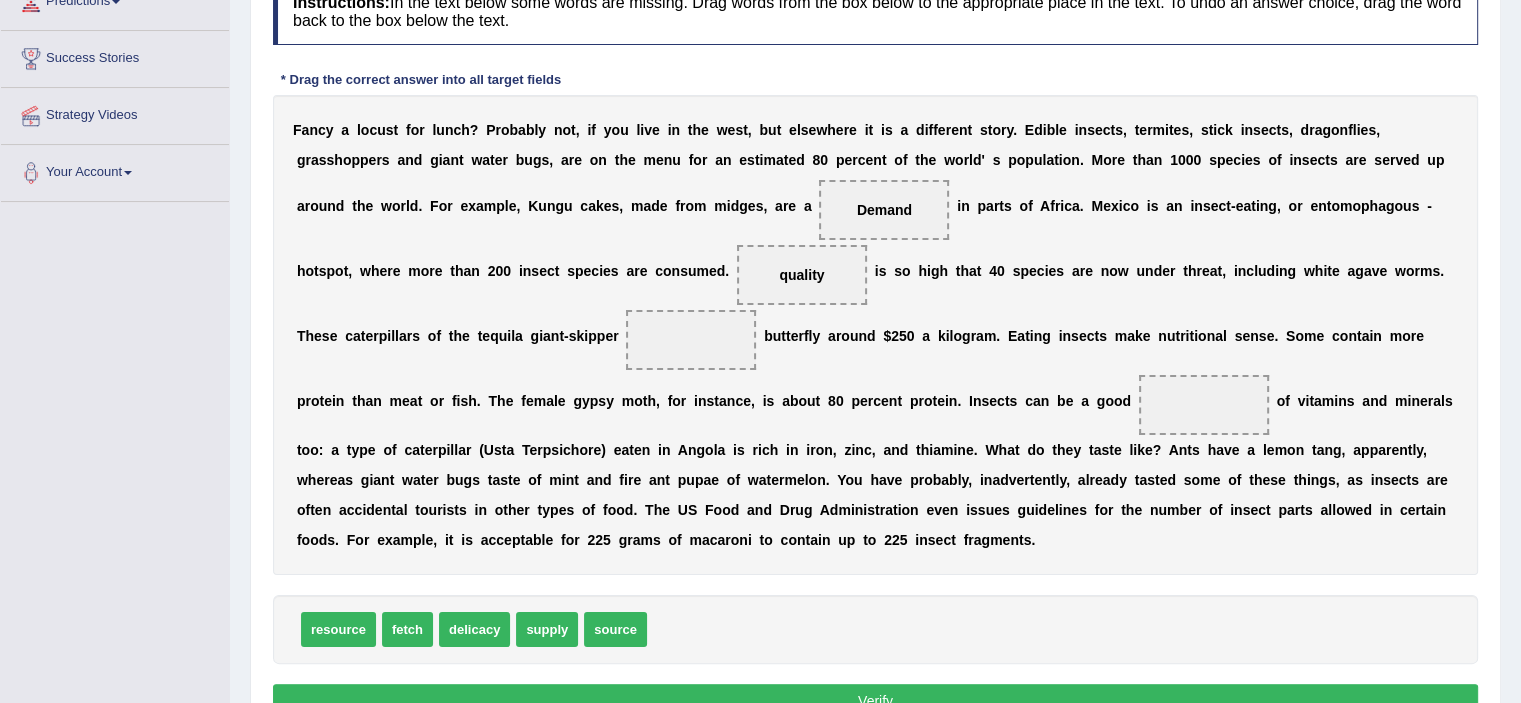 click on "fetch" at bounding box center (407, 629) 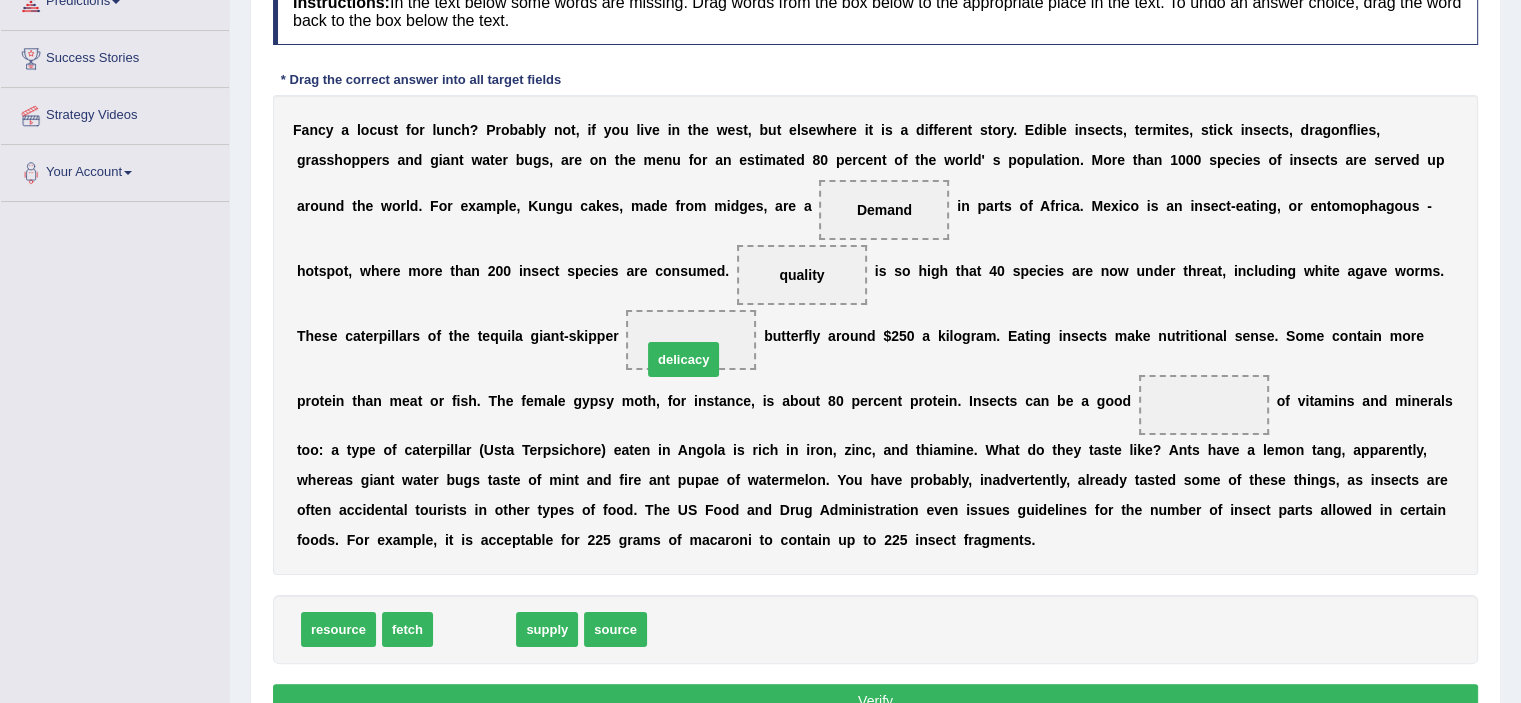 drag, startPoint x: 464, startPoint y: 619, endPoint x: 674, endPoint y: 347, distance: 343.6335 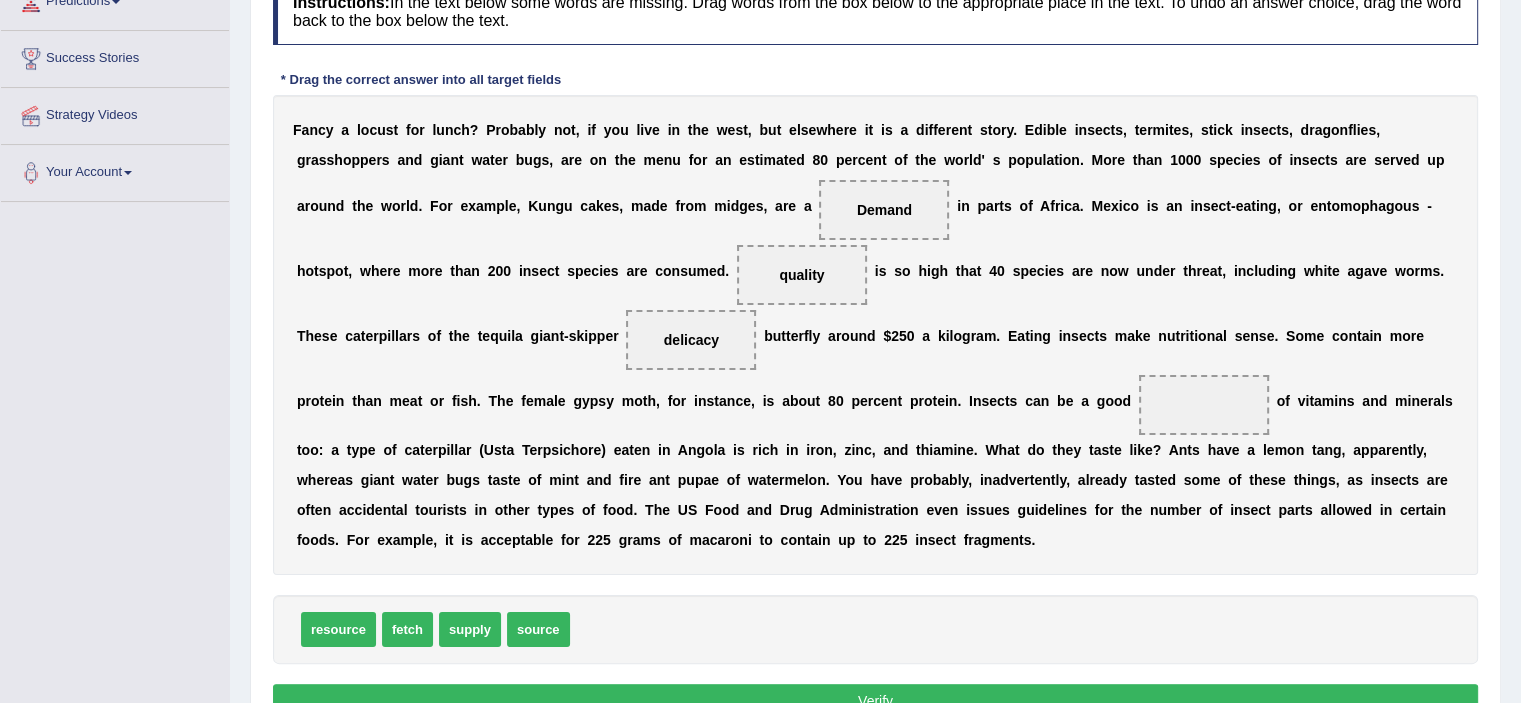click on "resource" at bounding box center (338, 629) 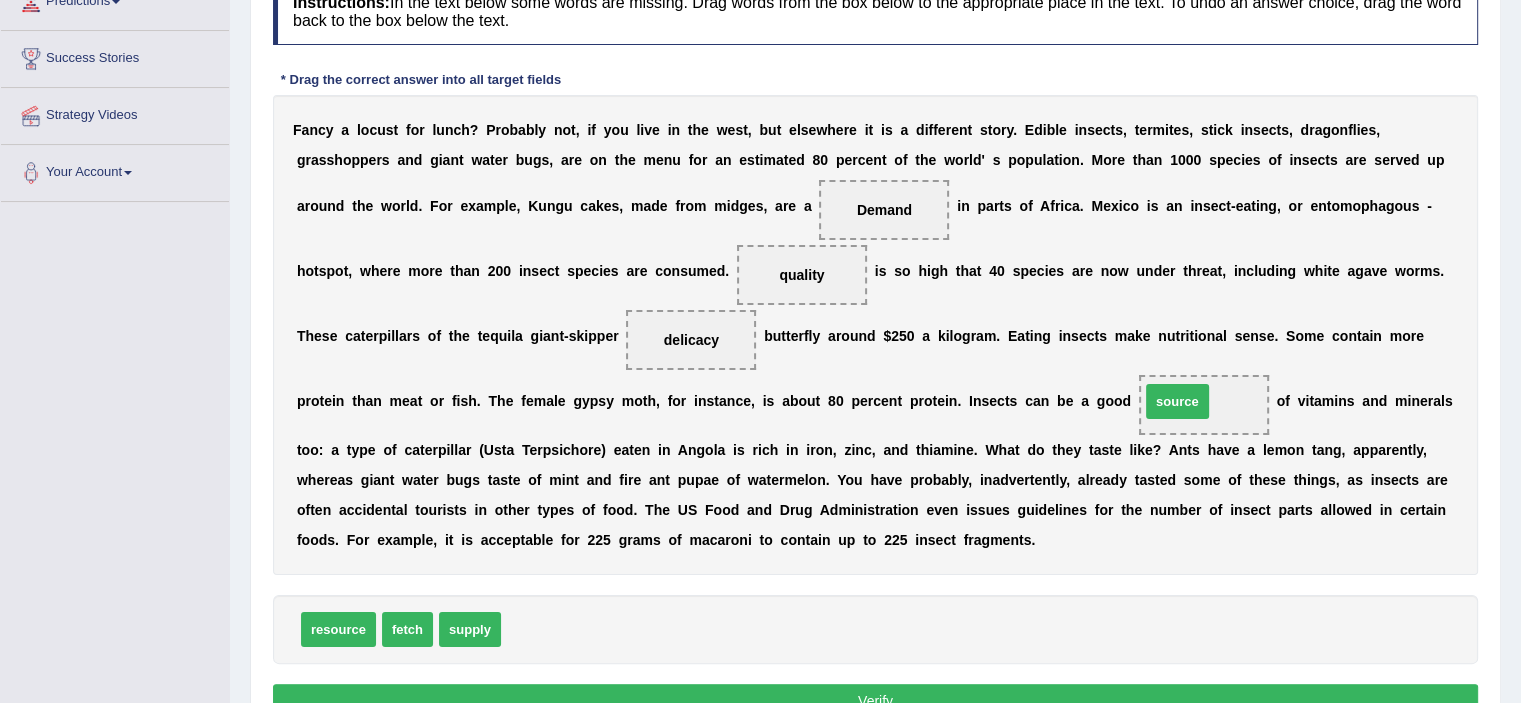 drag, startPoint x: 548, startPoint y: 619, endPoint x: 1187, endPoint y: 391, distance: 678.4578 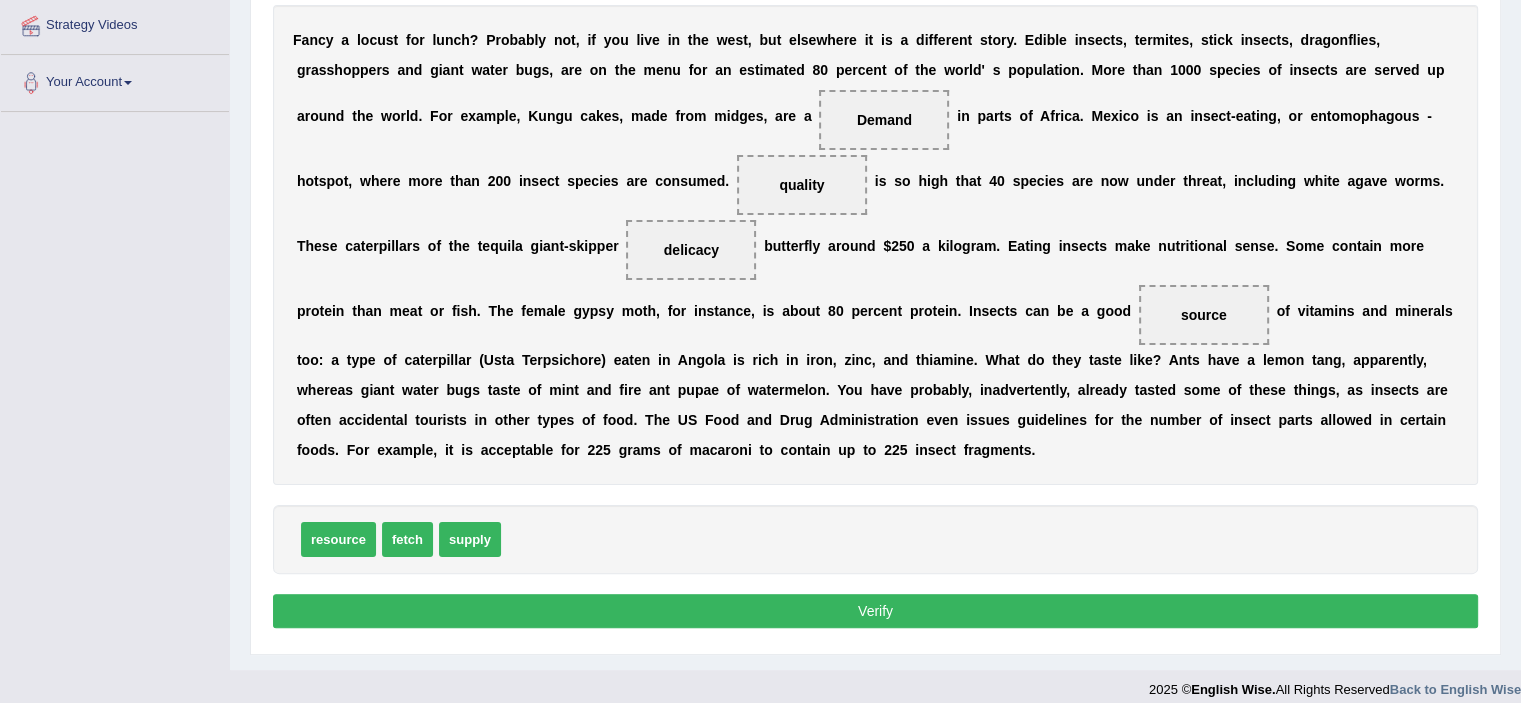 scroll, scrollTop: 400, scrollLeft: 0, axis: vertical 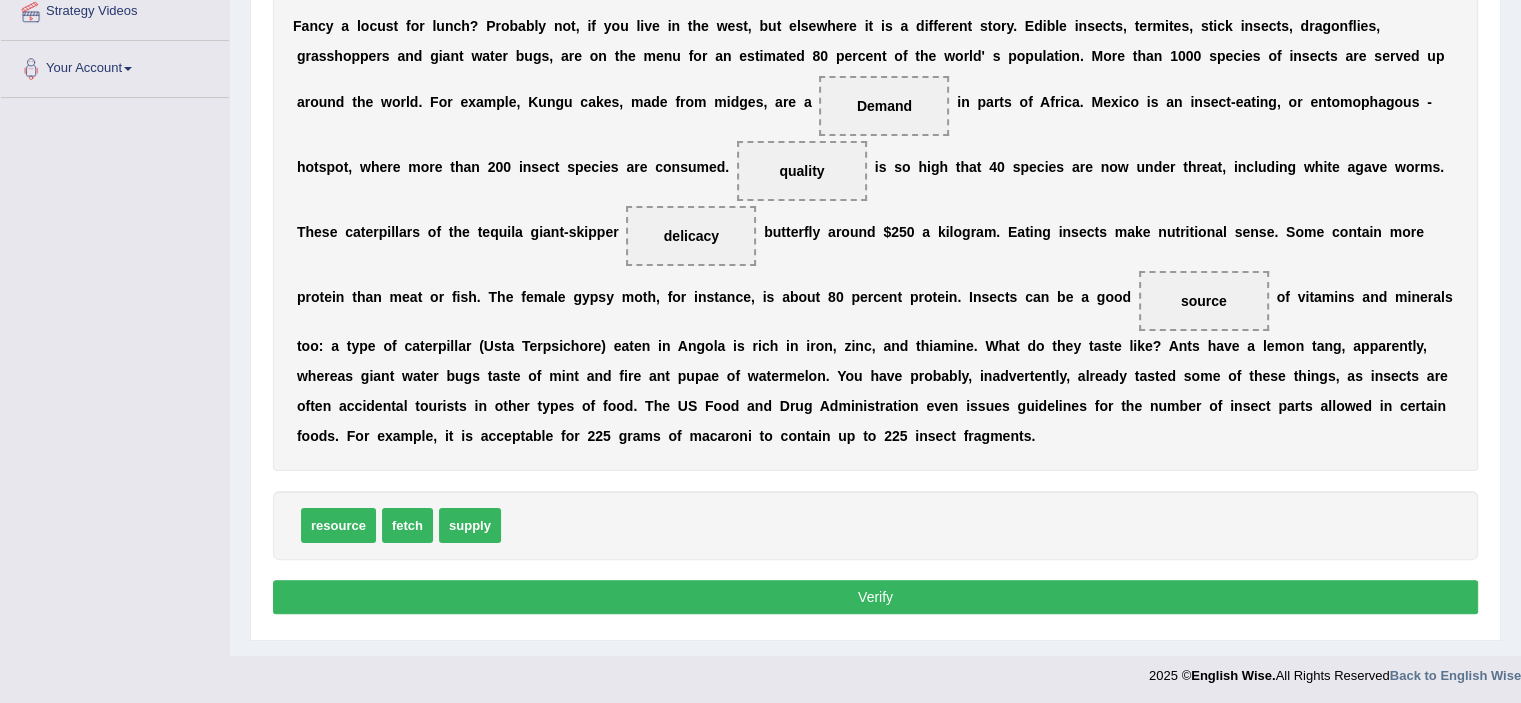 click on "Verify" at bounding box center [875, 597] 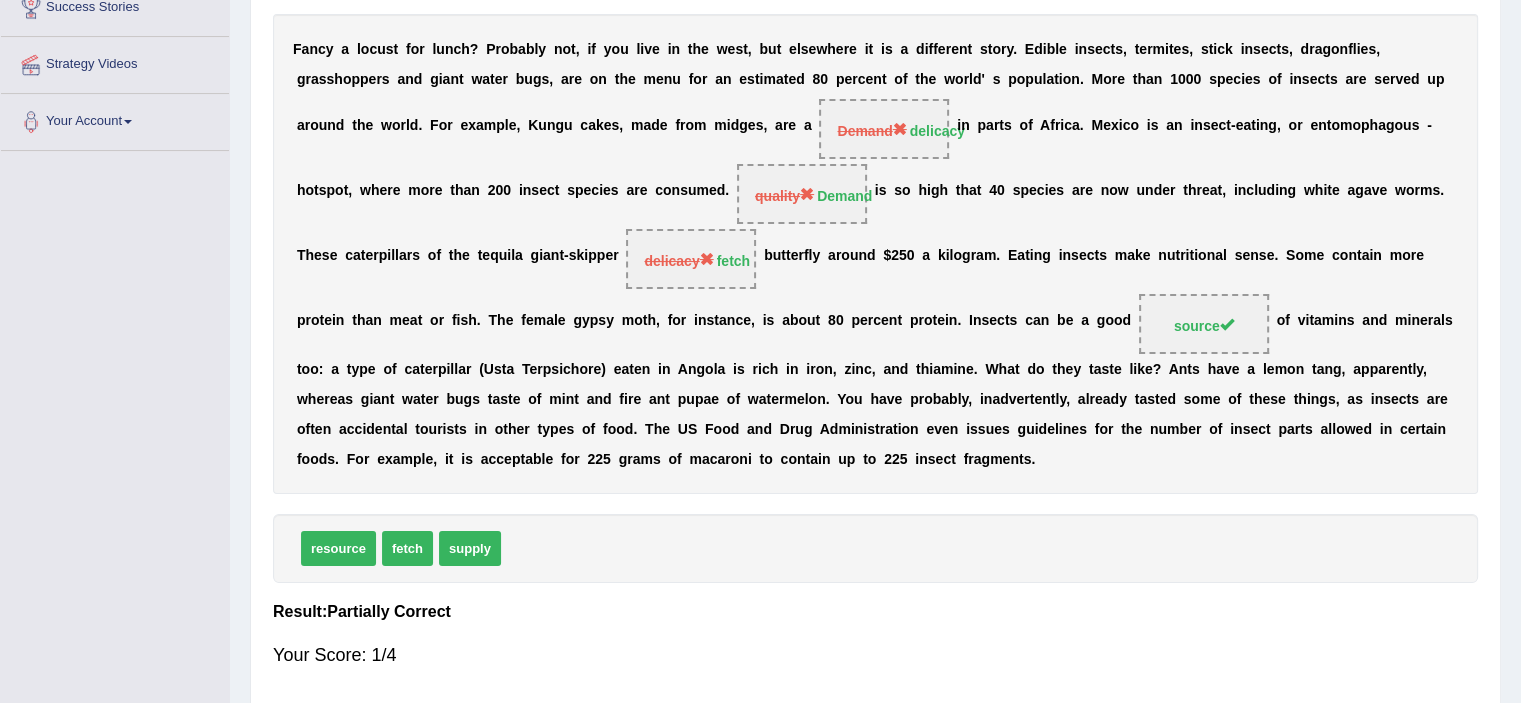 scroll, scrollTop: 412, scrollLeft: 0, axis: vertical 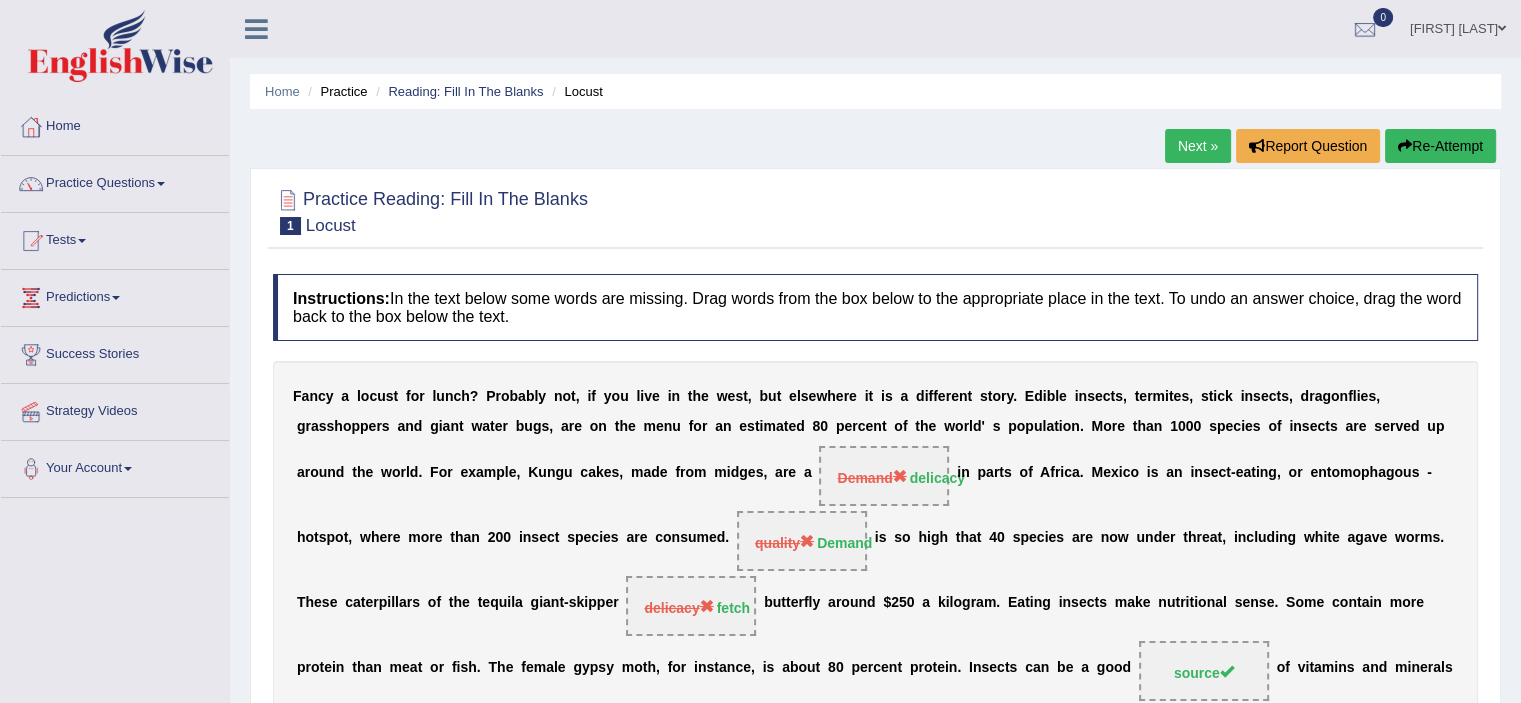 click on "Next »" at bounding box center [1198, 146] 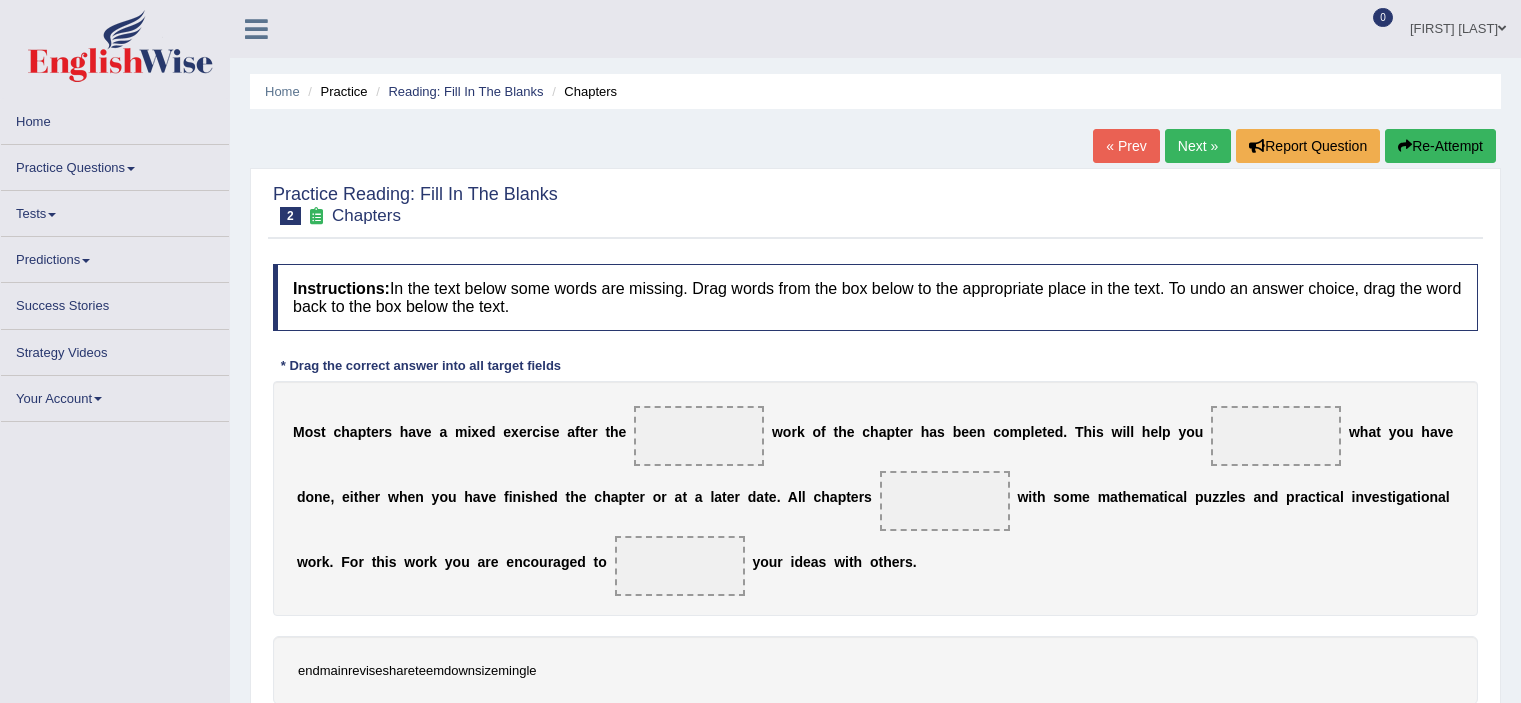 scroll, scrollTop: 0, scrollLeft: 0, axis: both 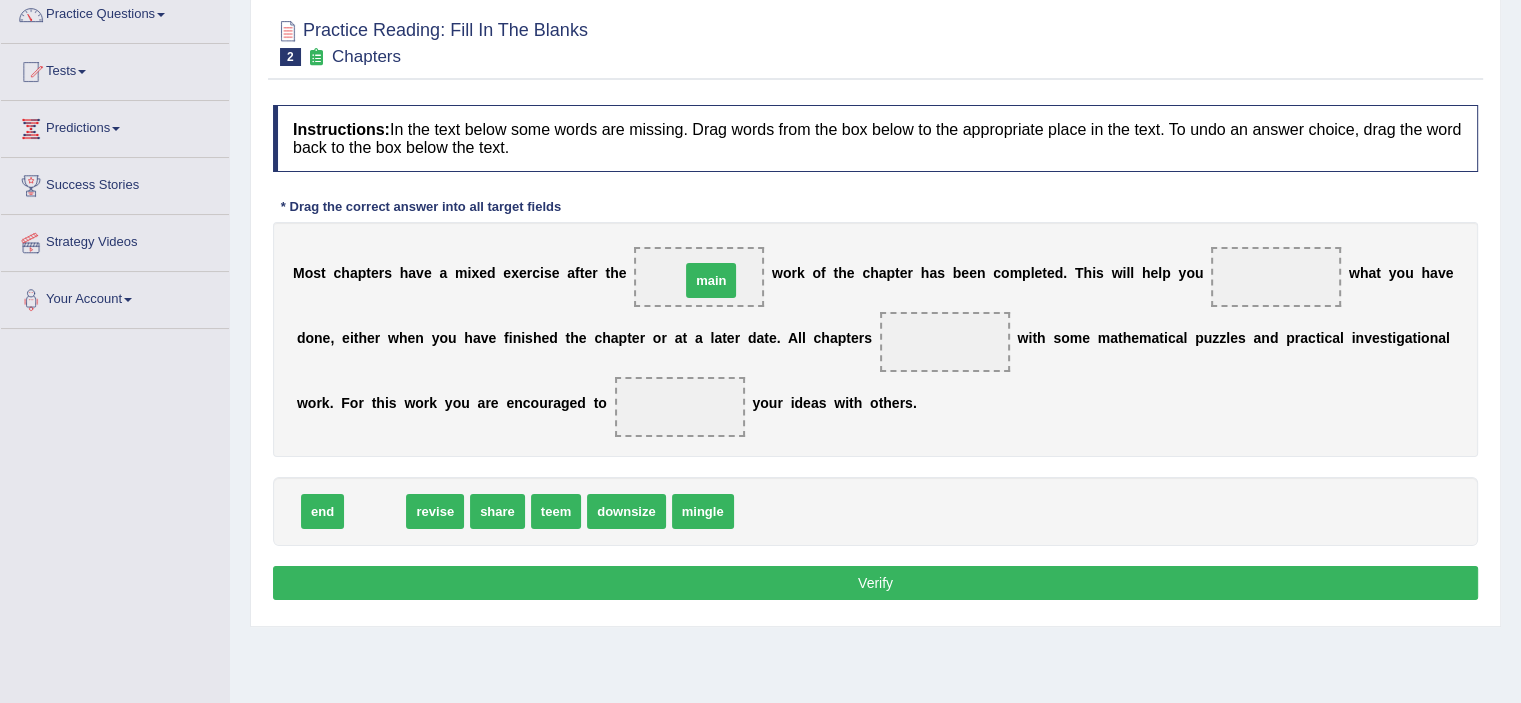 drag, startPoint x: 368, startPoint y: 510, endPoint x: 704, endPoint y: 279, distance: 407.74625 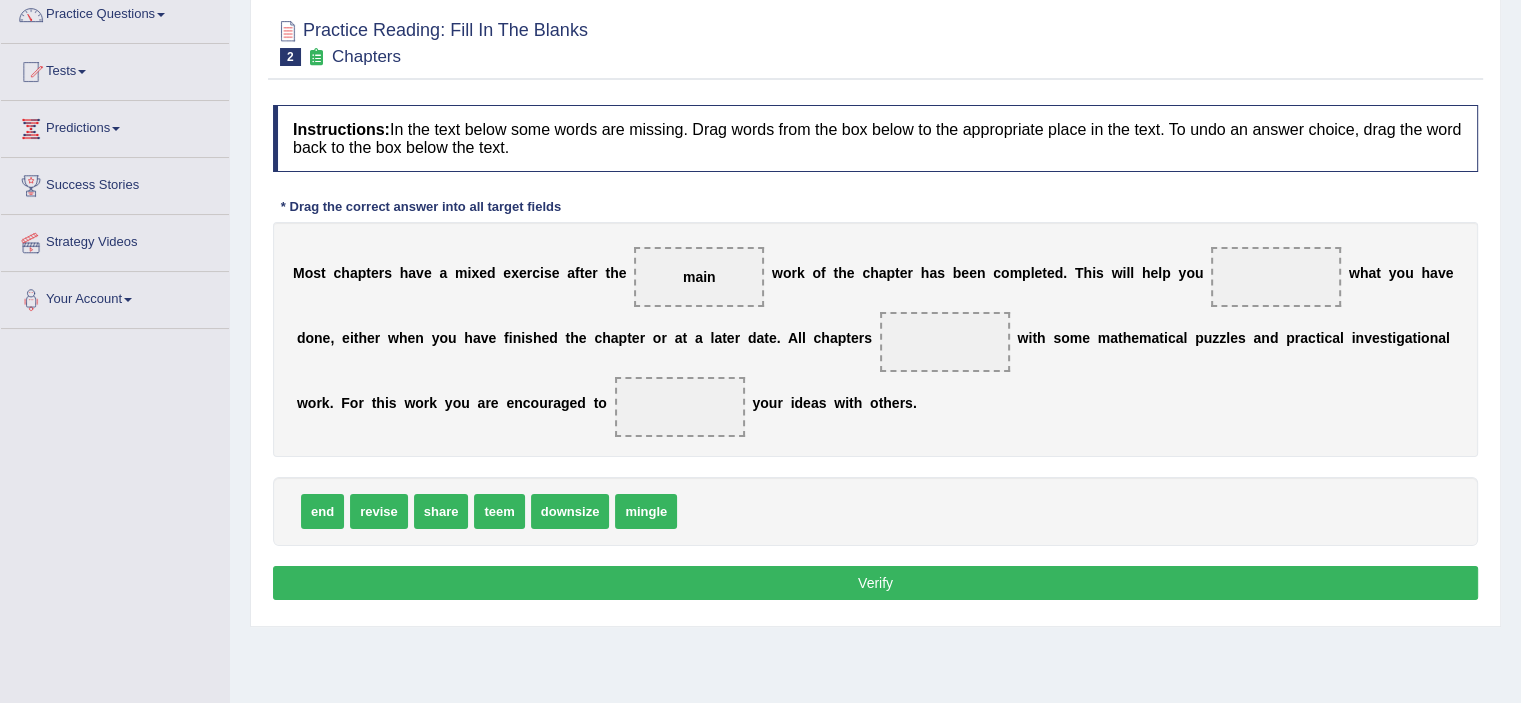 click on "main" at bounding box center [699, 277] 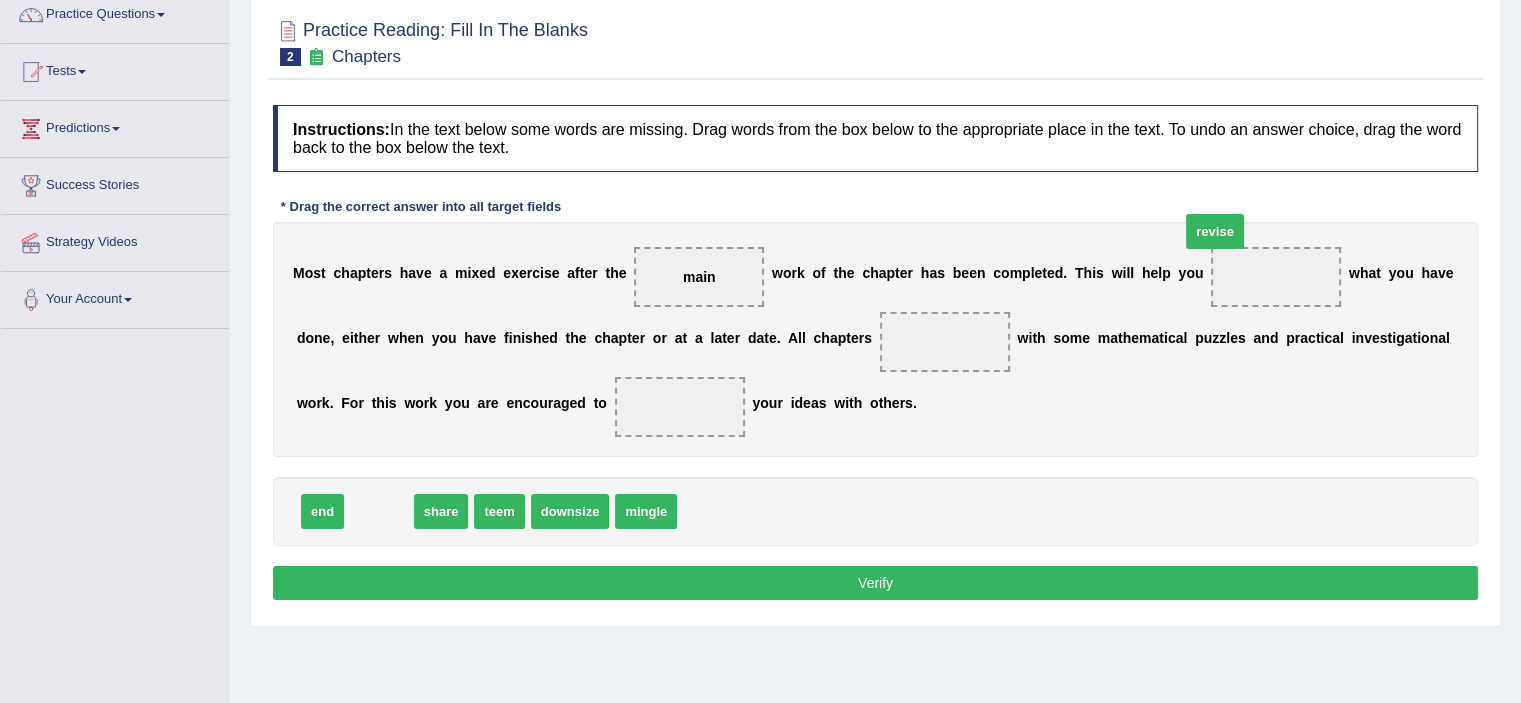 drag, startPoint x: 368, startPoint y: 513, endPoint x: 1204, endPoint y: 233, distance: 881.6439 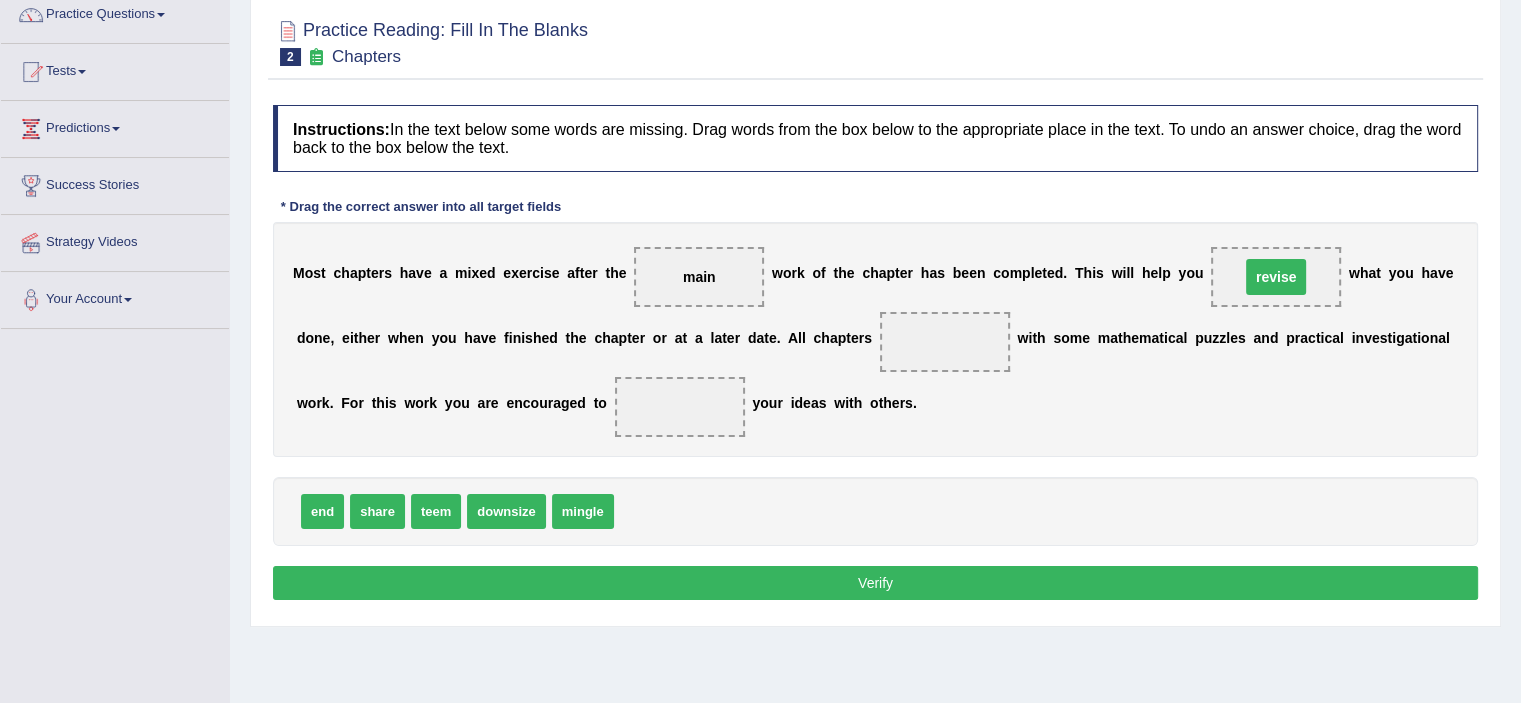 drag, startPoint x: 1204, startPoint y: 233, endPoint x: 1213, endPoint y: 241, distance: 12.0415945 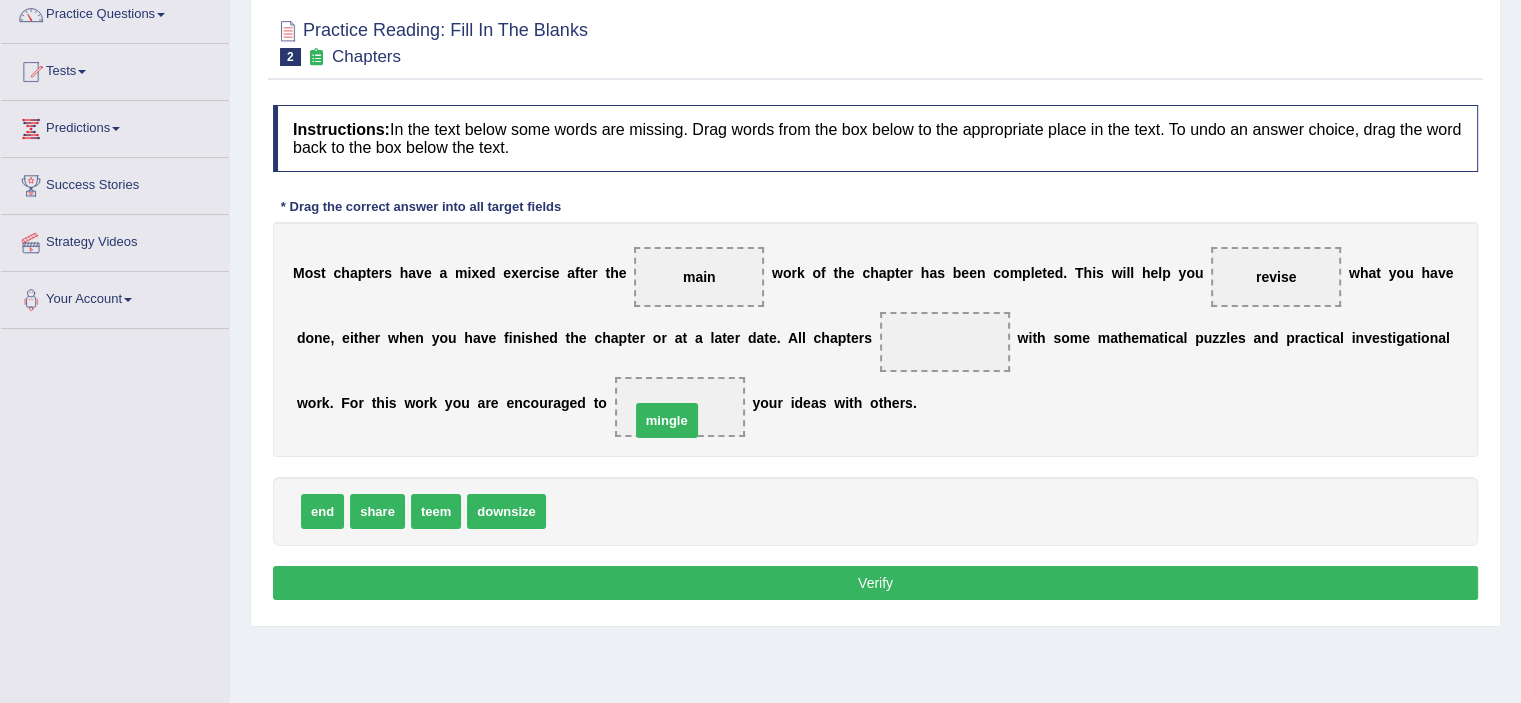 drag, startPoint x: 590, startPoint y: 507, endPoint x: 674, endPoint y: 415, distance: 124.57929 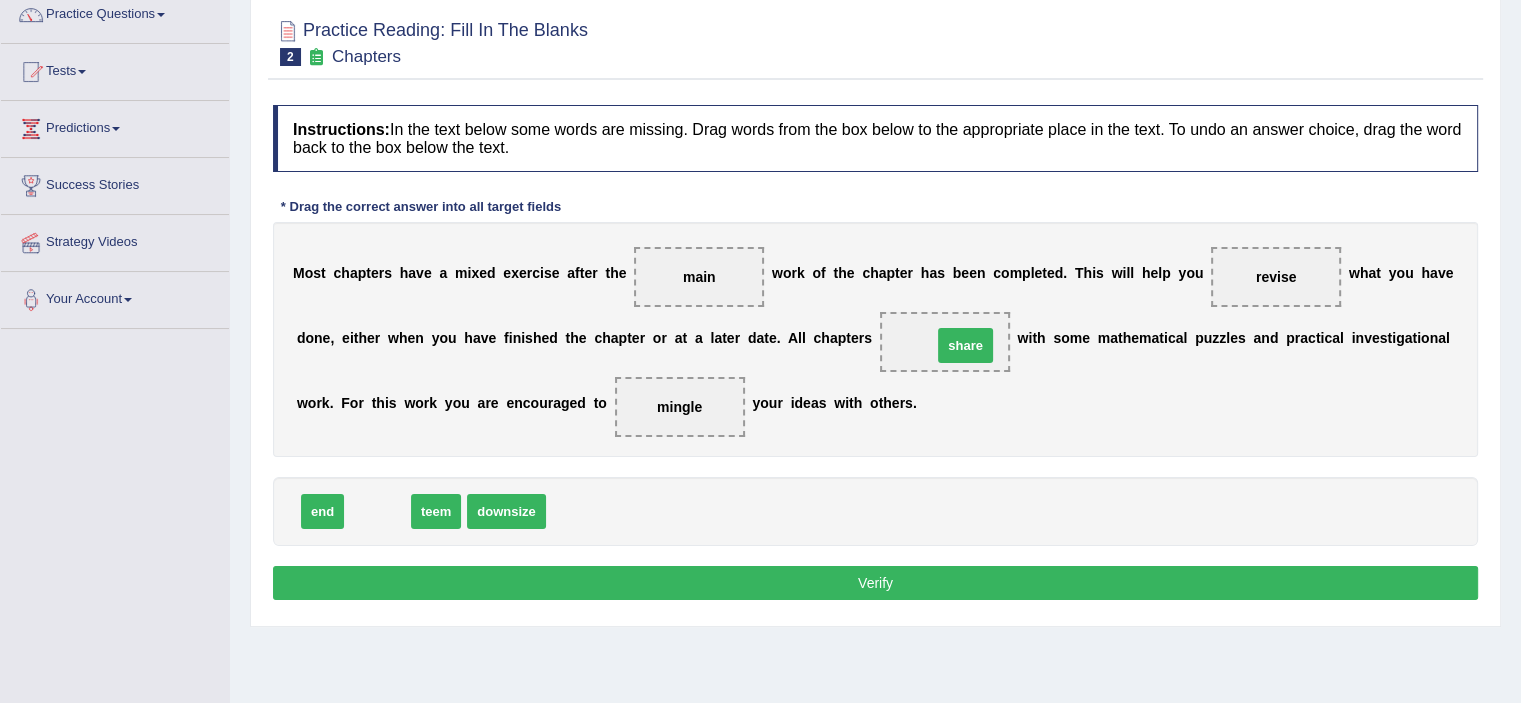 drag, startPoint x: 372, startPoint y: 514, endPoint x: 954, endPoint y: 345, distance: 606.0404 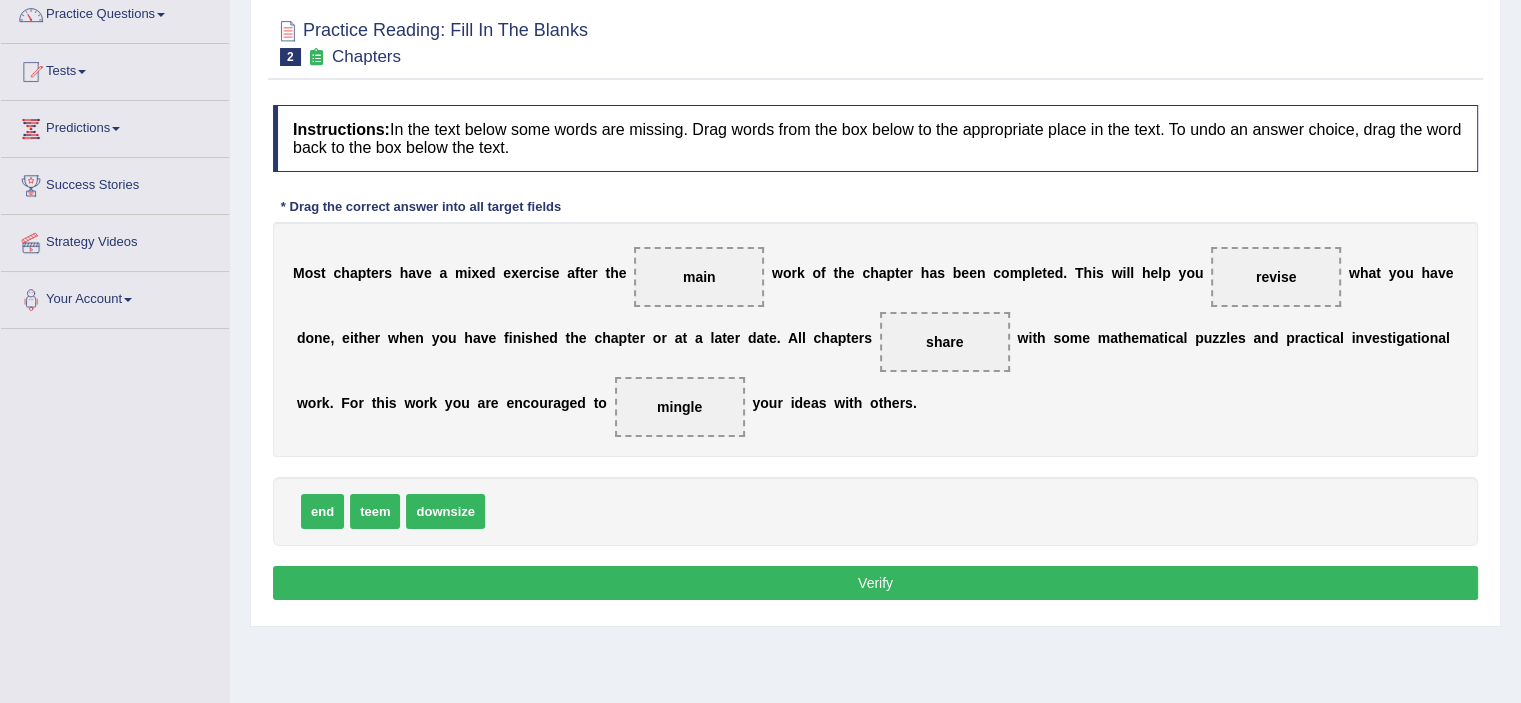 click on "Verify" at bounding box center [875, 583] 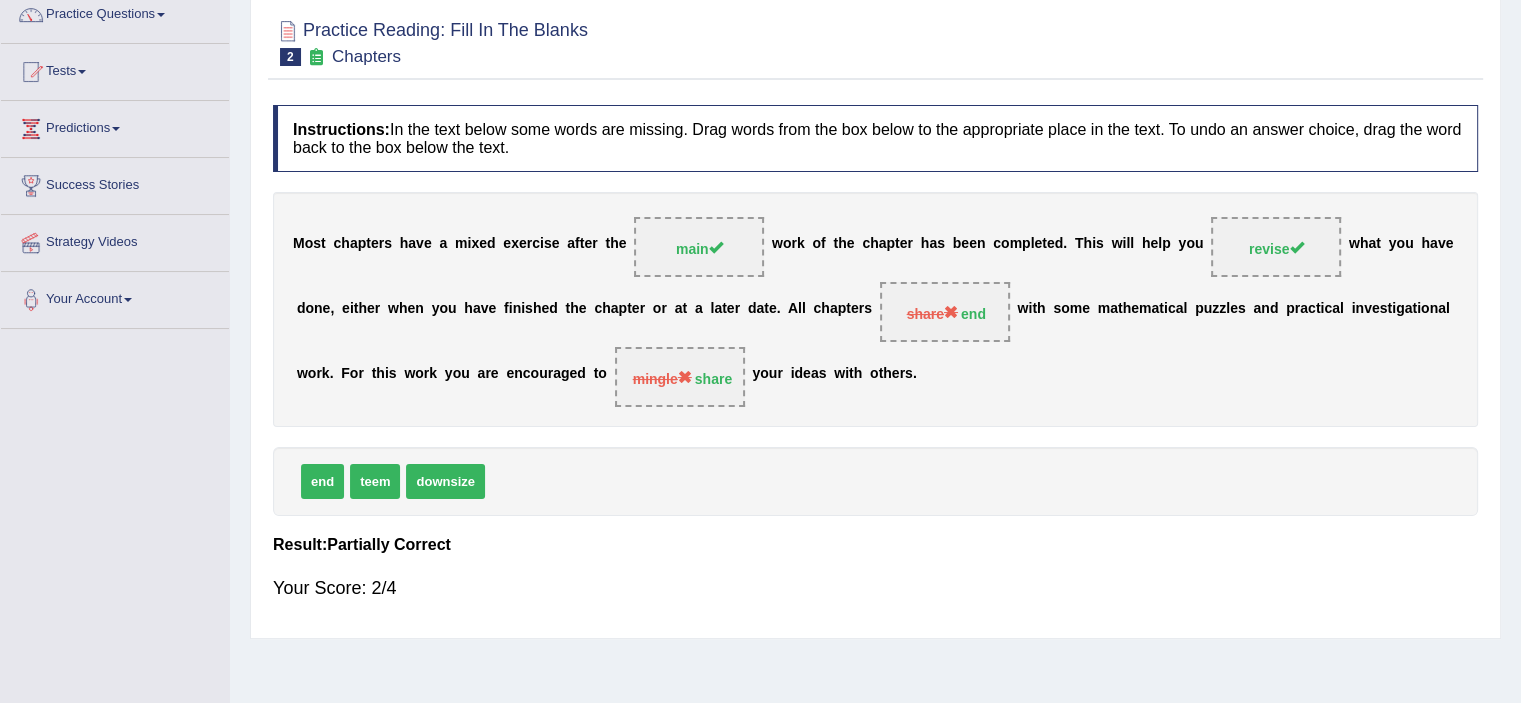 scroll, scrollTop: 0, scrollLeft: 0, axis: both 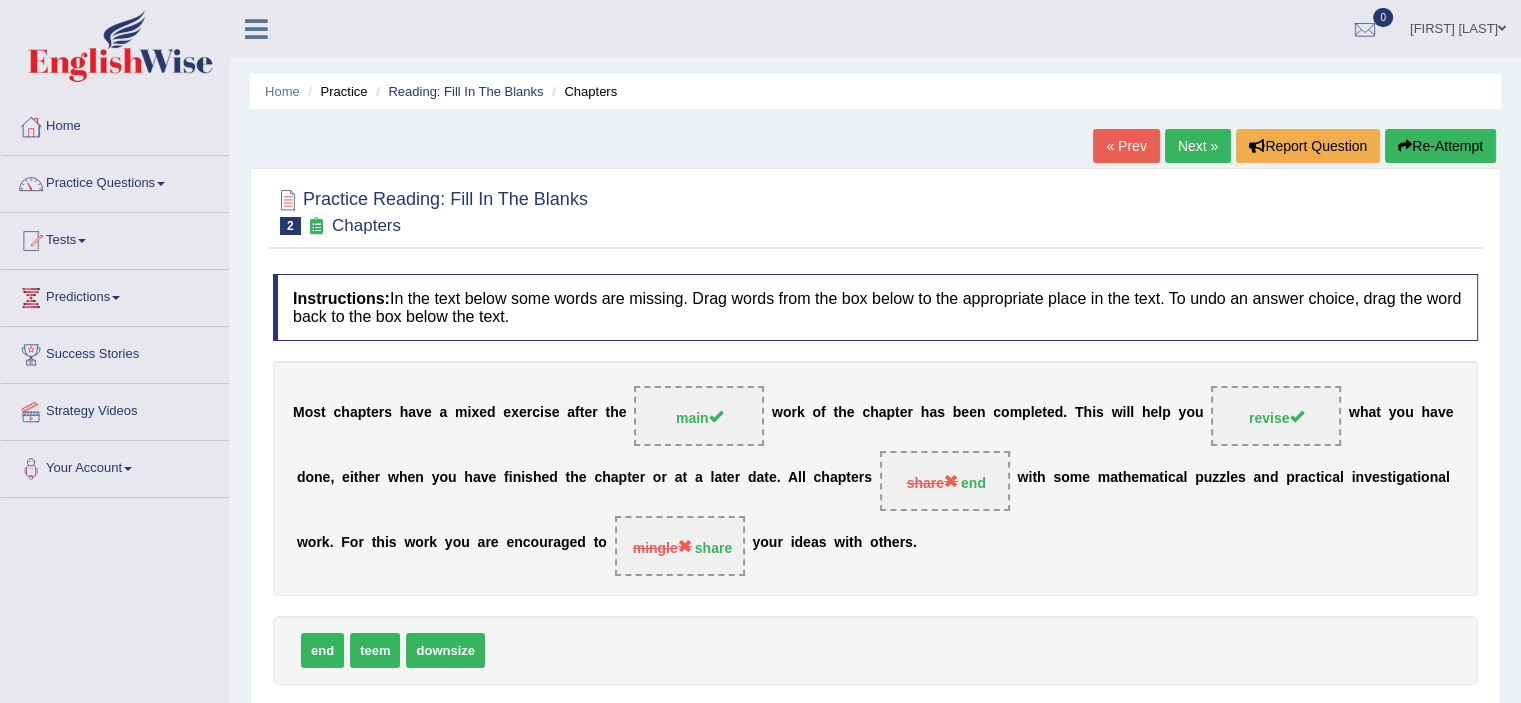 click on "Next »" at bounding box center [1198, 146] 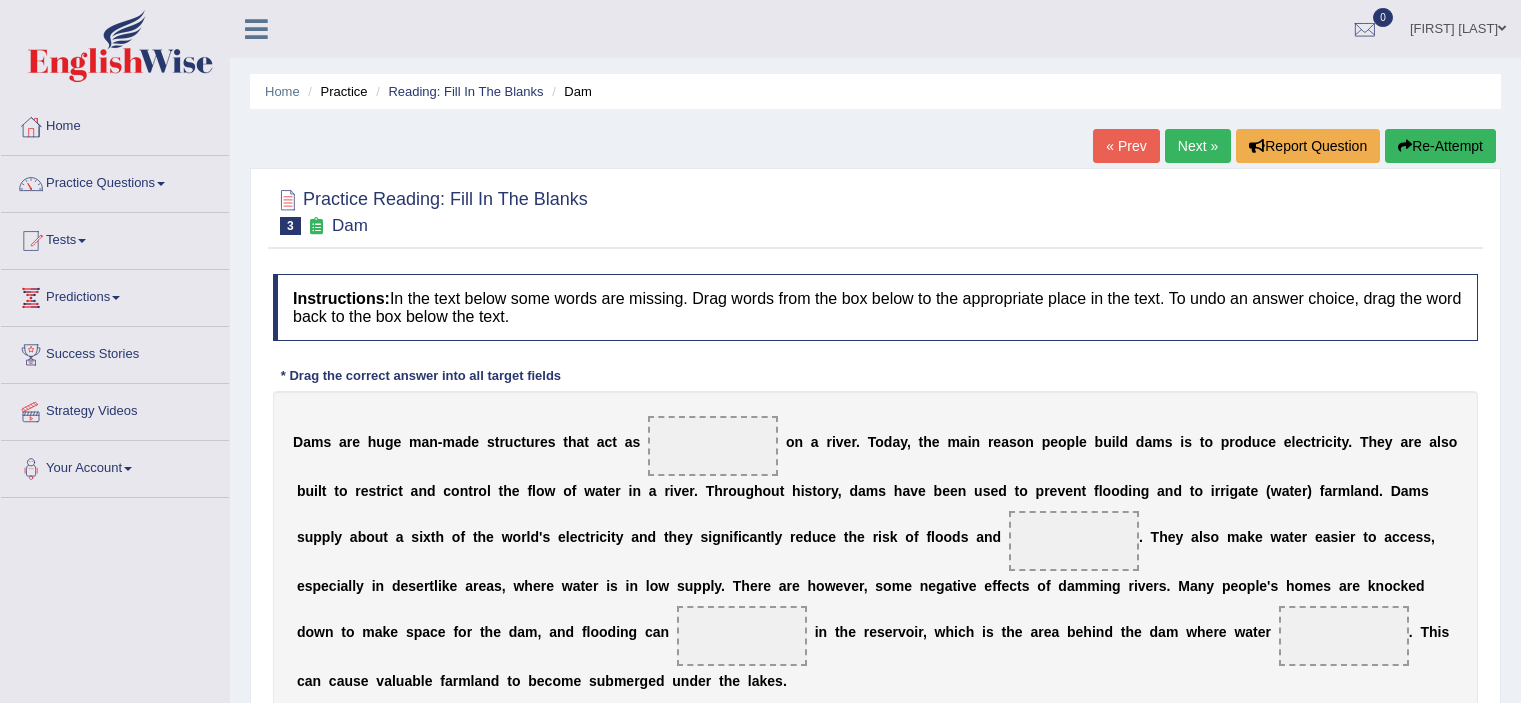 scroll, scrollTop: 0, scrollLeft: 0, axis: both 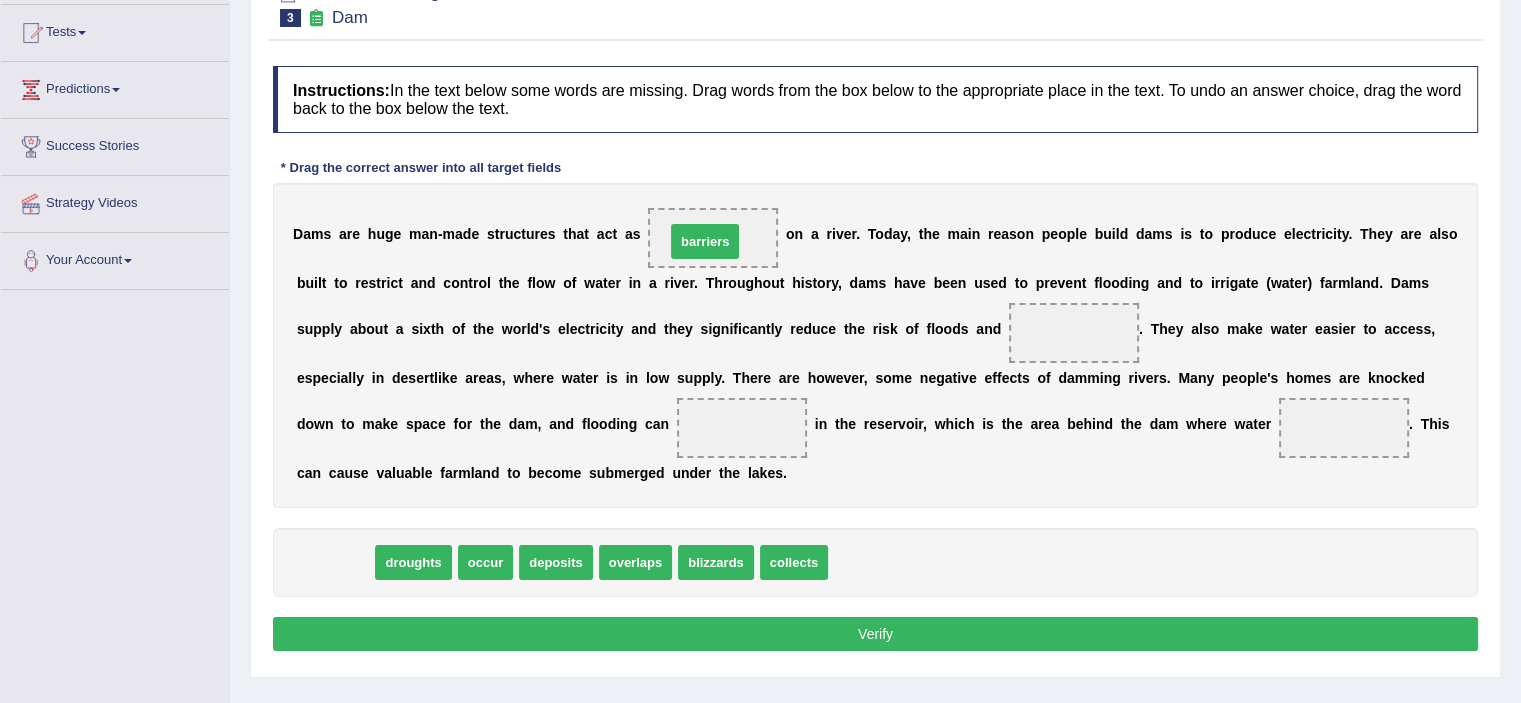 drag, startPoint x: 324, startPoint y: 566, endPoint x: 699, endPoint y: 245, distance: 493.62537 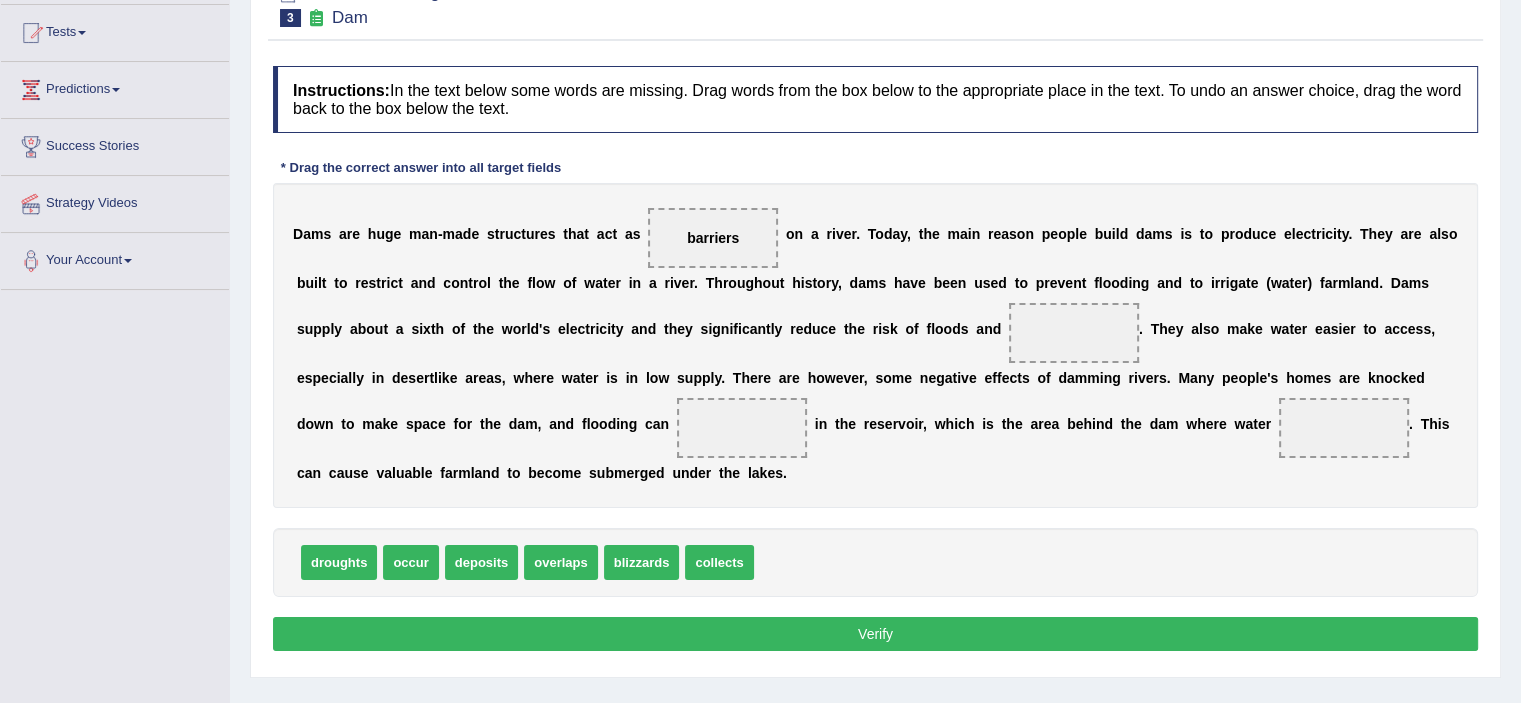 drag, startPoint x: 563, startPoint y: 559, endPoint x: 1098, endPoint y: 309, distance: 590.5294 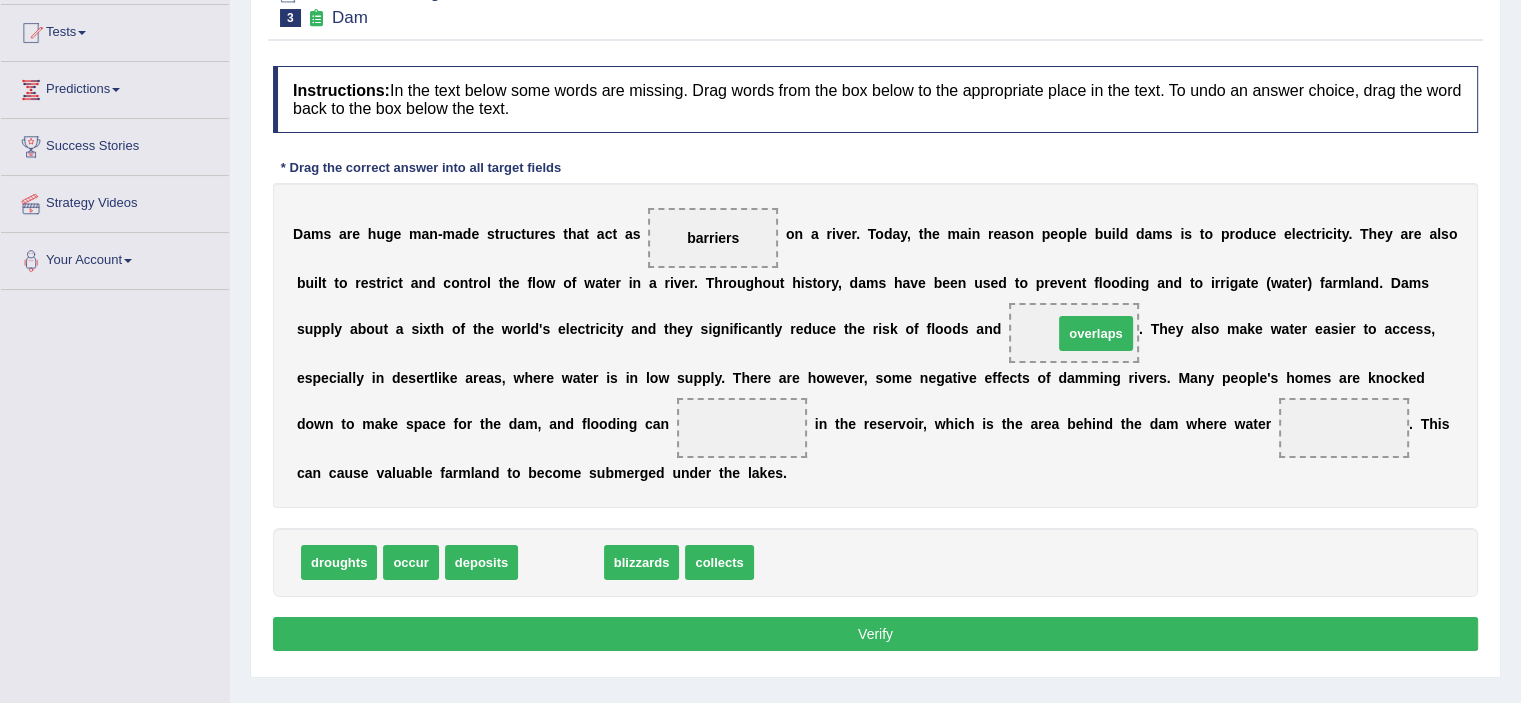 drag, startPoint x: 559, startPoint y: 559, endPoint x: 1093, endPoint y: 329, distance: 581.42584 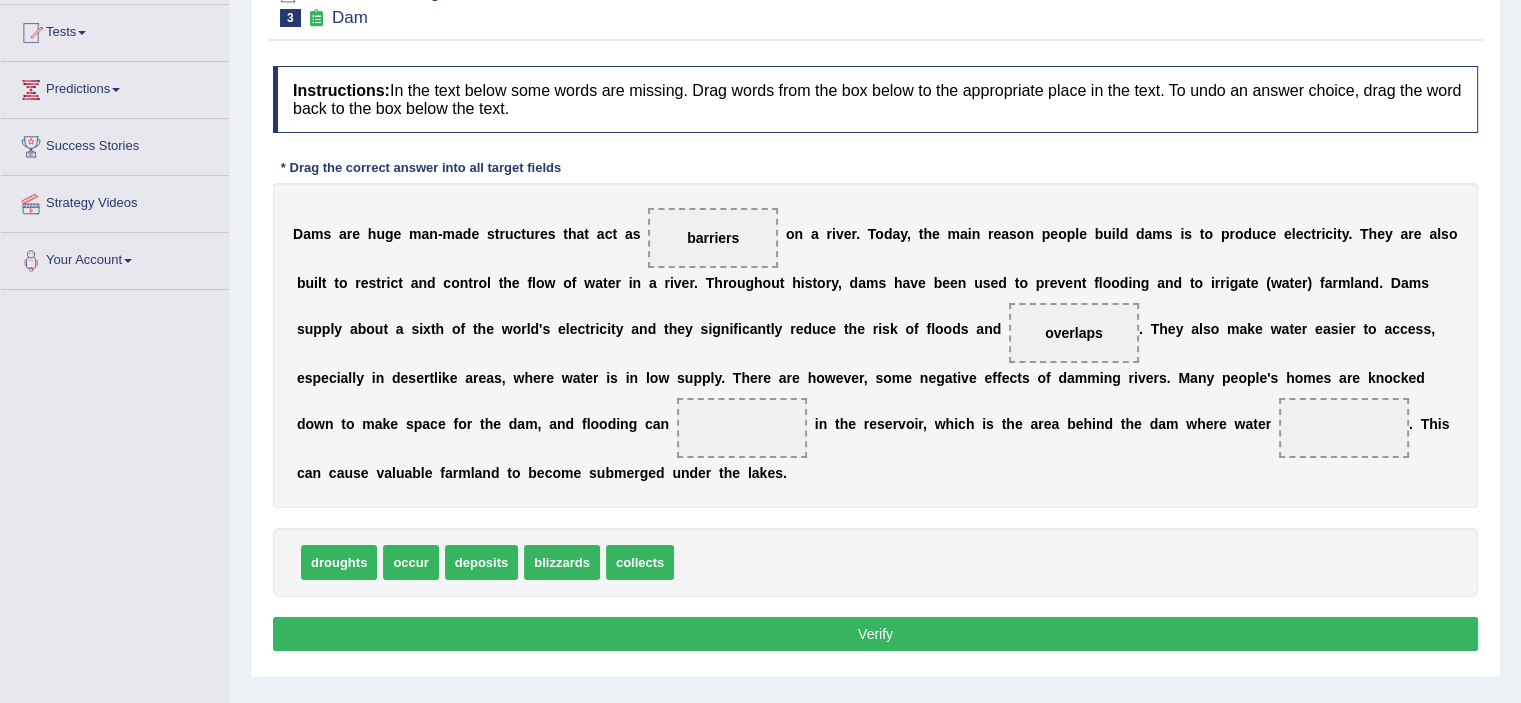 drag, startPoint x: 452, startPoint y: 560, endPoint x: 720, endPoint y: 421, distance: 301.9023 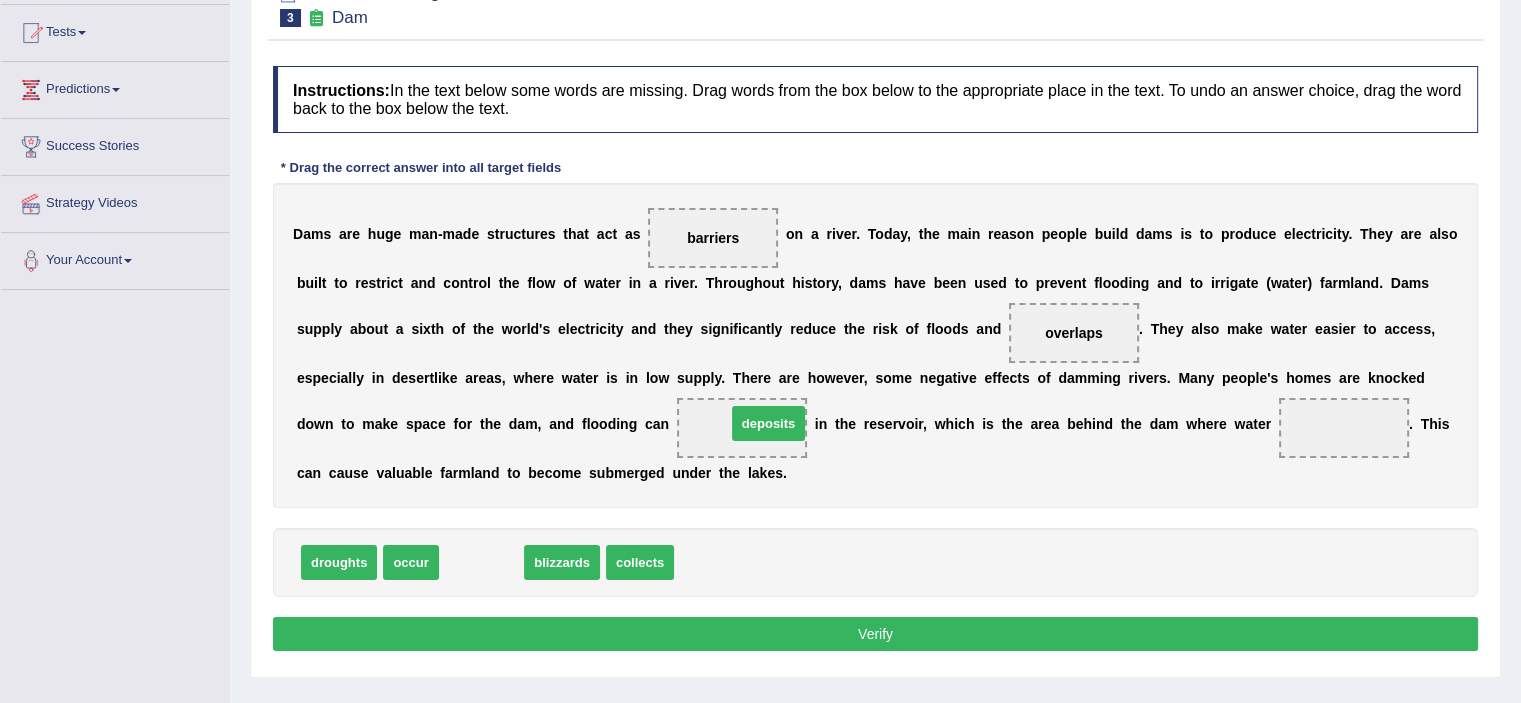 drag, startPoint x: 484, startPoint y: 561, endPoint x: 771, endPoint y: 422, distance: 318.8887 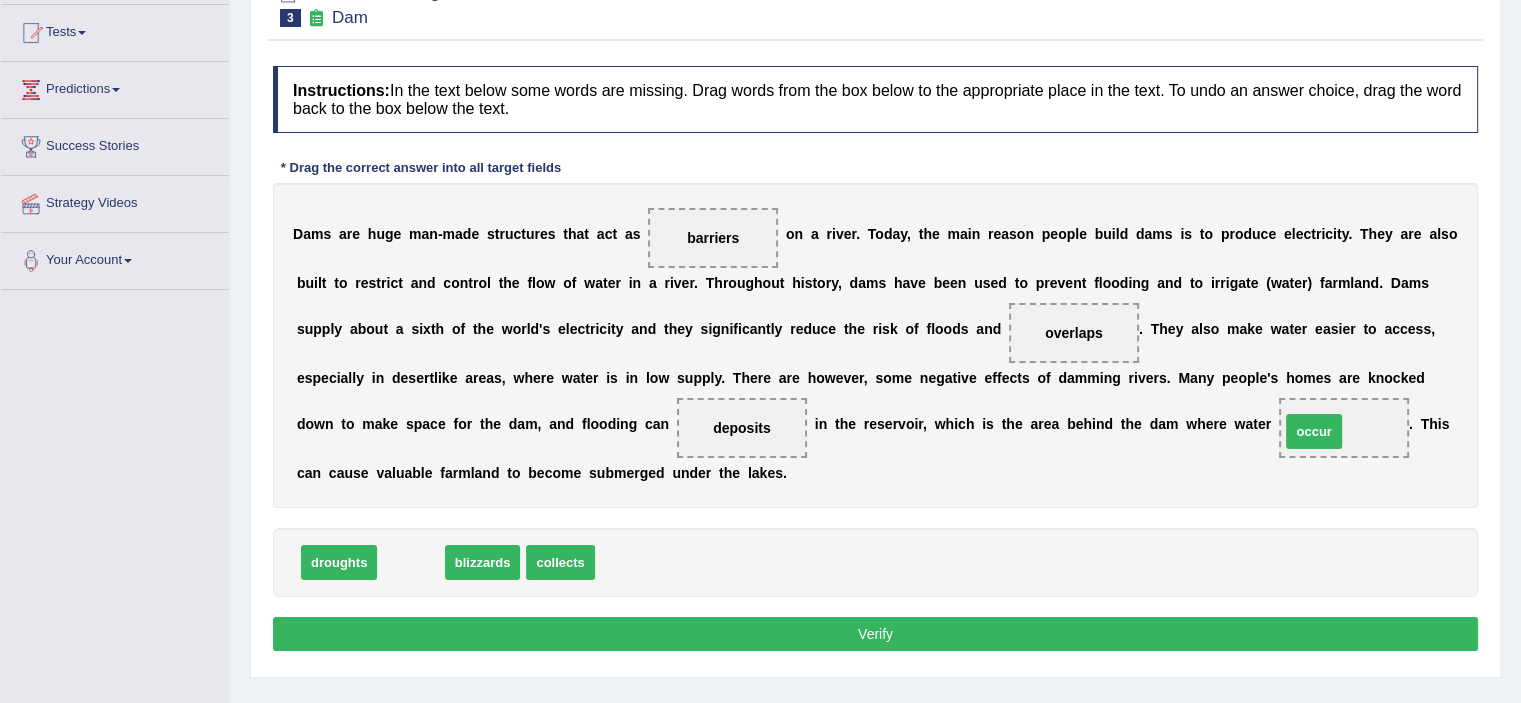 drag, startPoint x: 416, startPoint y: 551, endPoint x: 1319, endPoint y: 420, distance: 912.45276 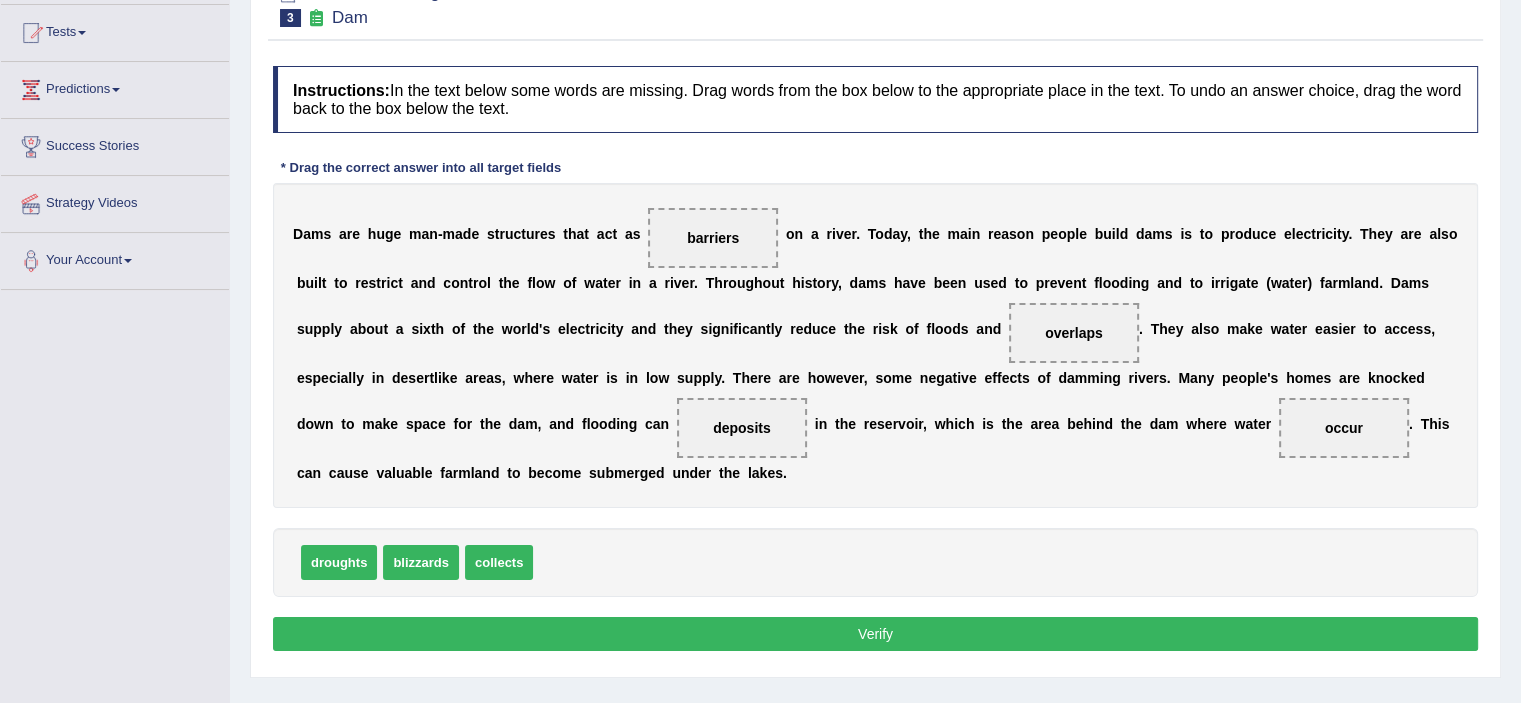click on "Verify" at bounding box center (875, 634) 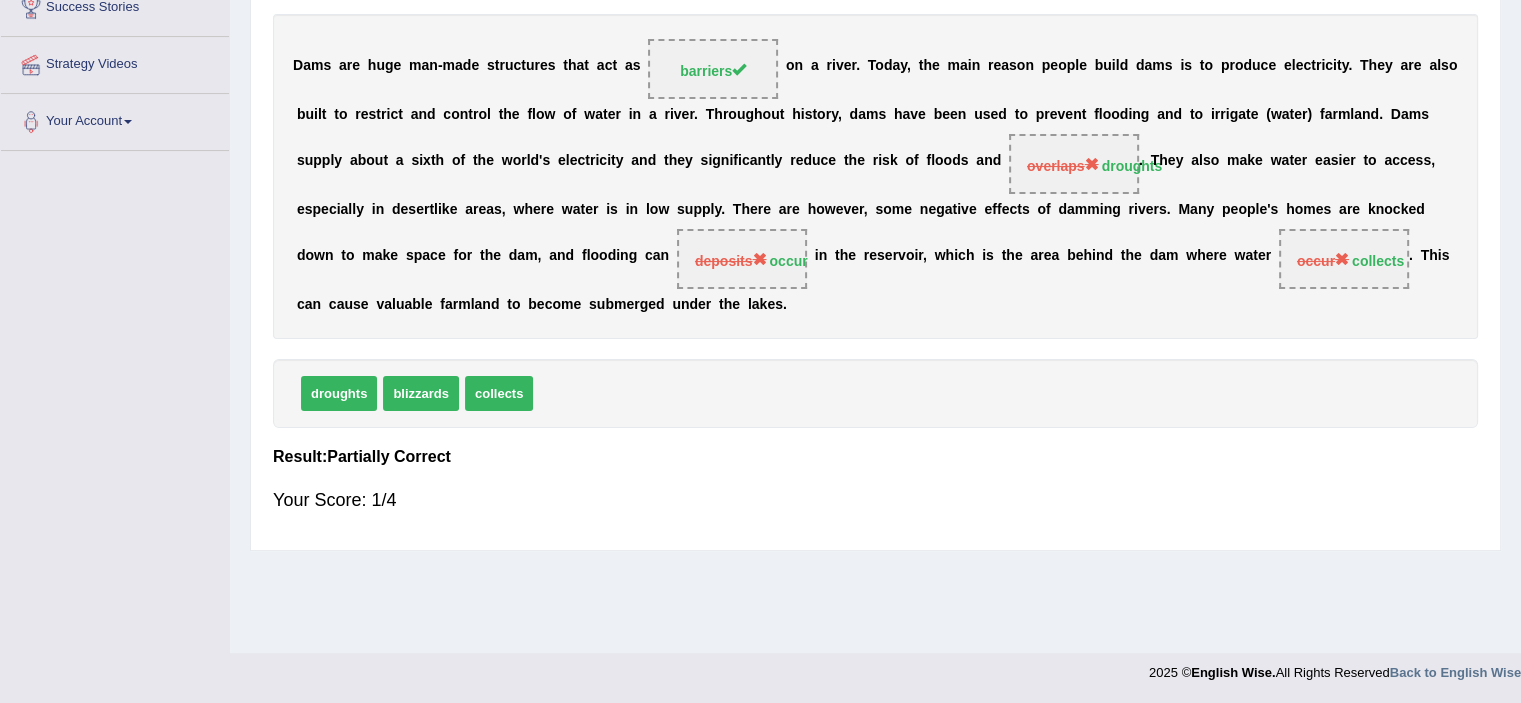scroll, scrollTop: 0, scrollLeft: 0, axis: both 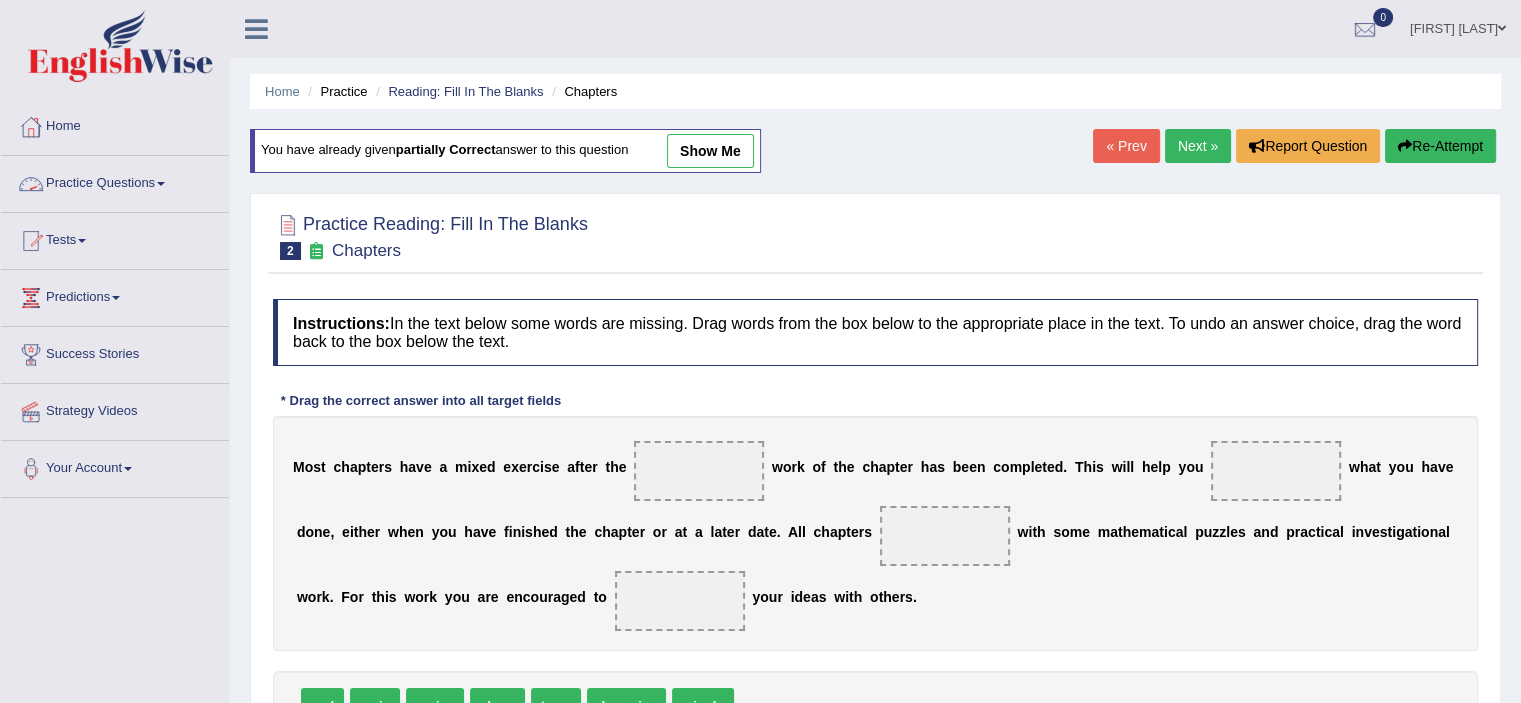 click on "Practice Questions" at bounding box center (115, 181) 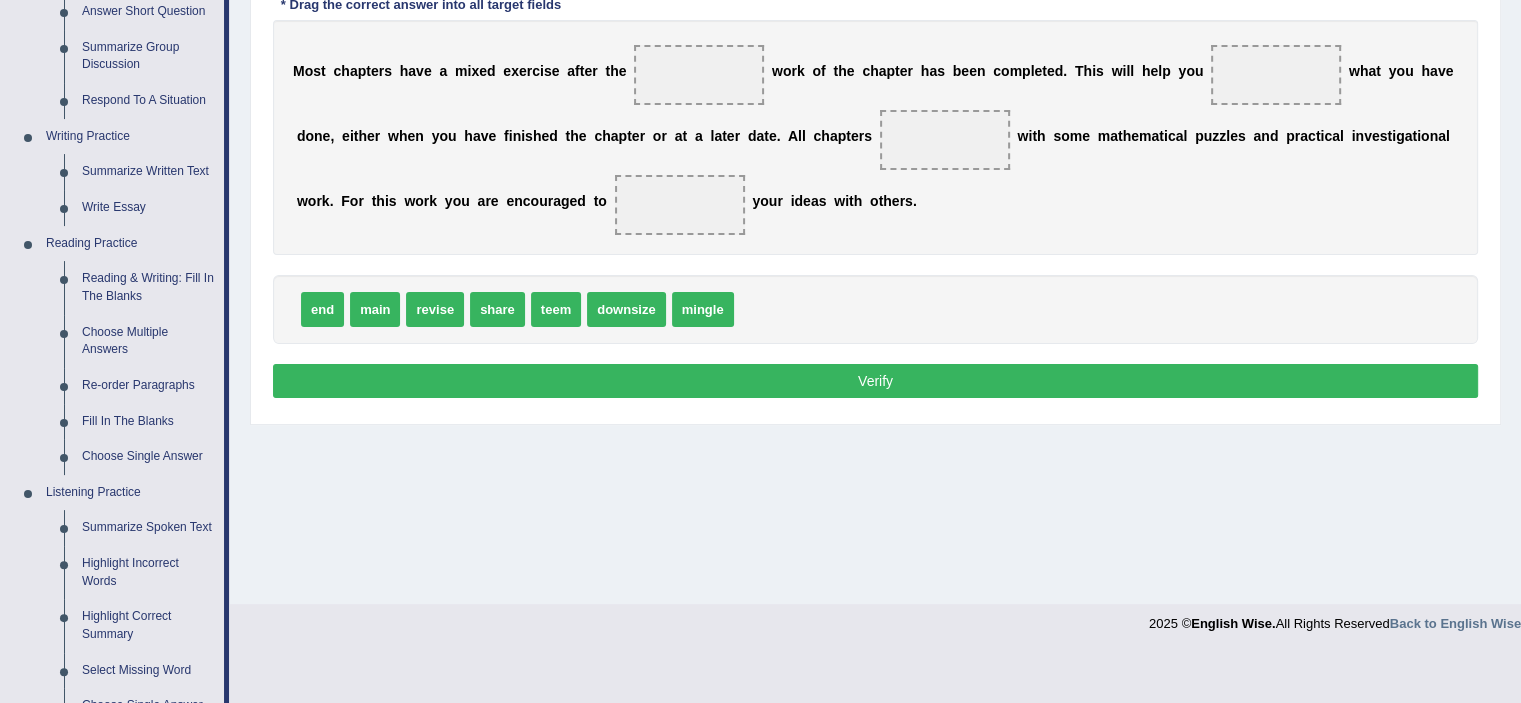 scroll, scrollTop: 389, scrollLeft: 0, axis: vertical 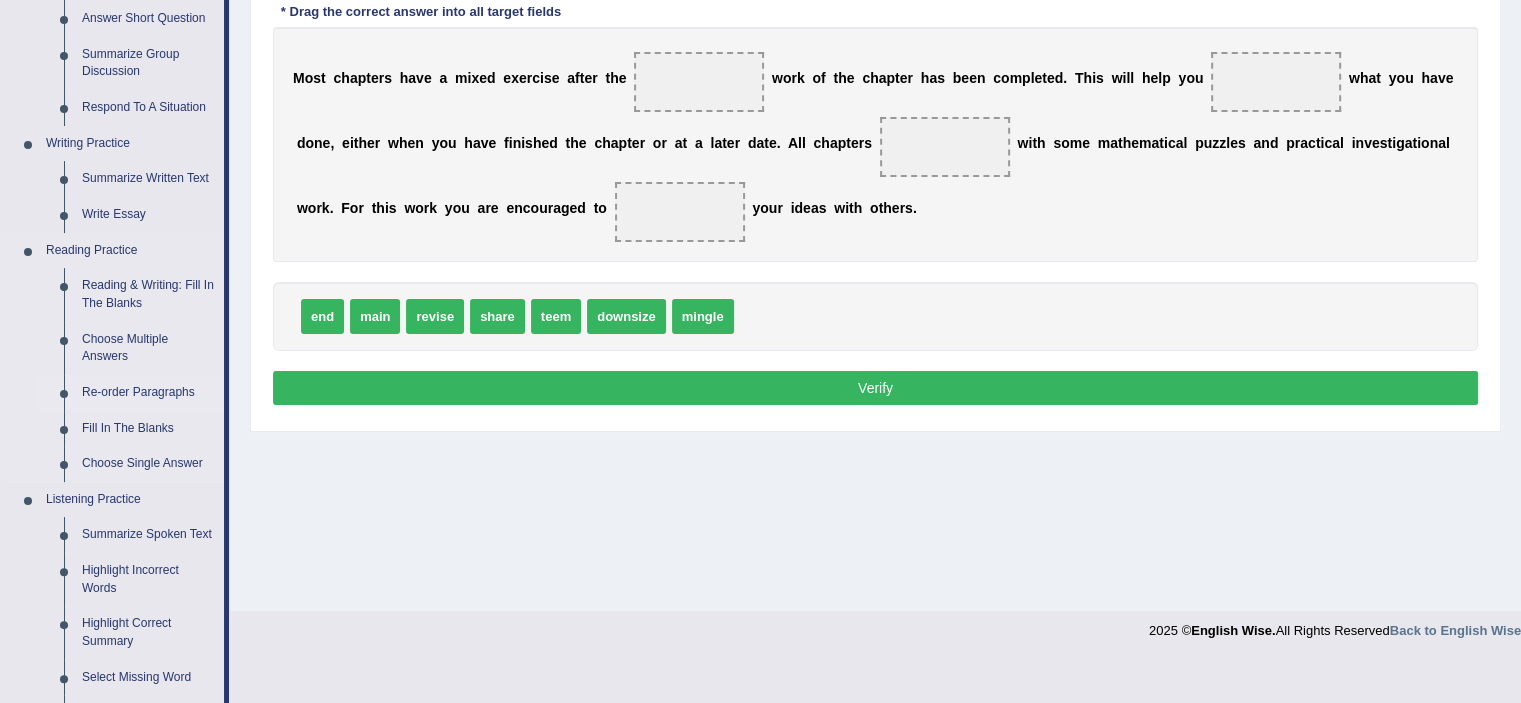 click on "Re-order Paragraphs" at bounding box center (148, 393) 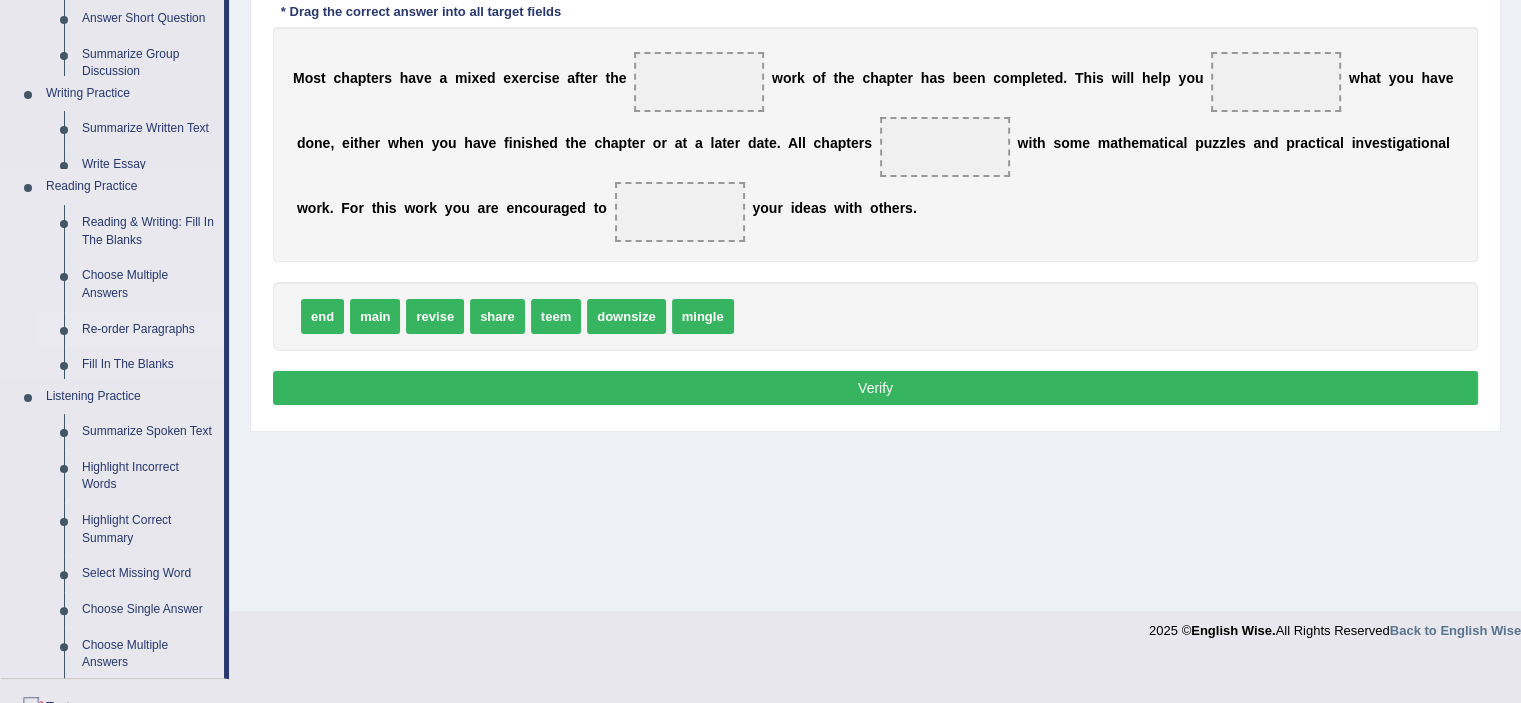 scroll, scrollTop: 347, scrollLeft: 0, axis: vertical 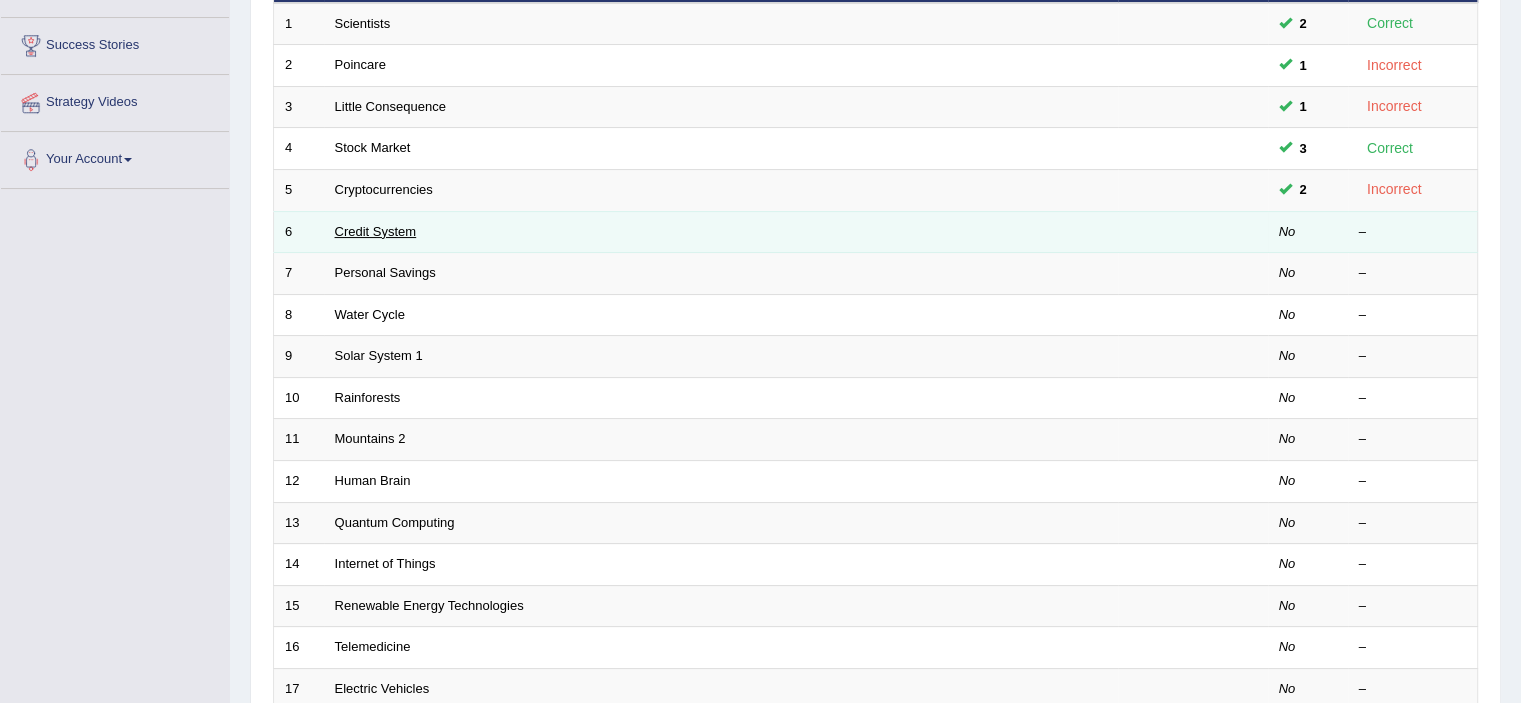 click on "Credit System" at bounding box center (376, 231) 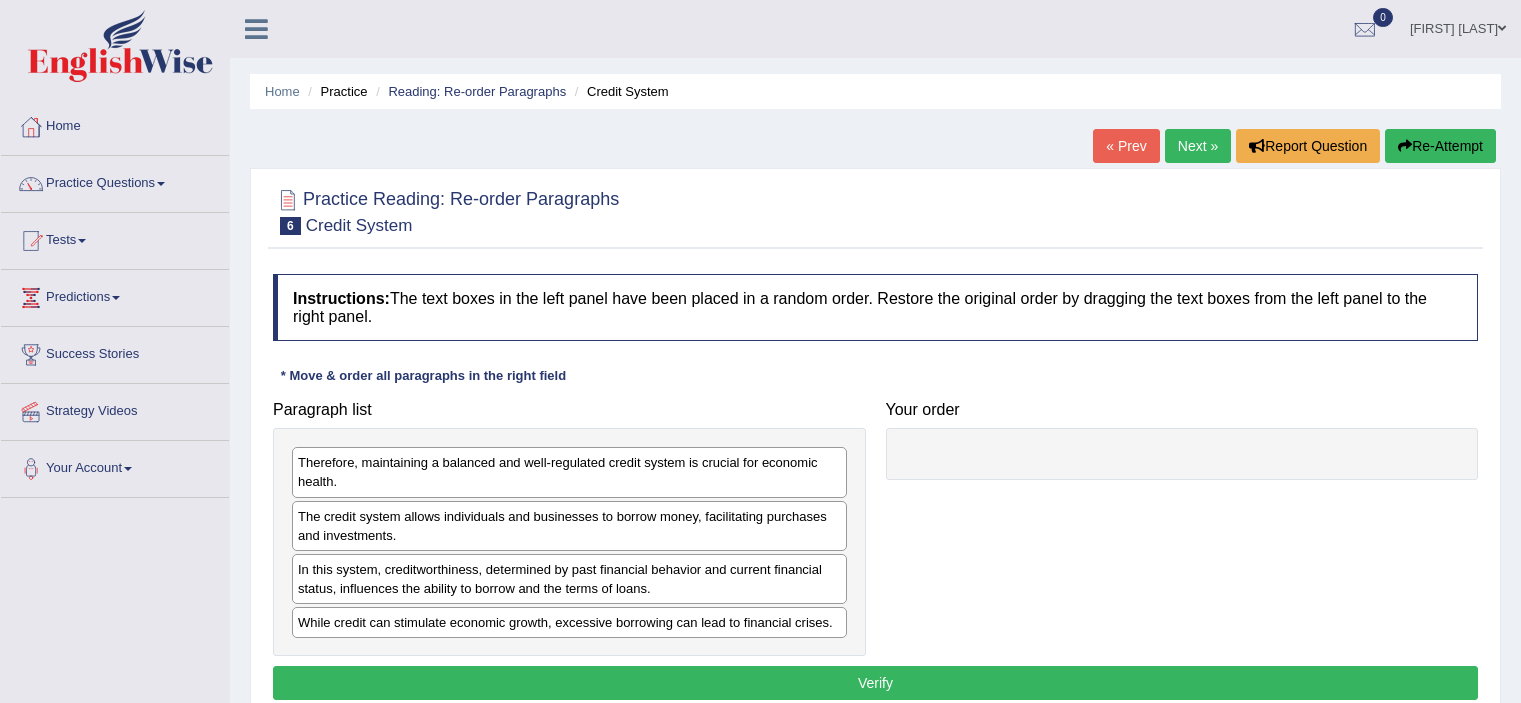 scroll, scrollTop: 0, scrollLeft: 0, axis: both 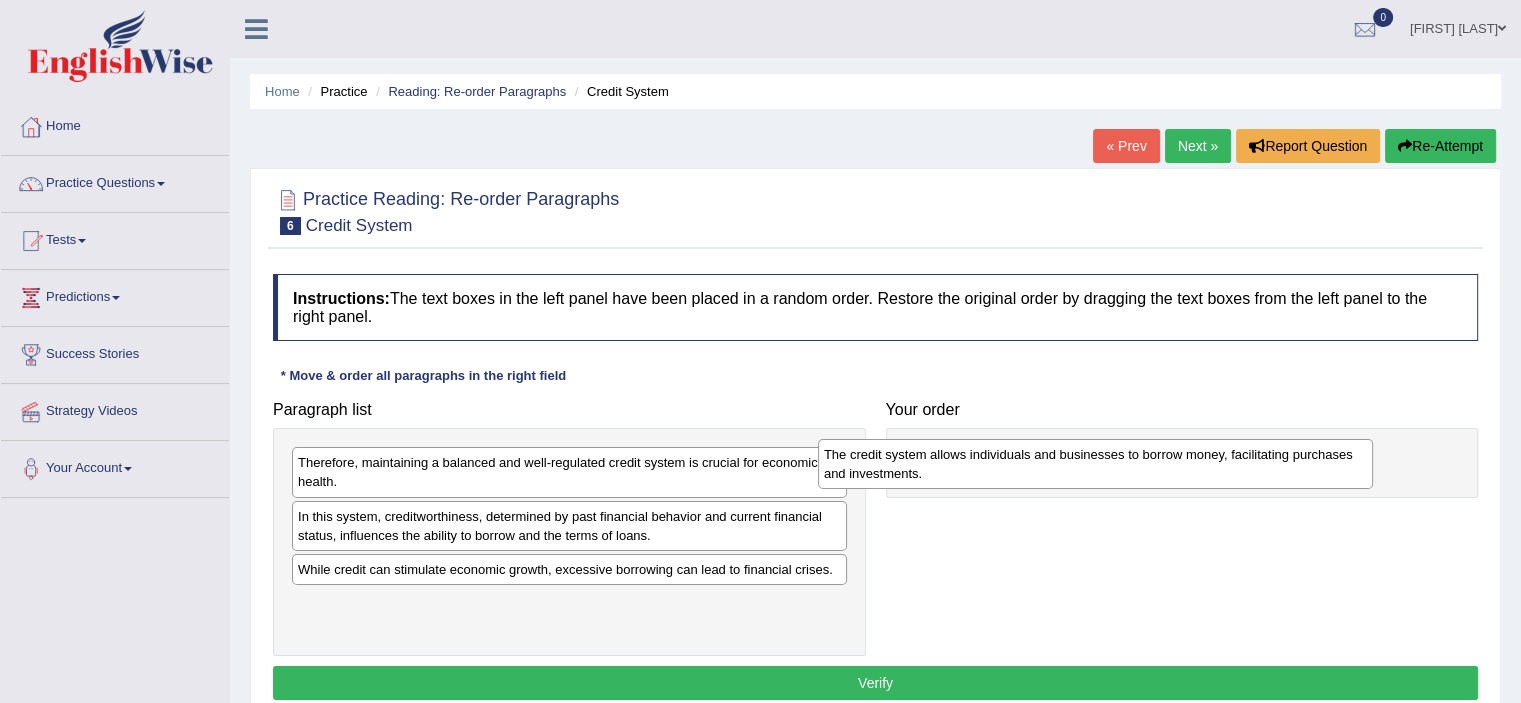 drag, startPoint x: 376, startPoint y: 523, endPoint x: 915, endPoint y: 458, distance: 542.90515 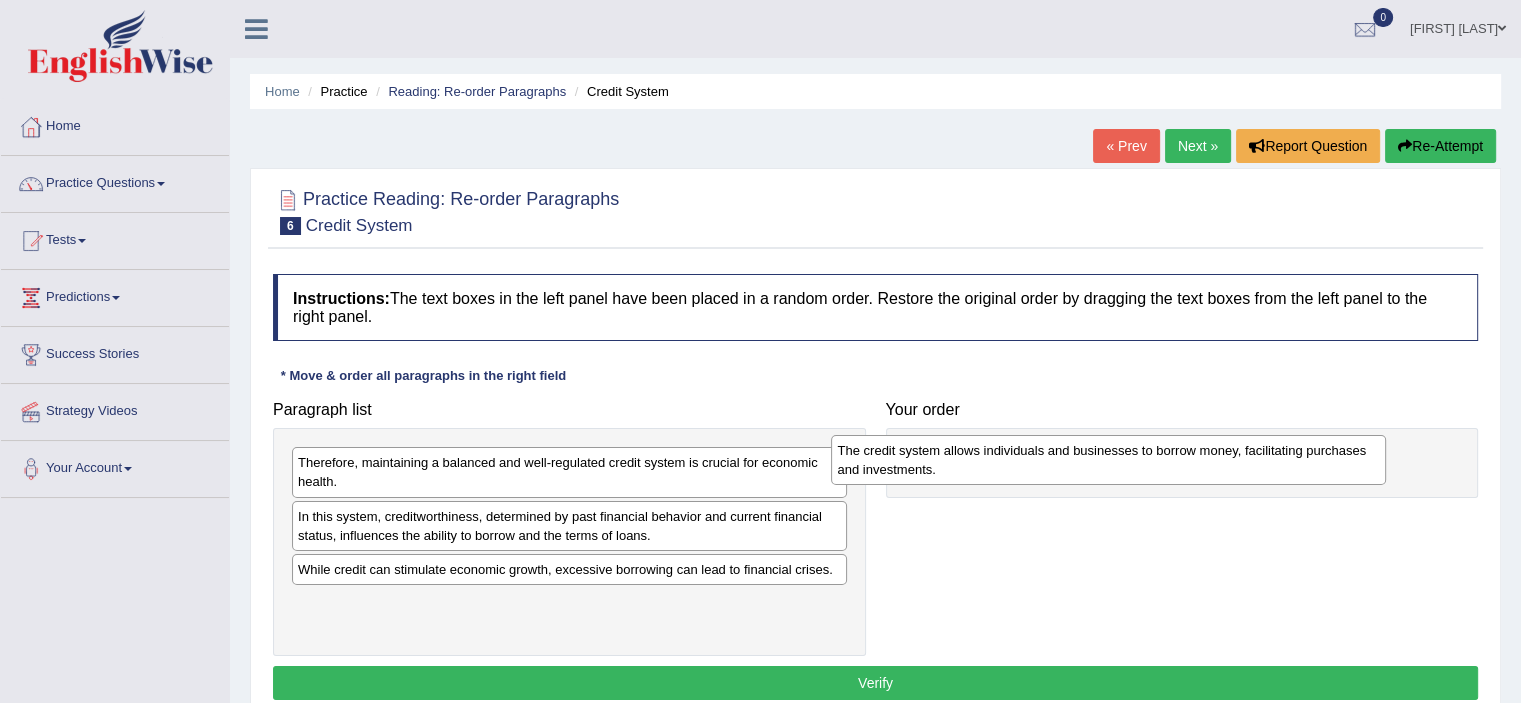 click on "The credit system allows individuals and businesses to borrow money, facilitating purchases and investments." at bounding box center [1108, 460] 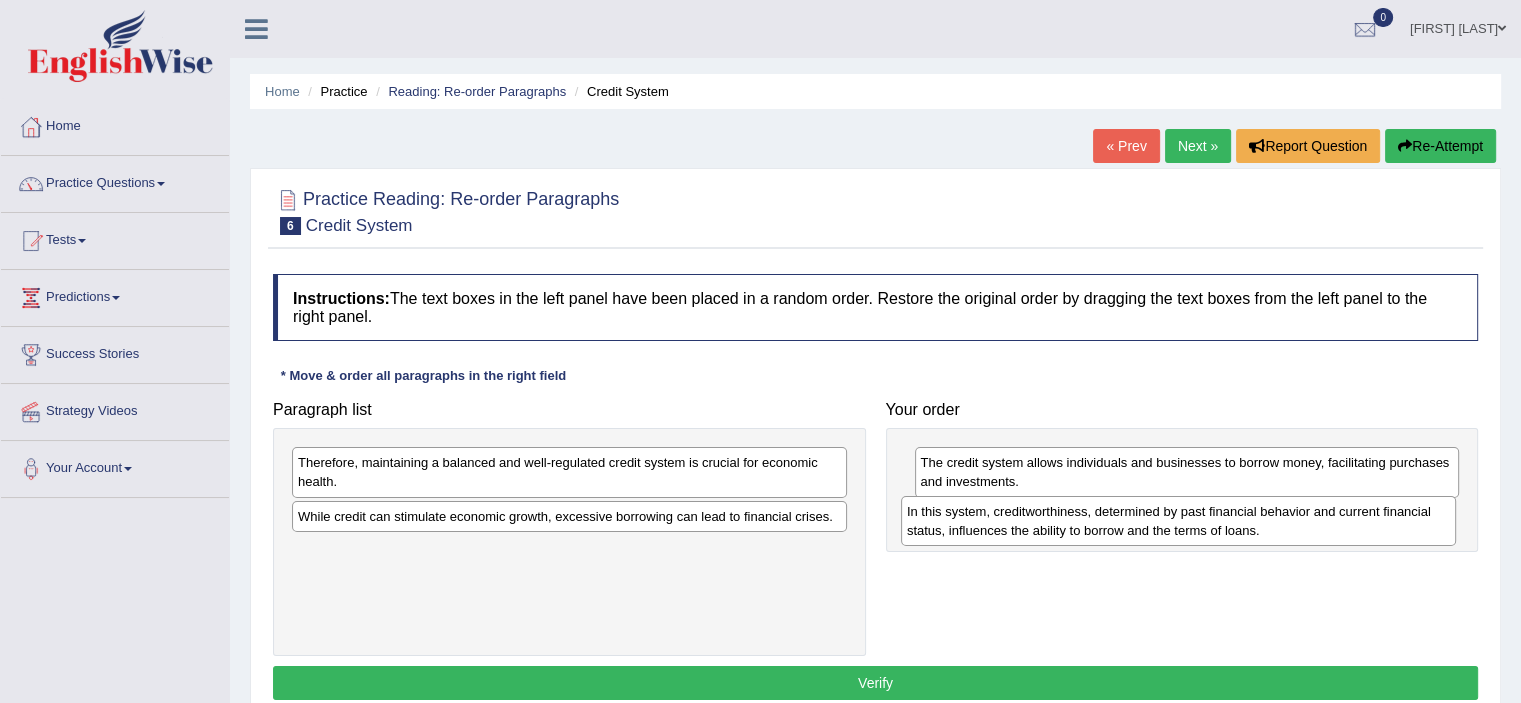 drag, startPoint x: 427, startPoint y: 529, endPoint x: 1036, endPoint y: 525, distance: 609.0131 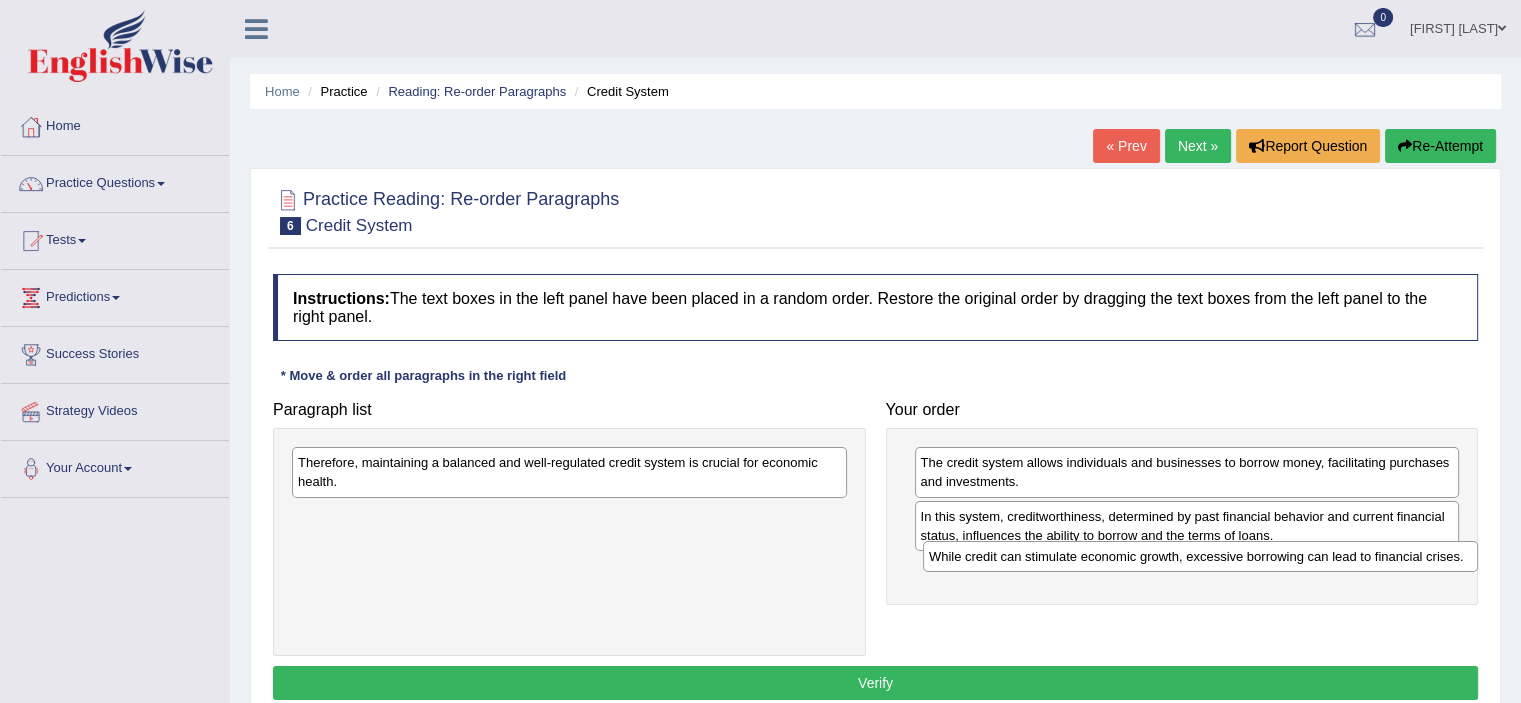 drag, startPoint x: 532, startPoint y: 518, endPoint x: 1158, endPoint y: 559, distance: 627.3412 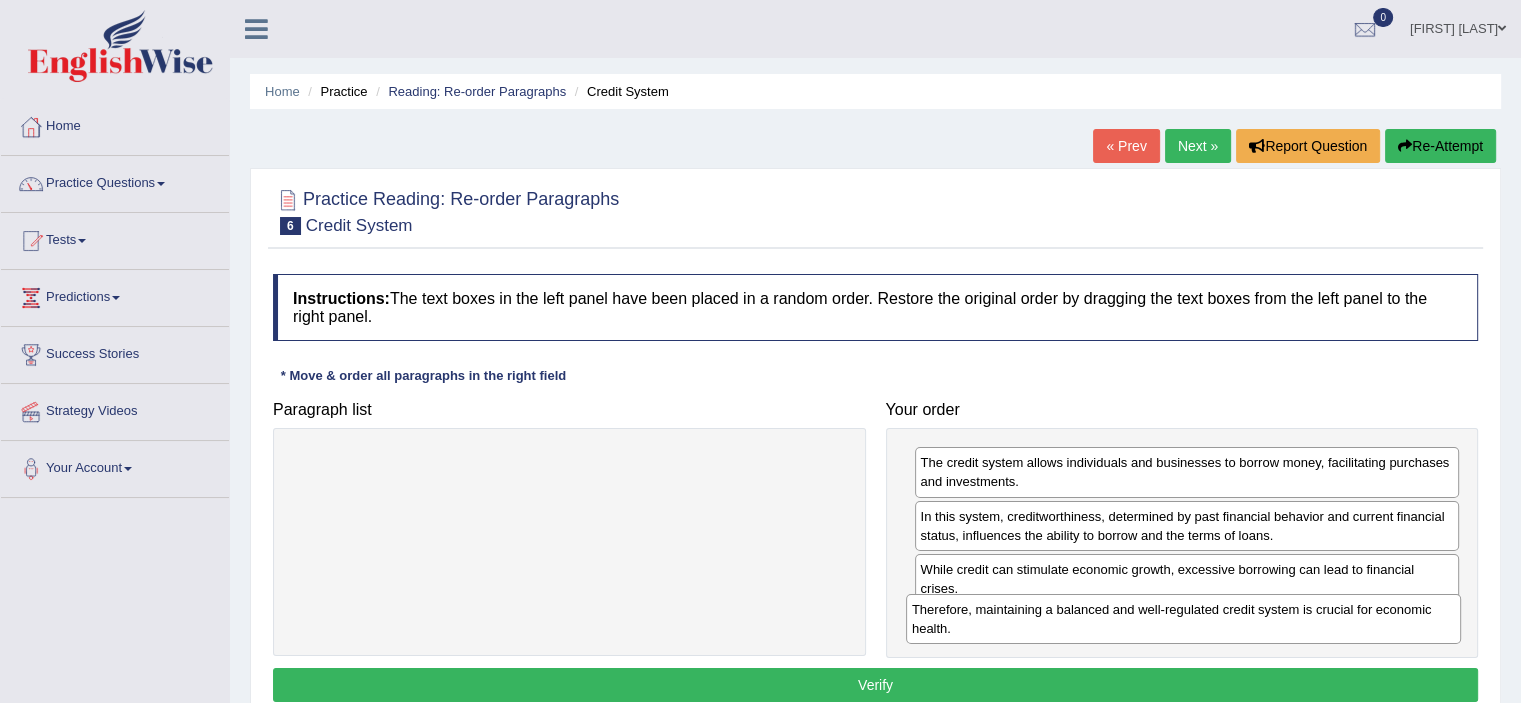 drag, startPoint x: 616, startPoint y: 483, endPoint x: 1231, endPoint y: 631, distance: 632.5575 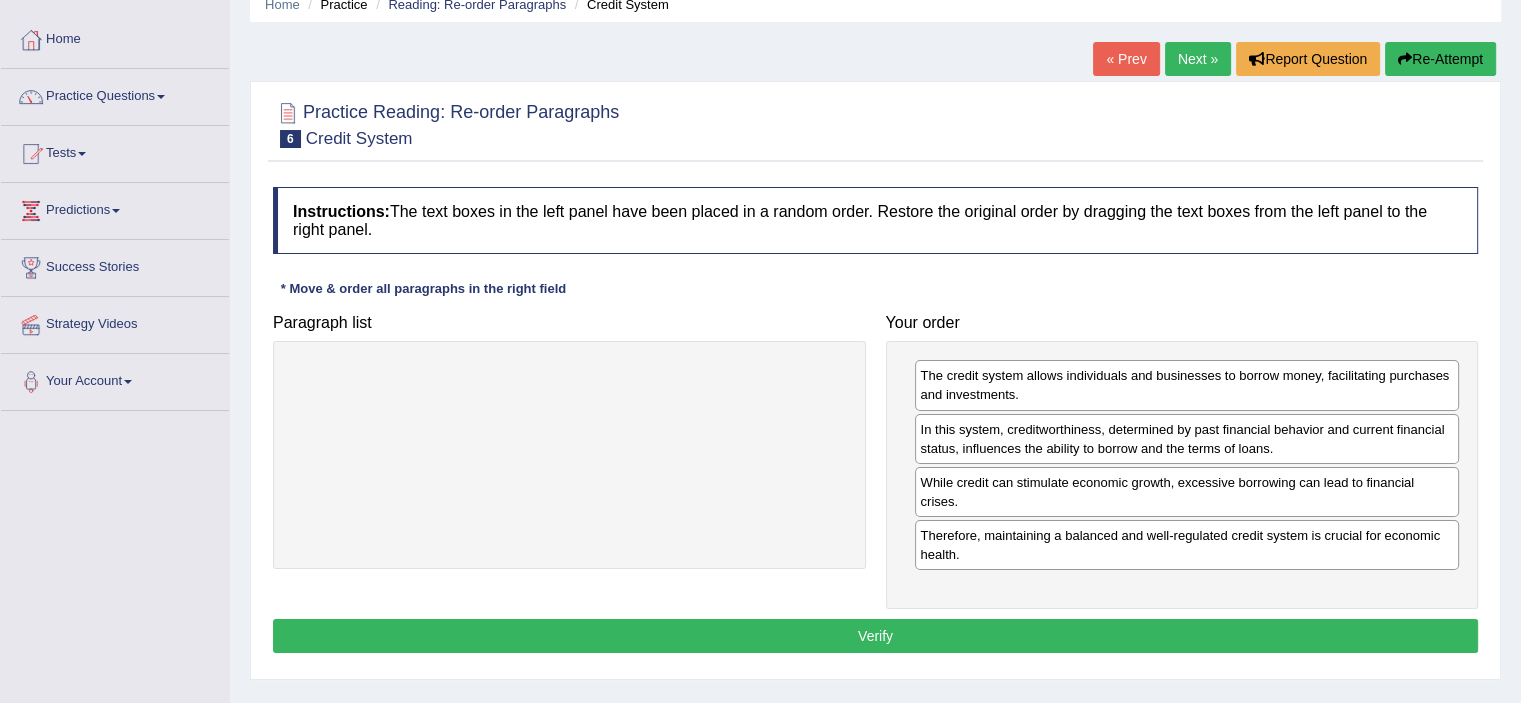 scroll, scrollTop: 88, scrollLeft: 0, axis: vertical 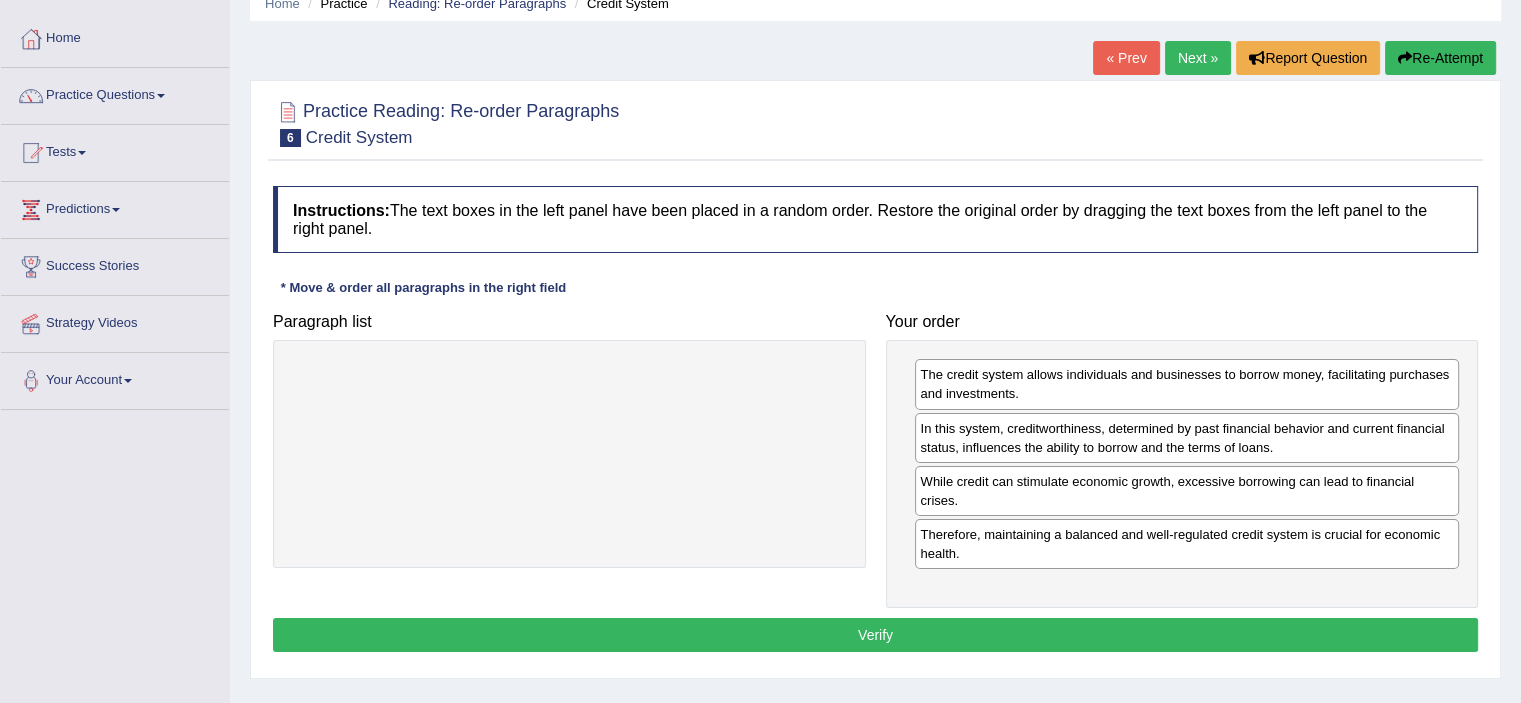 click on "Verify" at bounding box center [875, 635] 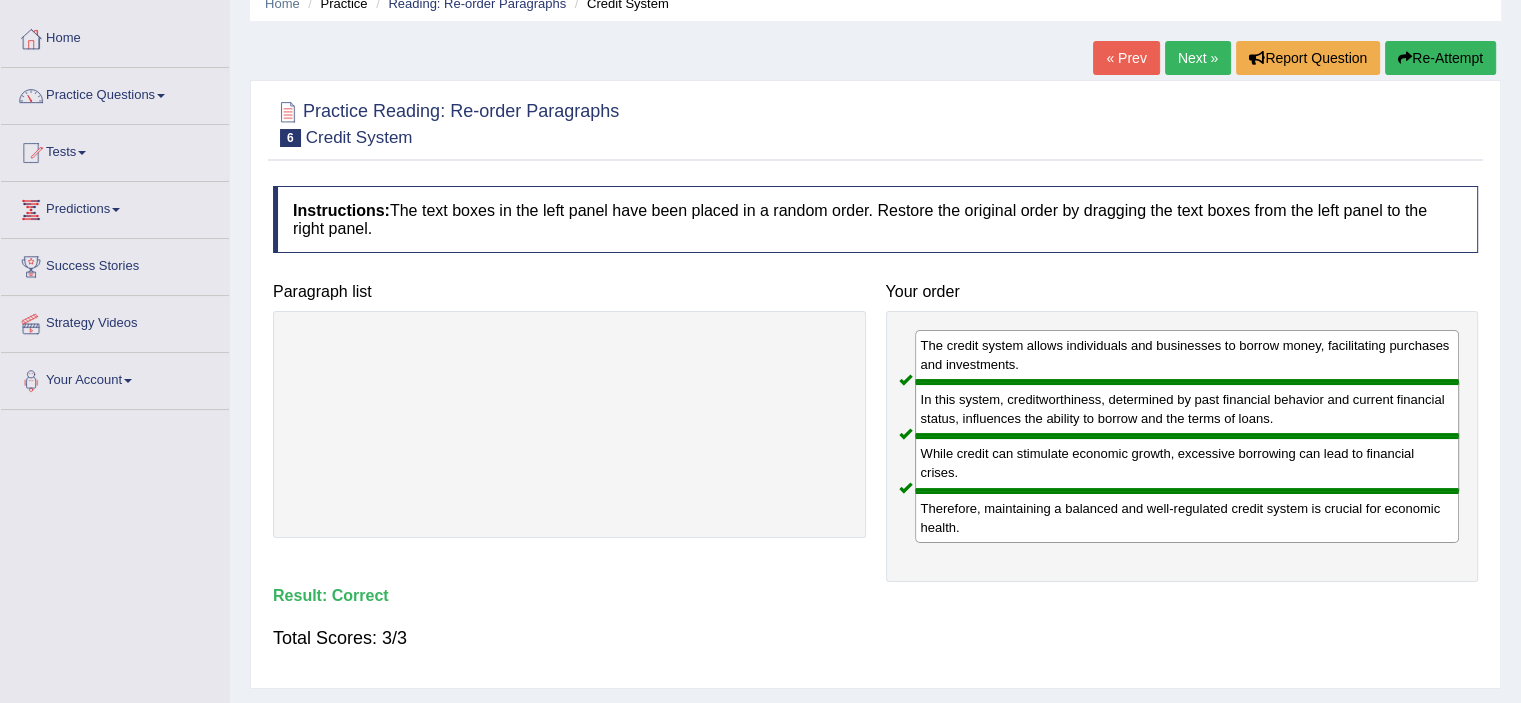click on "Next »" at bounding box center (1198, 58) 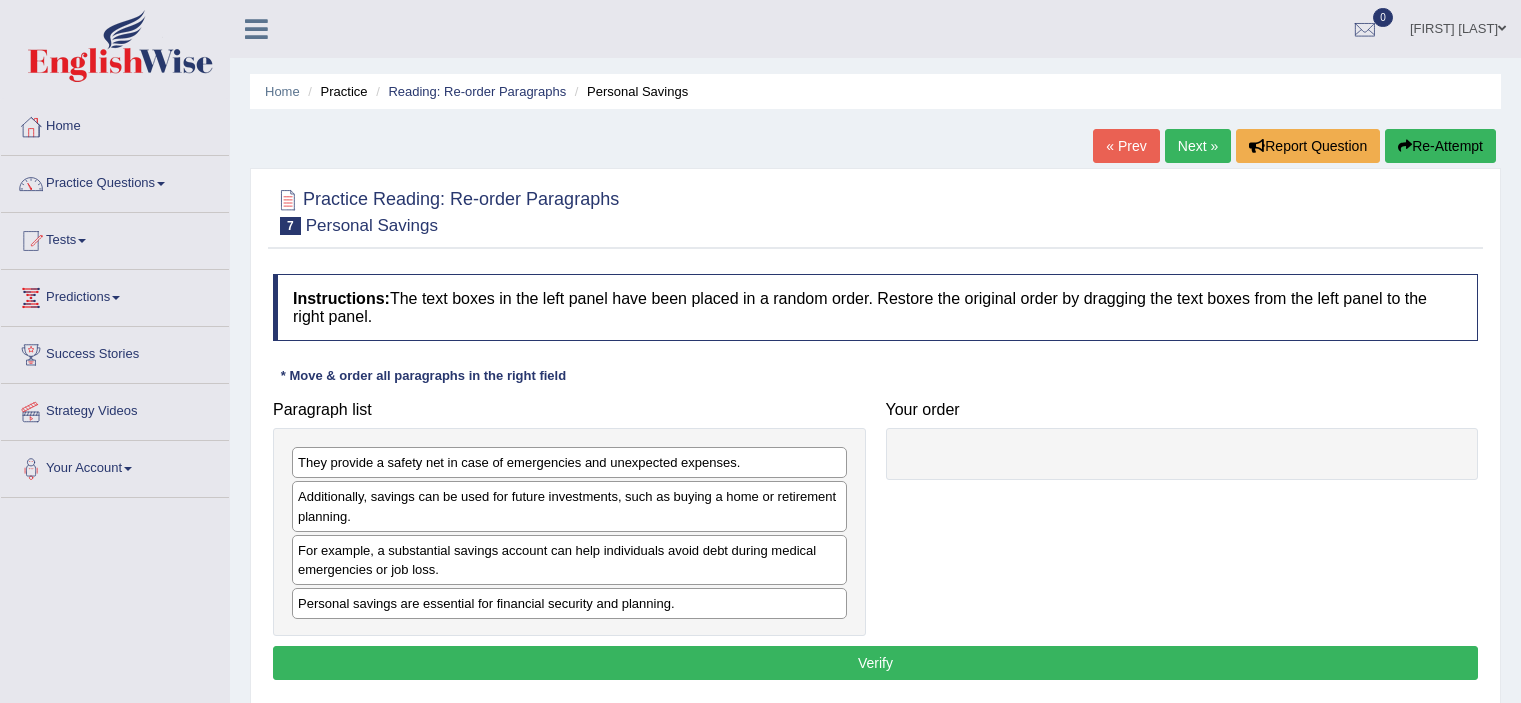 scroll, scrollTop: 0, scrollLeft: 0, axis: both 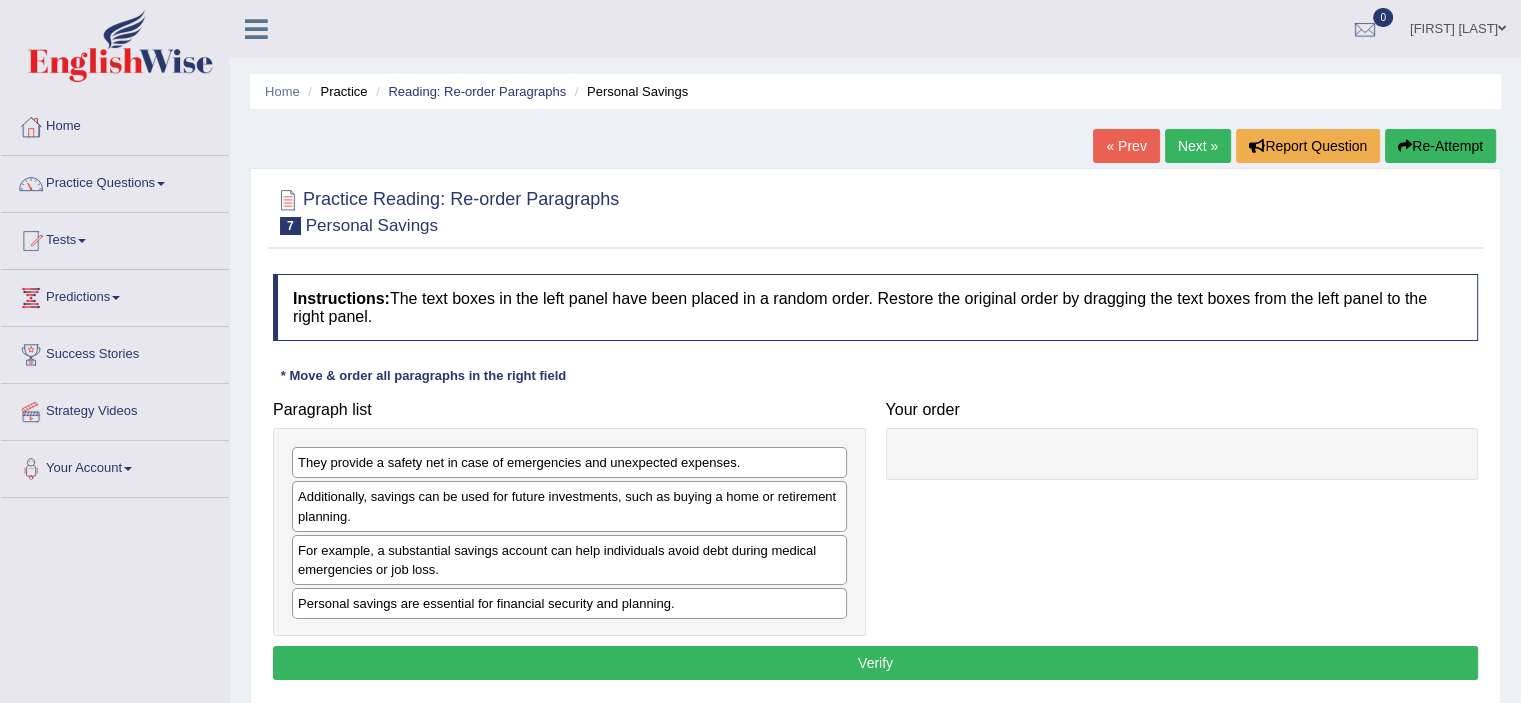drag, startPoint x: 412, startPoint y: 602, endPoint x: 964, endPoint y: 451, distance: 572.2805 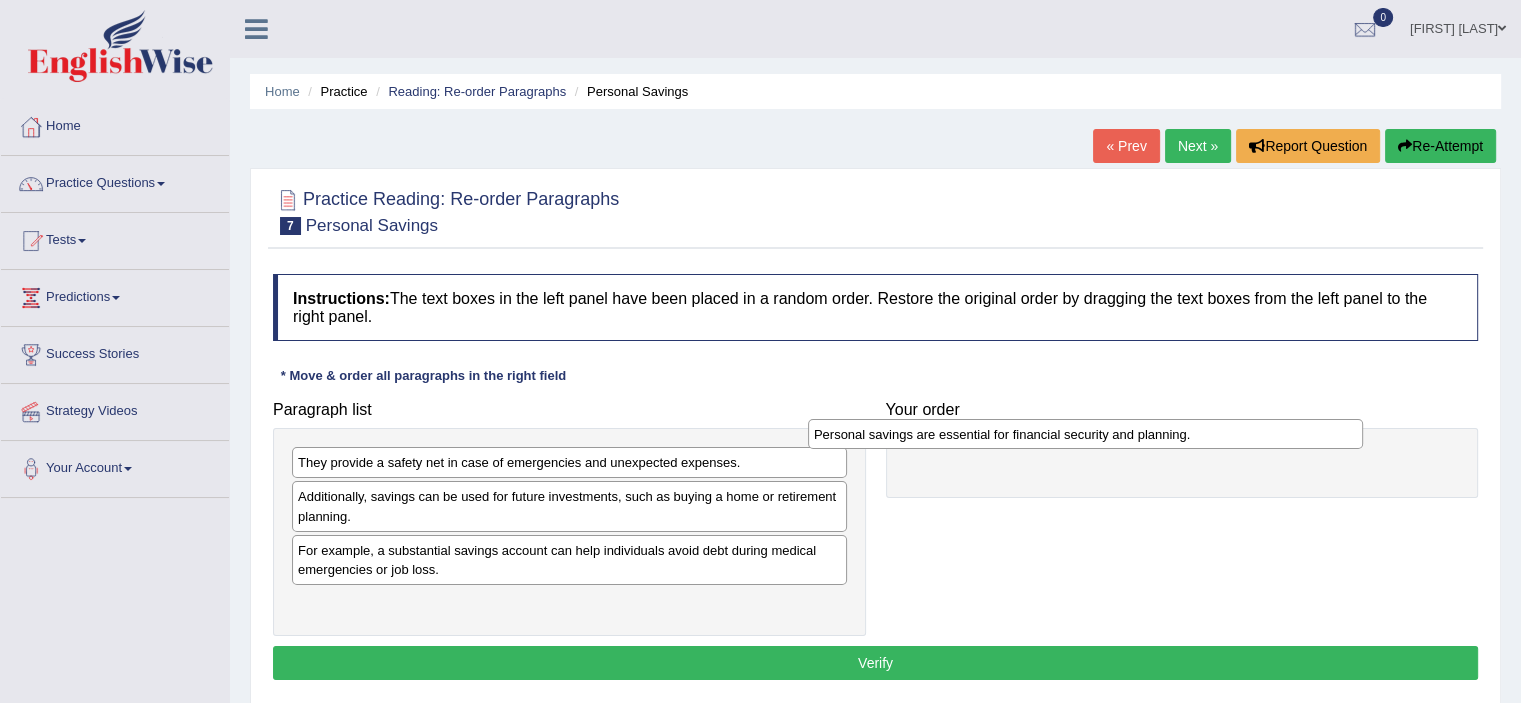 drag, startPoint x: 692, startPoint y: 599, endPoint x: 1208, endPoint y: 431, distance: 542.6601 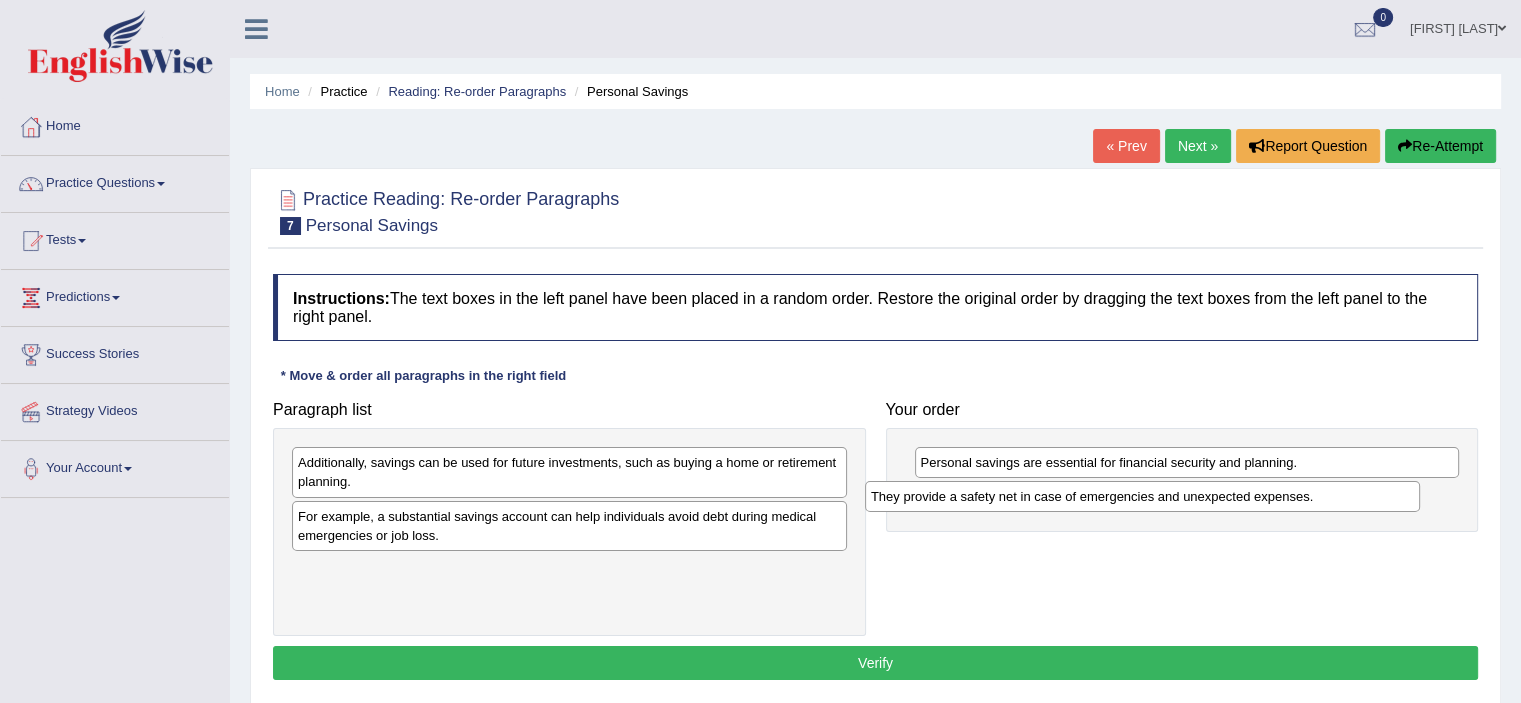 drag, startPoint x: 482, startPoint y: 463, endPoint x: 1055, endPoint y: 497, distance: 574.0078 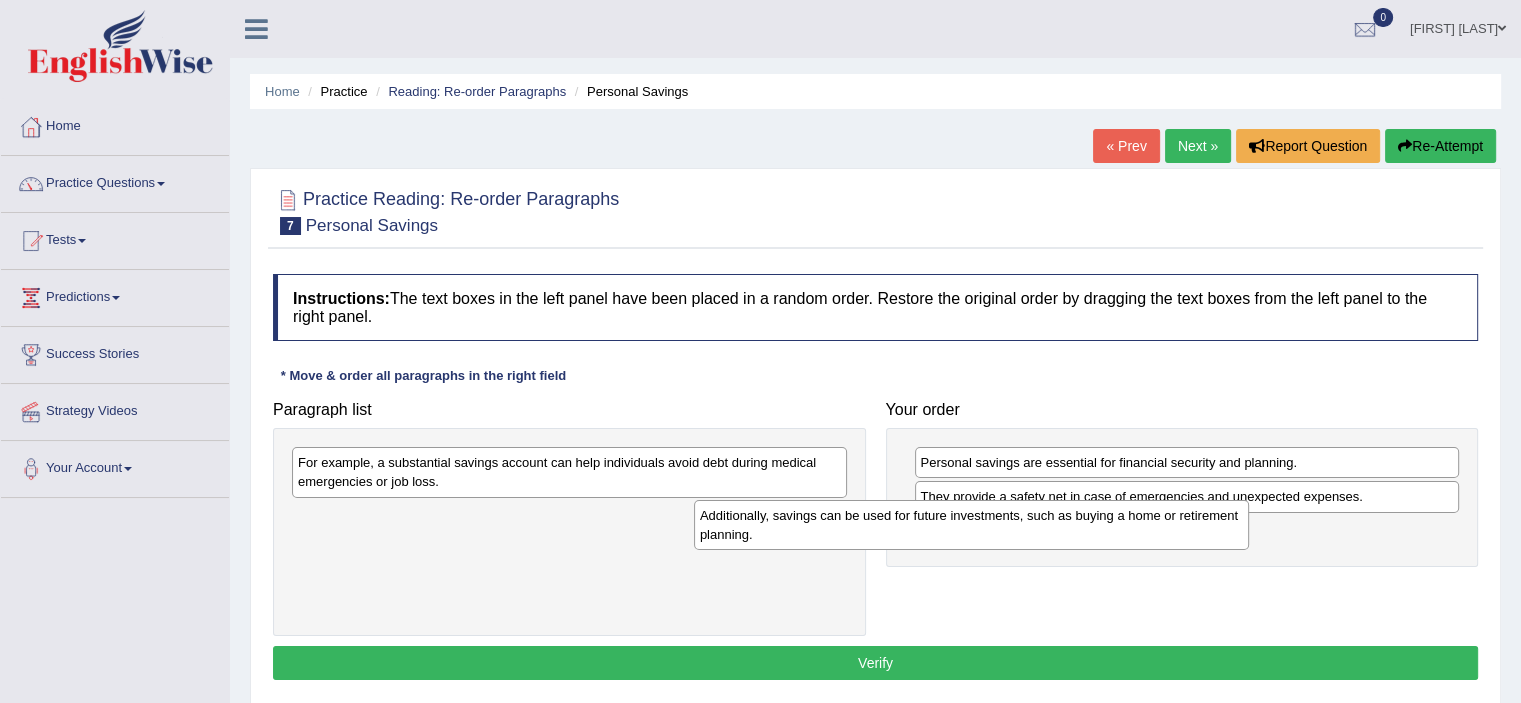drag, startPoint x: 525, startPoint y: 465, endPoint x: 928, endPoint y: 518, distance: 406.47018 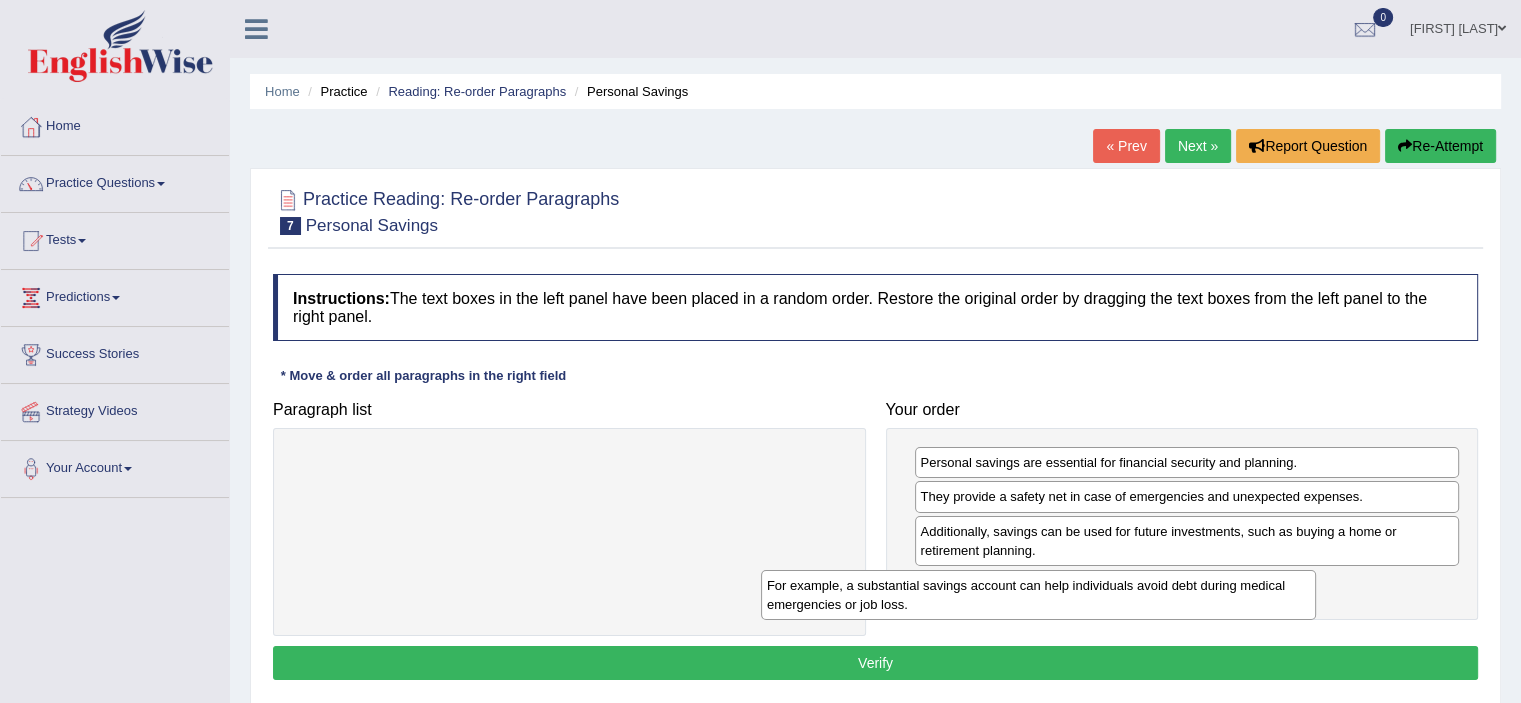 drag, startPoint x: 696, startPoint y: 476, endPoint x: 1166, endPoint y: 597, distance: 485.32565 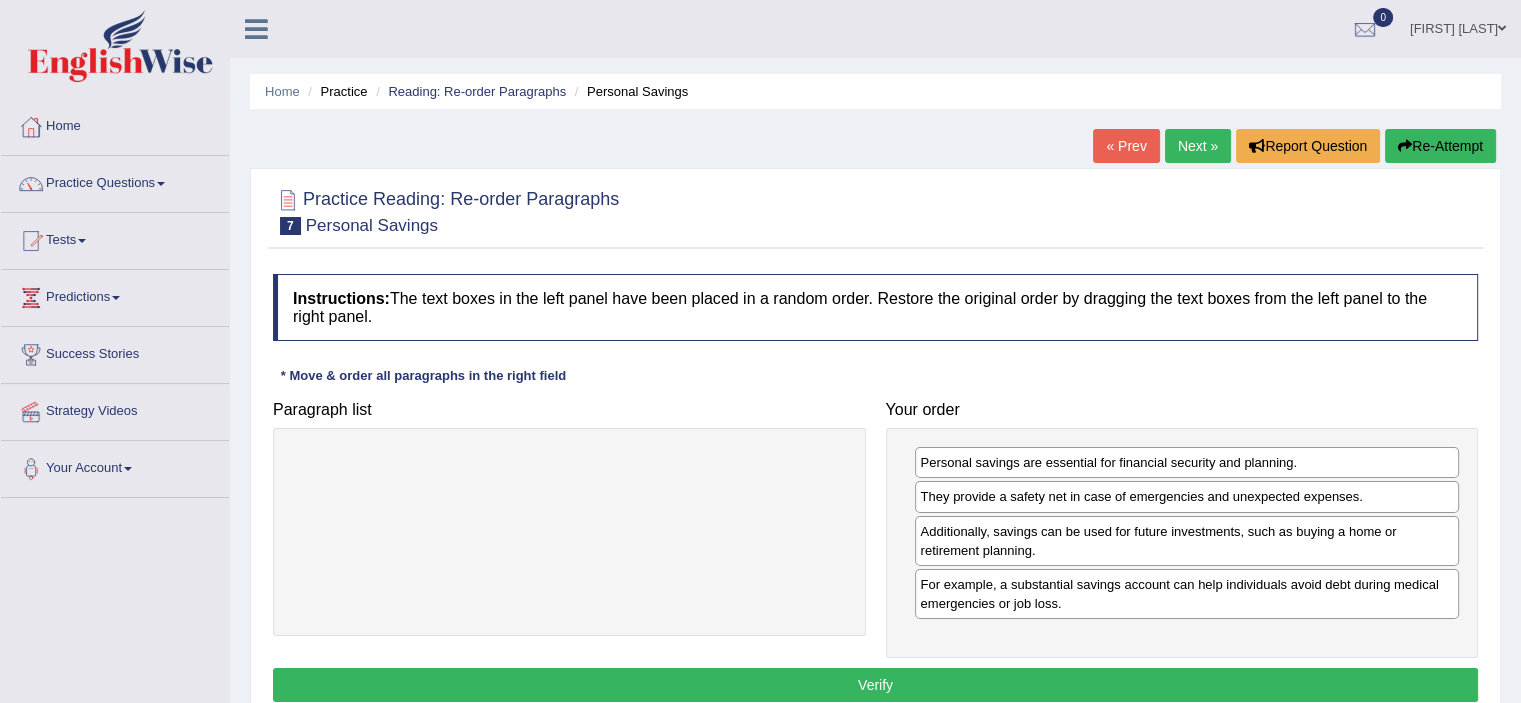 click on "Verify" at bounding box center [875, 685] 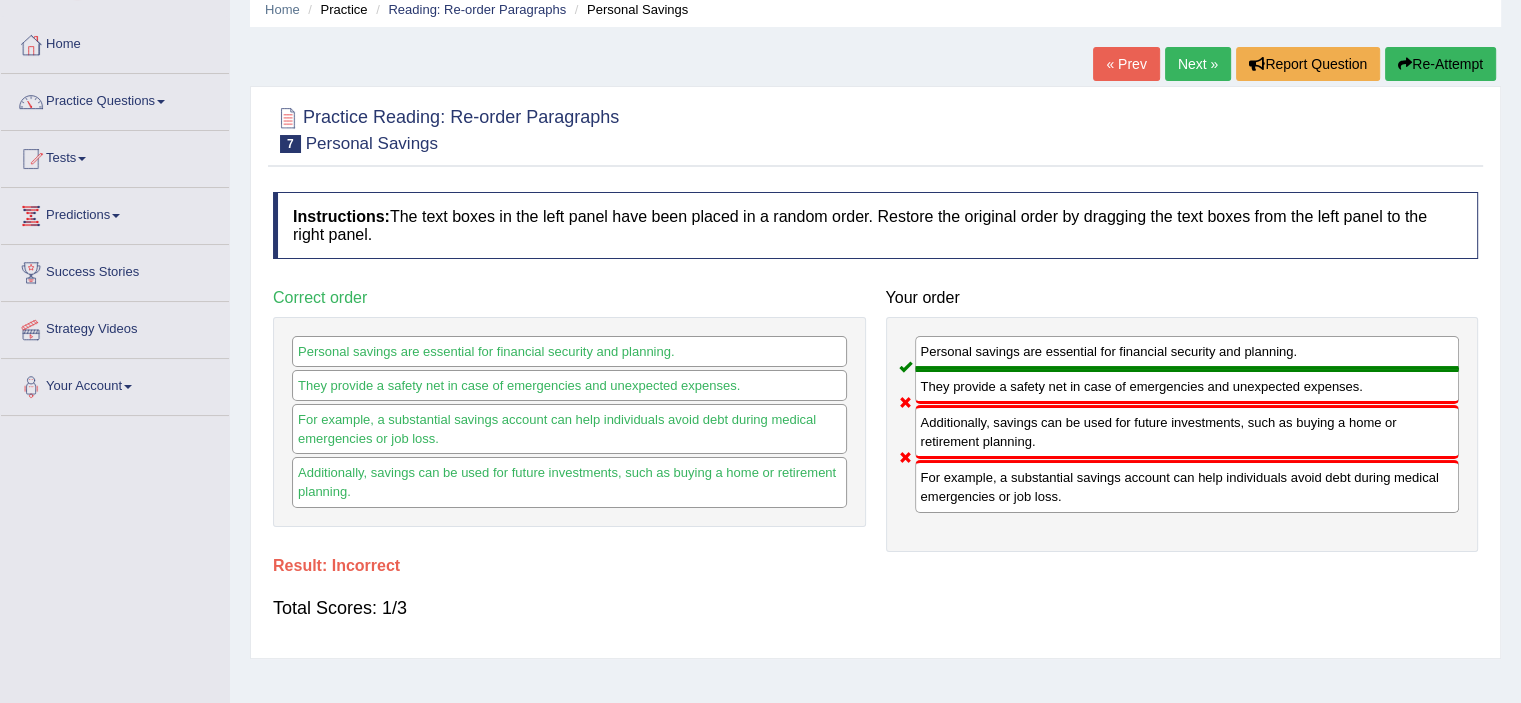 scroll, scrollTop: 84, scrollLeft: 0, axis: vertical 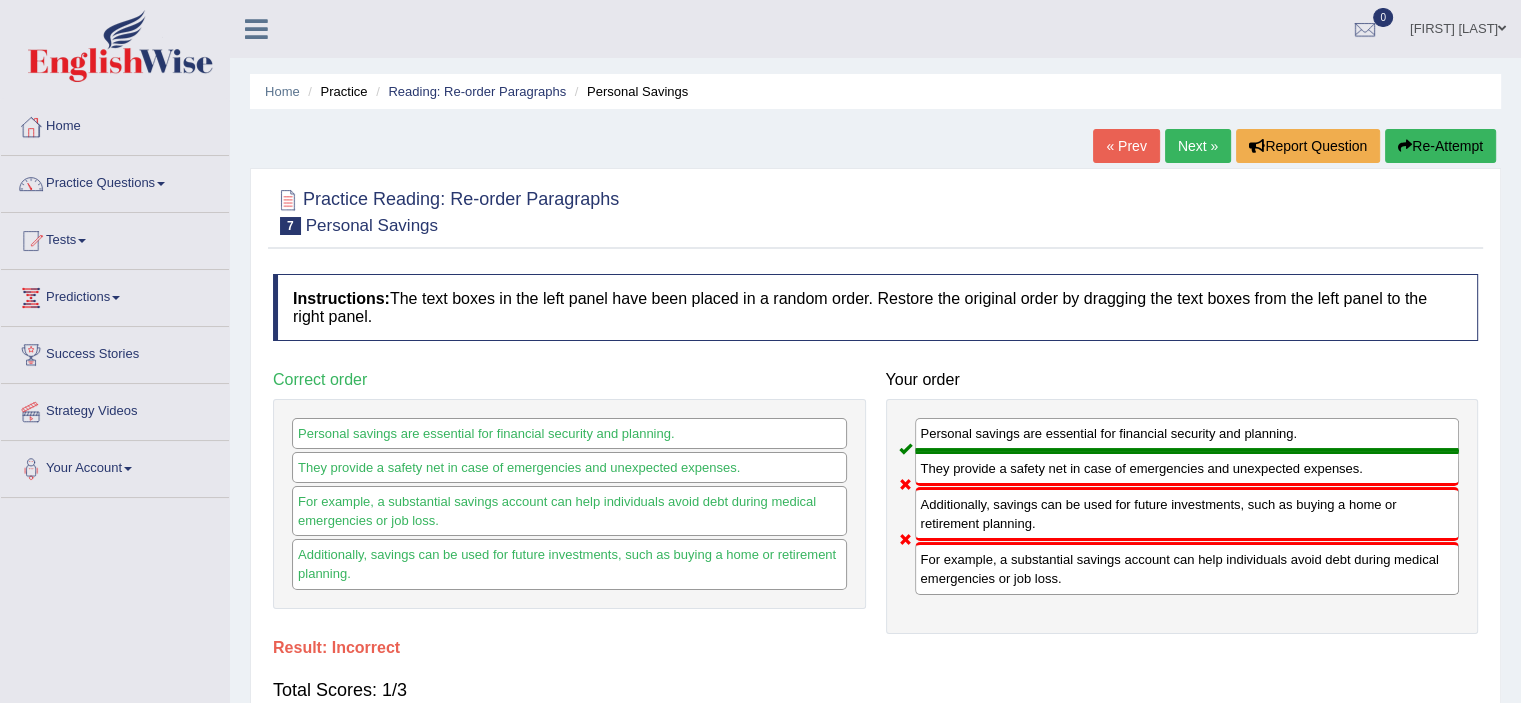 click on "Next »" at bounding box center (1198, 146) 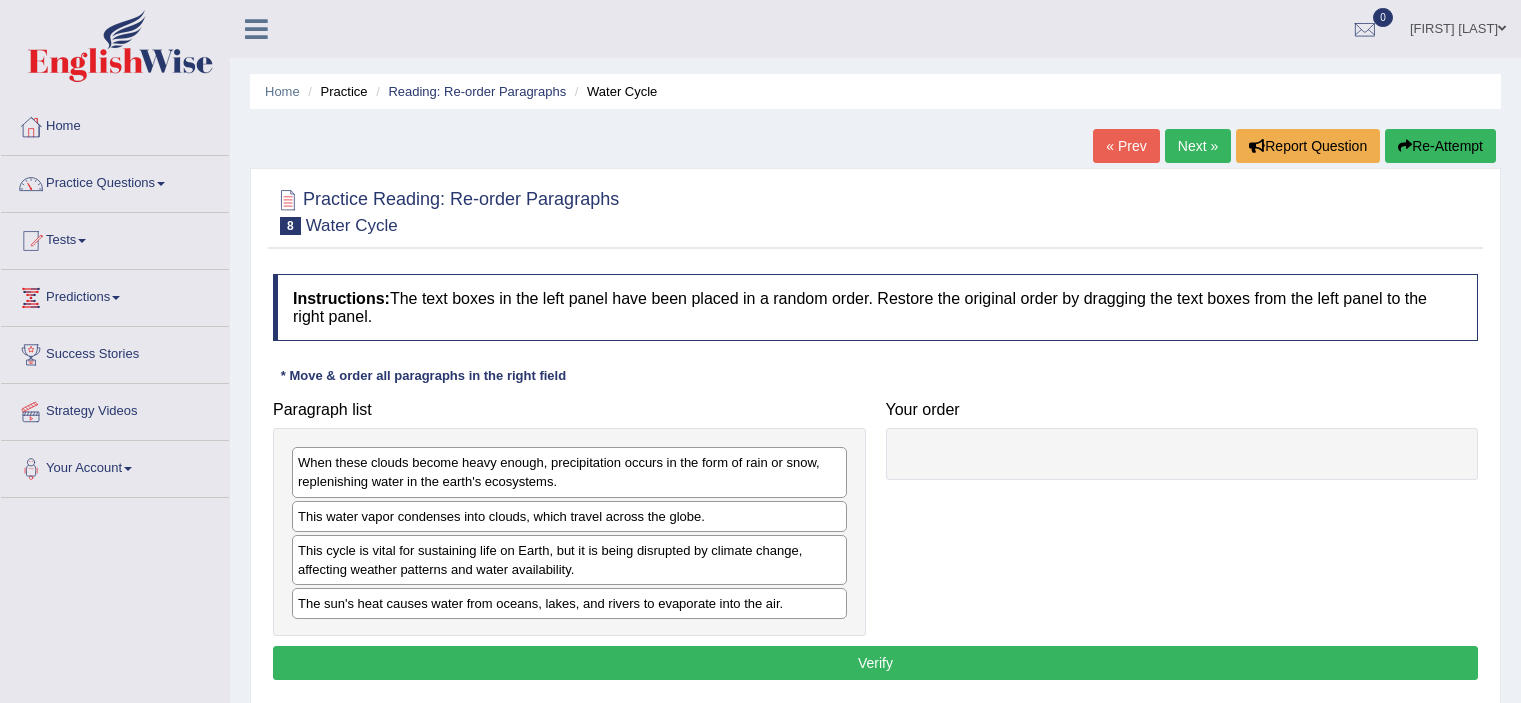 scroll, scrollTop: 0, scrollLeft: 0, axis: both 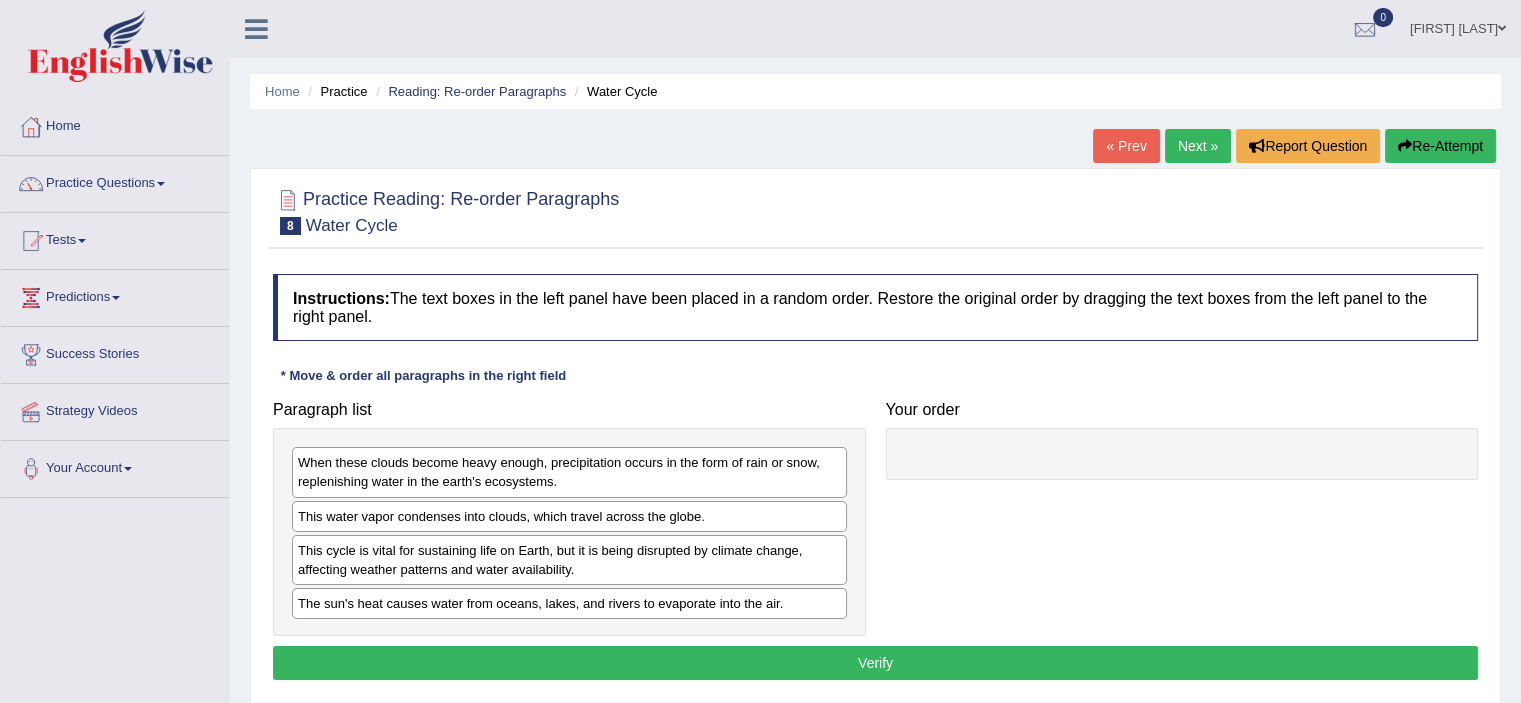 drag, startPoint x: 417, startPoint y: 604, endPoint x: 619, endPoint y: 567, distance: 205.36066 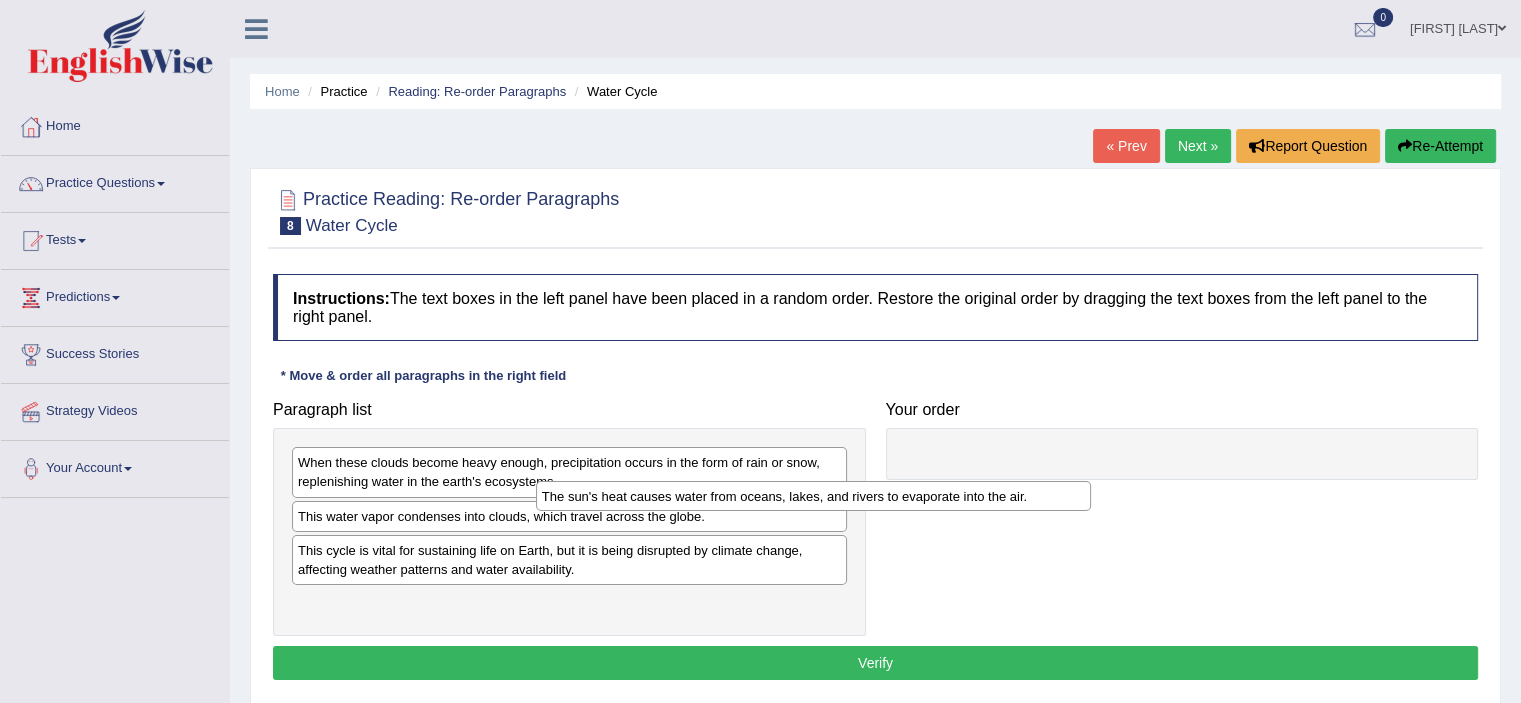drag, startPoint x: 760, startPoint y: 599, endPoint x: 1005, endPoint y: 483, distance: 271.0738 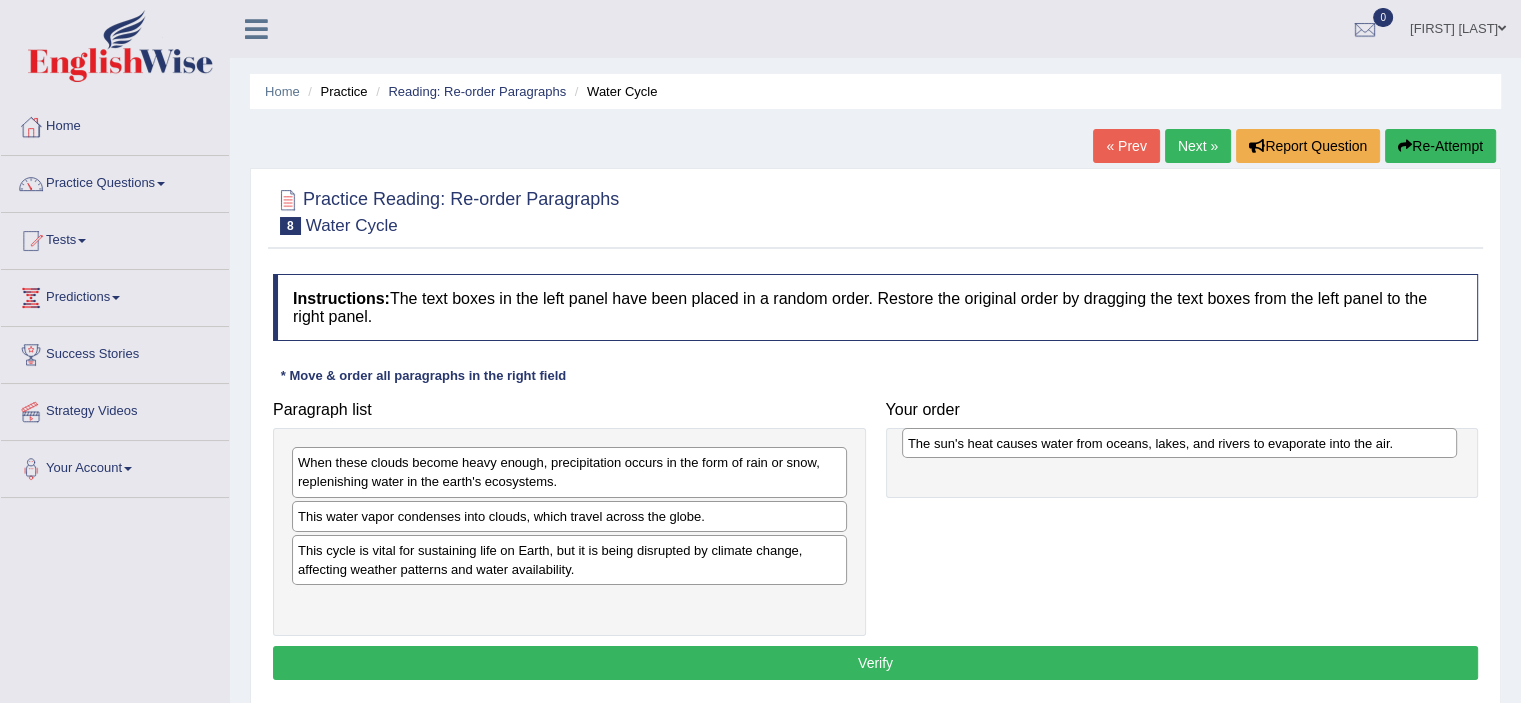 drag, startPoint x: 790, startPoint y: 598, endPoint x: 1400, endPoint y: 441, distance: 629.8801 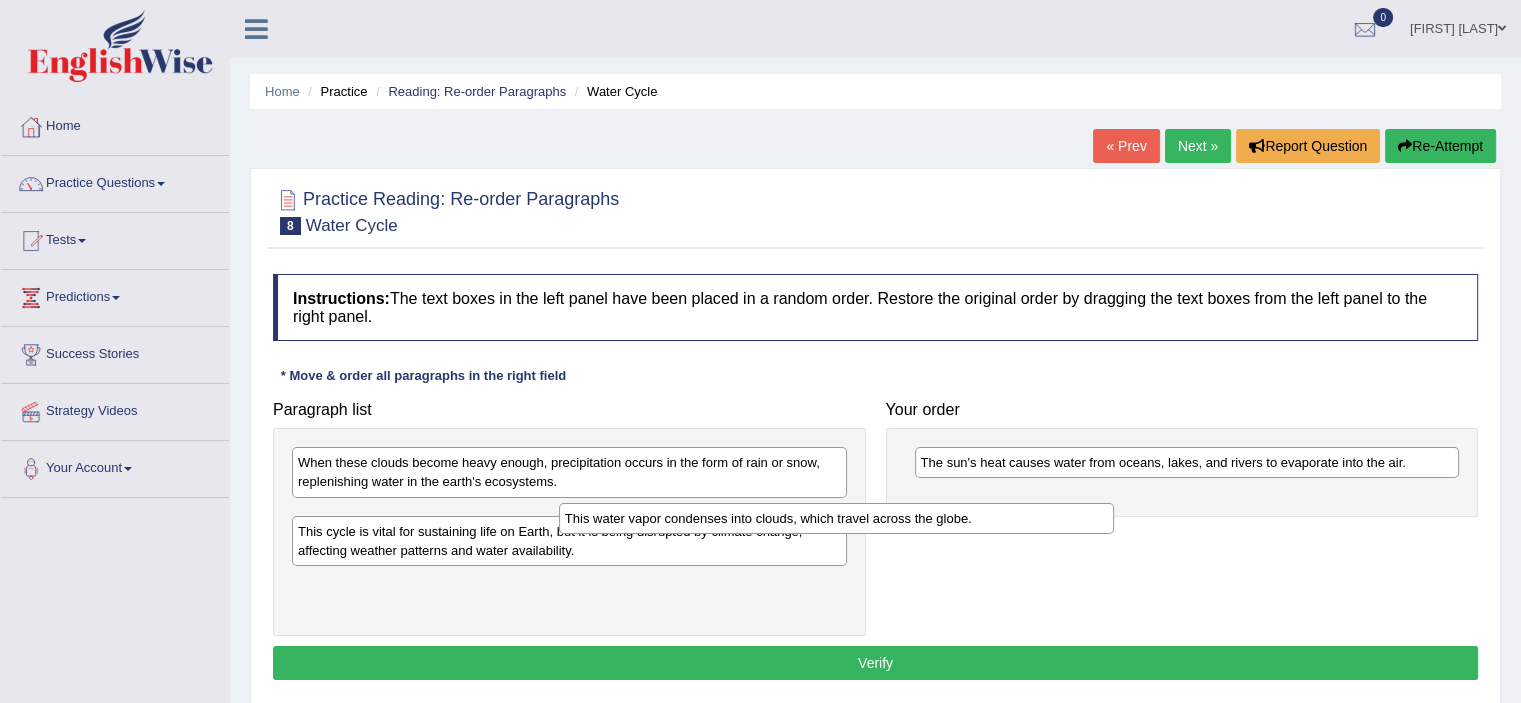 drag, startPoint x: 487, startPoint y: 516, endPoint x: 754, endPoint y: 518, distance: 267.00748 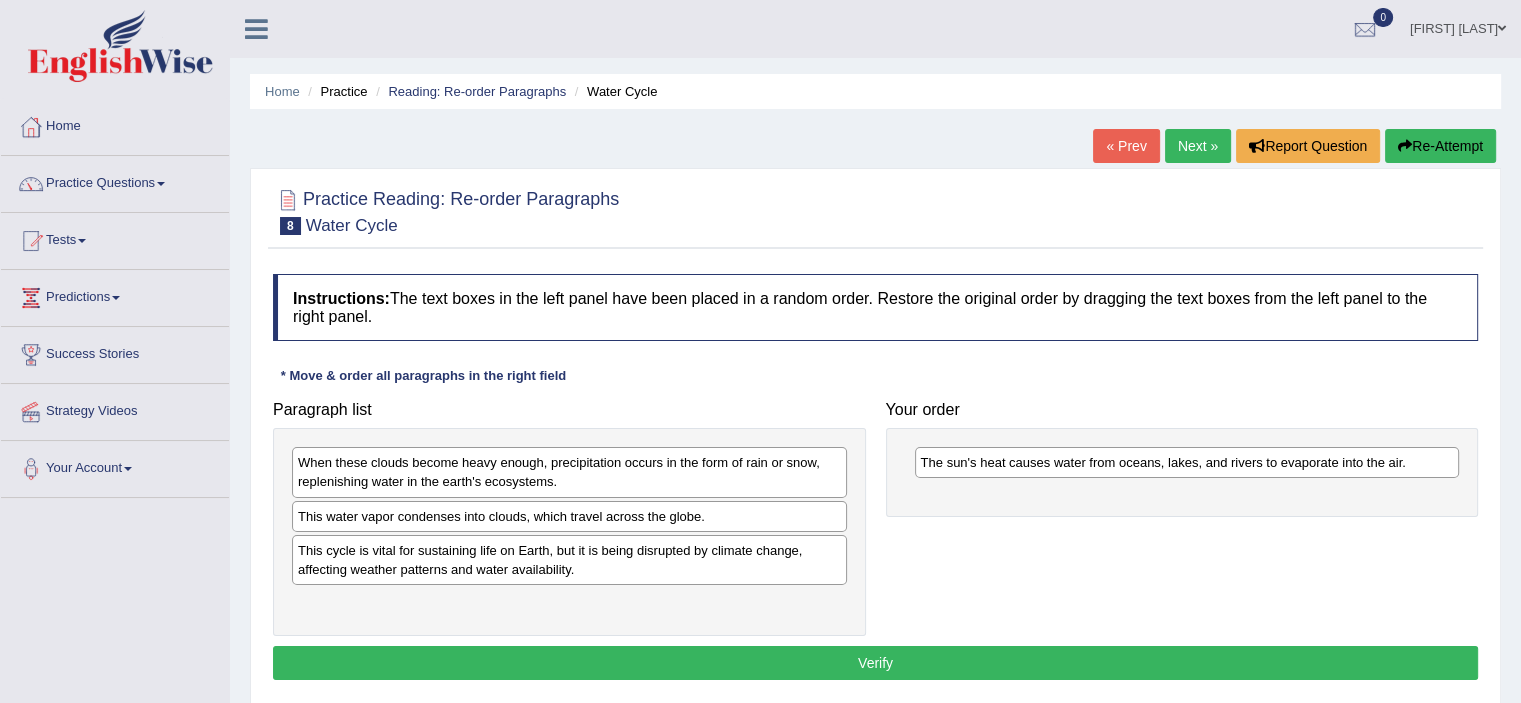 drag, startPoint x: 772, startPoint y: 514, endPoint x: 1104, endPoint y: 496, distance: 332.48758 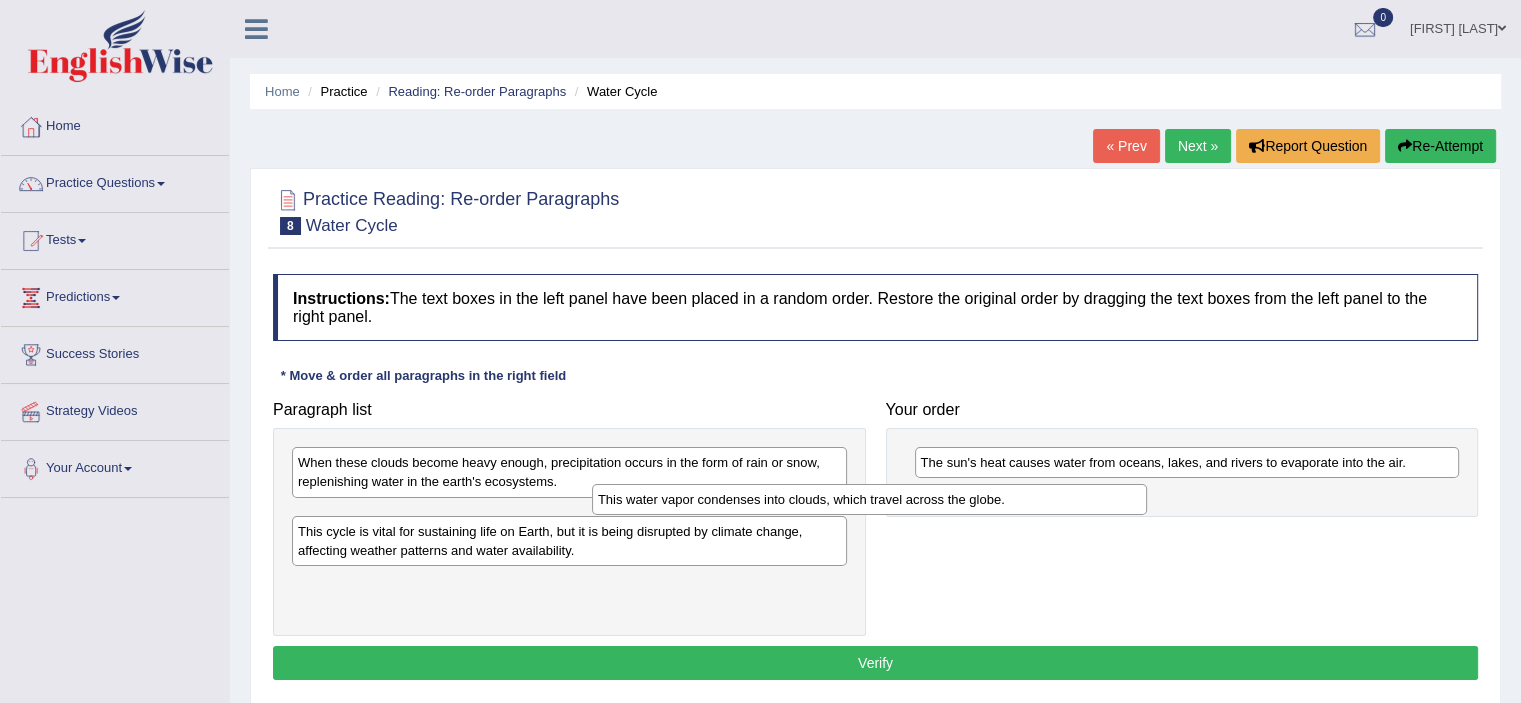 drag, startPoint x: 792, startPoint y: 517, endPoint x: 1092, endPoint y: 501, distance: 300.42636 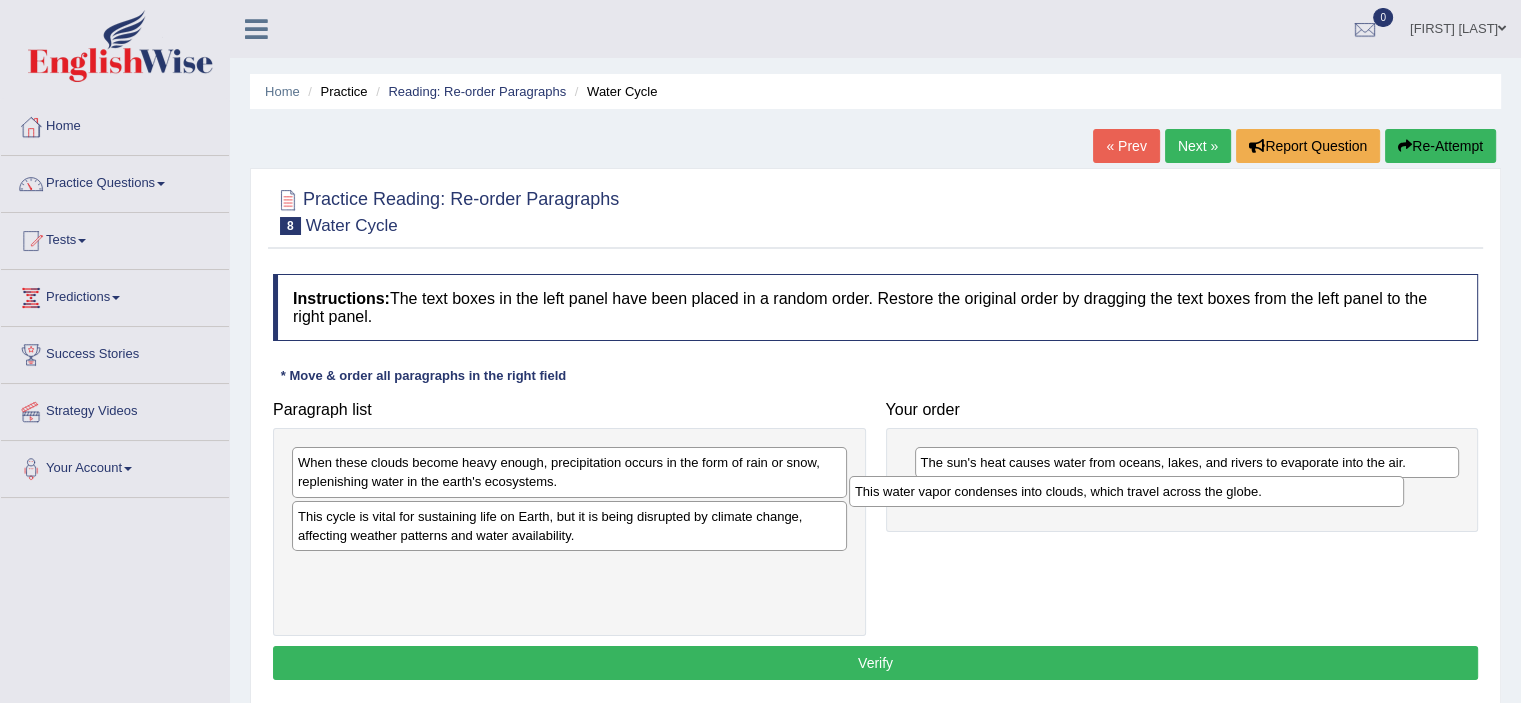drag, startPoint x: 803, startPoint y: 516, endPoint x: 1360, endPoint y: 493, distance: 557.4747 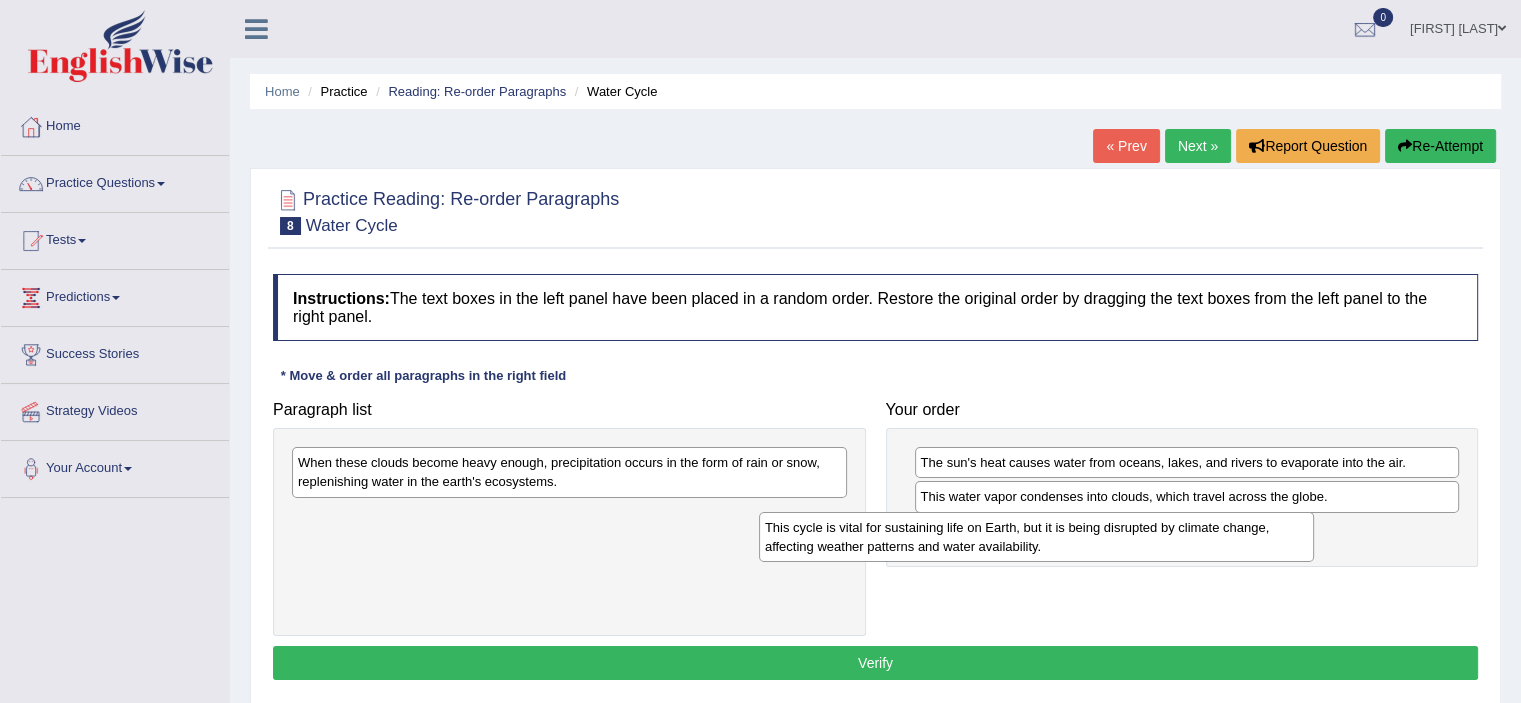 drag, startPoint x: 664, startPoint y: 531, endPoint x: 1131, endPoint y: 543, distance: 467.15414 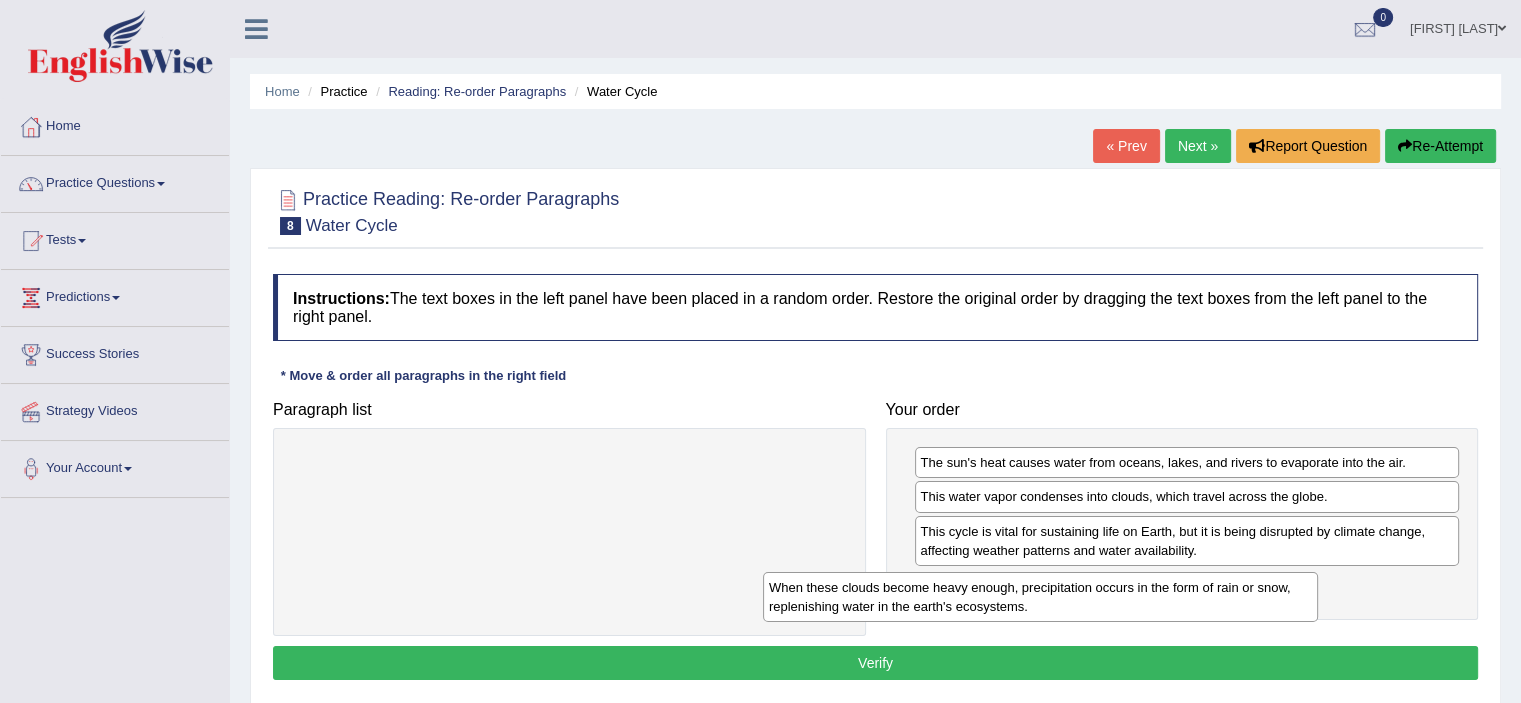 drag, startPoint x: 687, startPoint y: 472, endPoint x: 1158, endPoint y: 597, distance: 487.30484 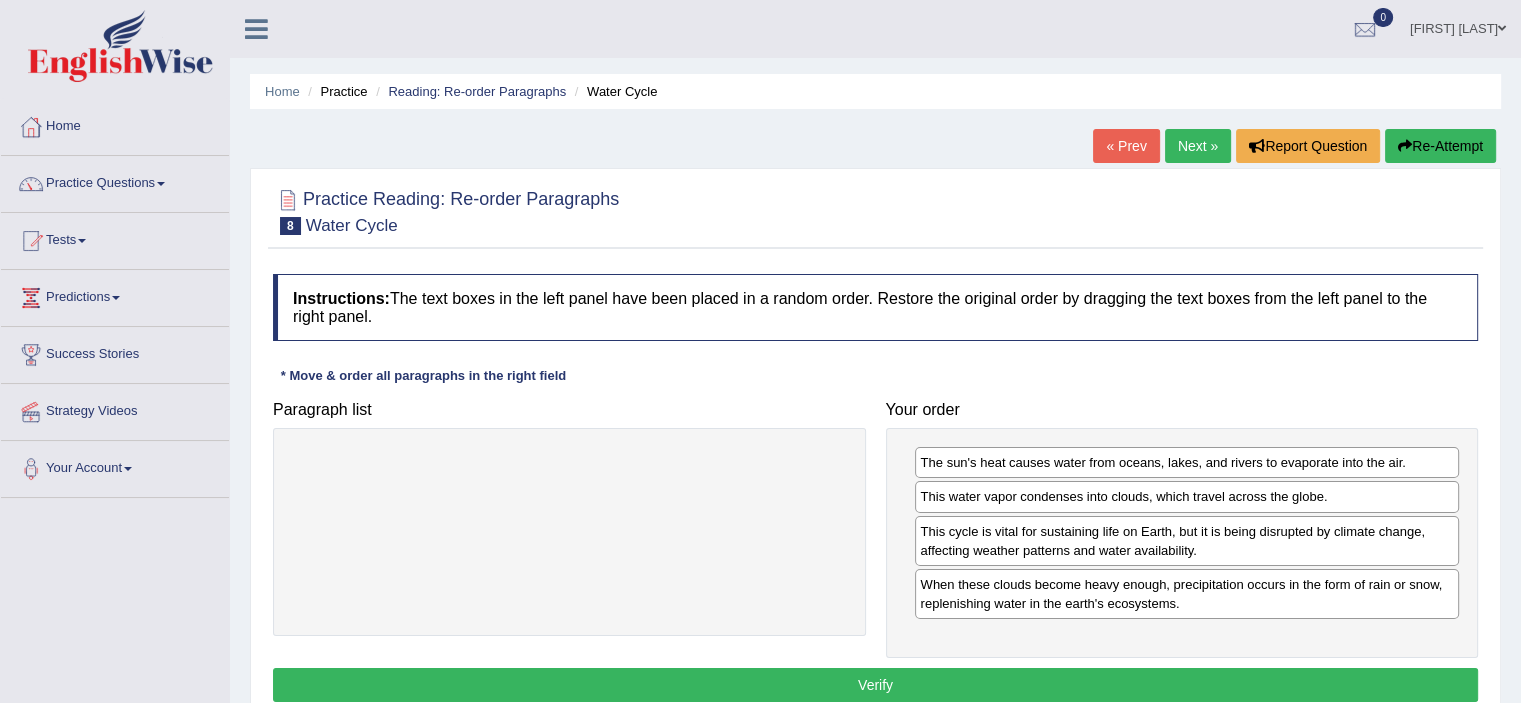click on "Verify" at bounding box center [875, 685] 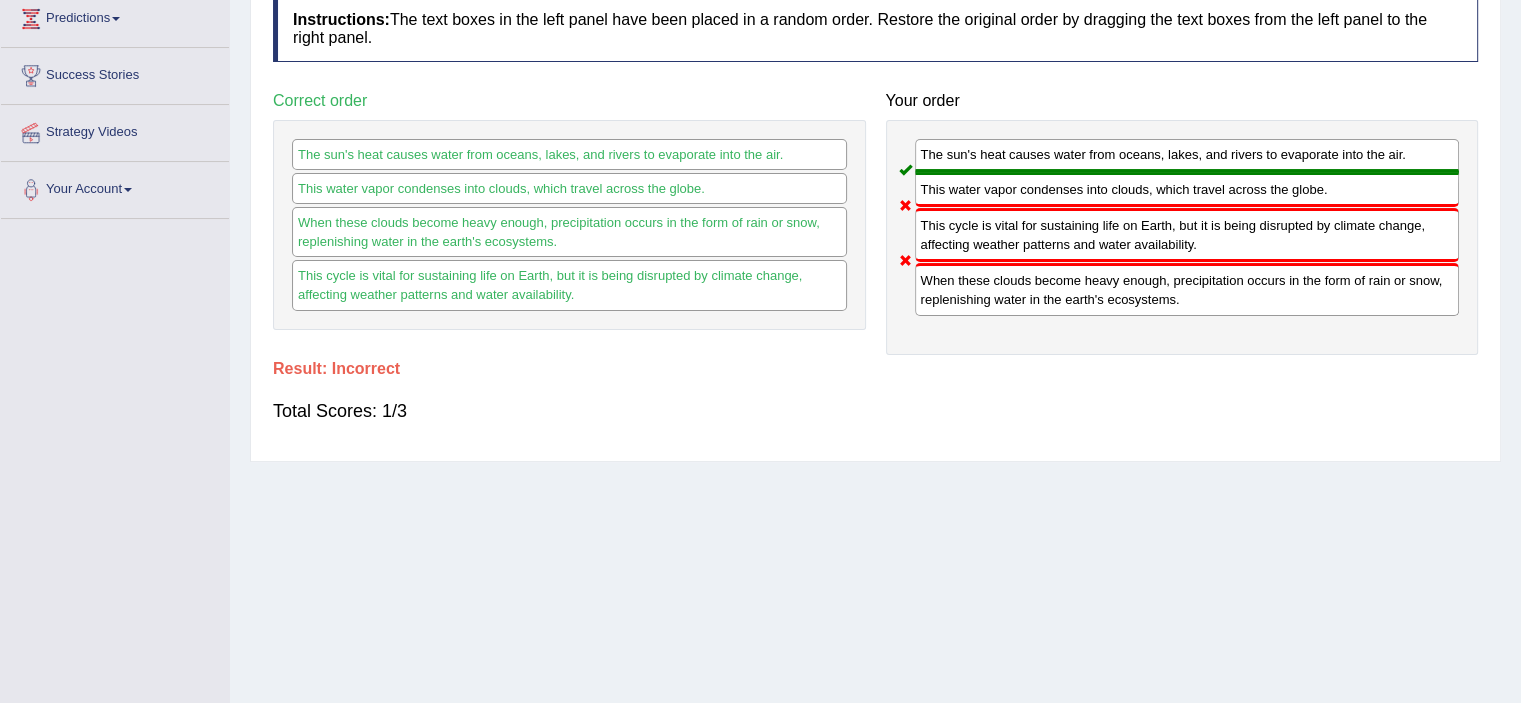 scroll, scrollTop: 0, scrollLeft: 0, axis: both 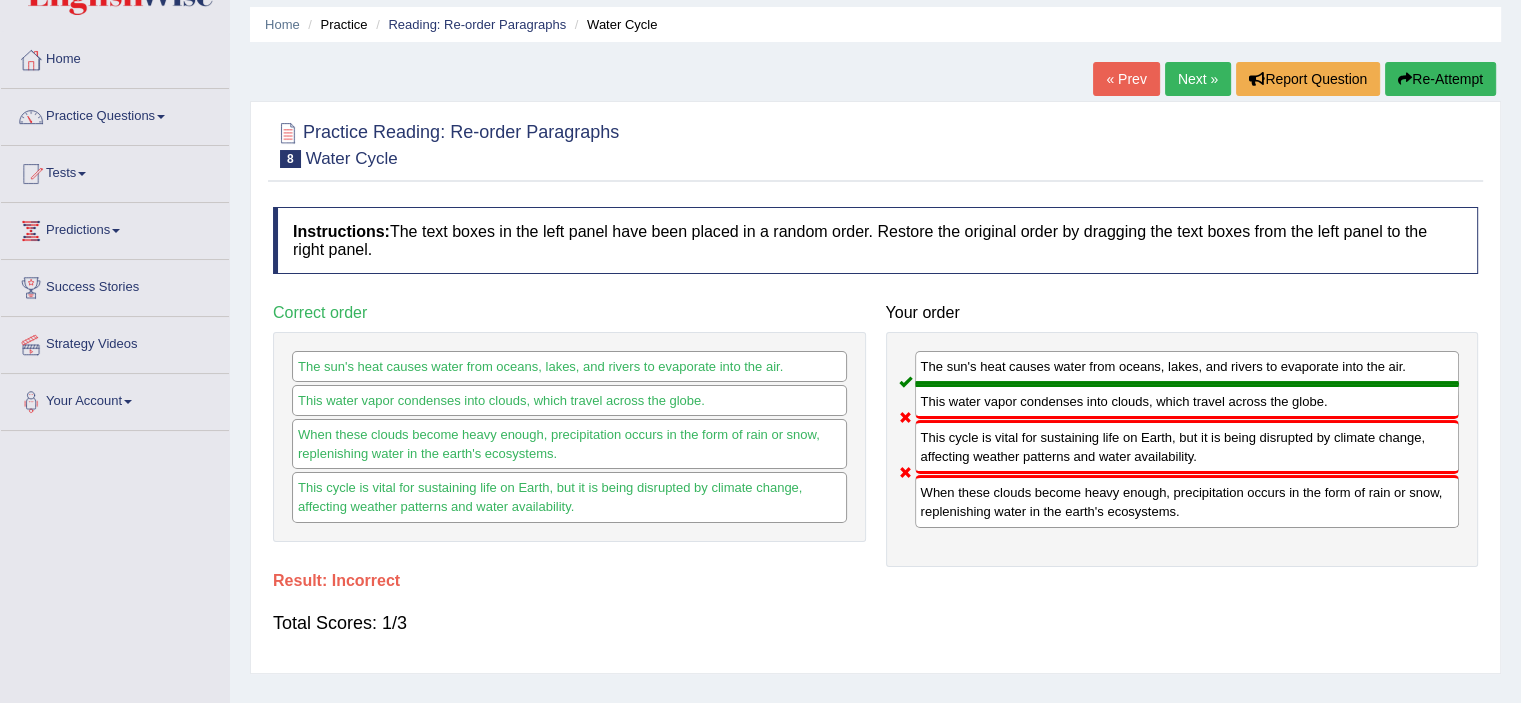 click on "Next »" at bounding box center [1198, 79] 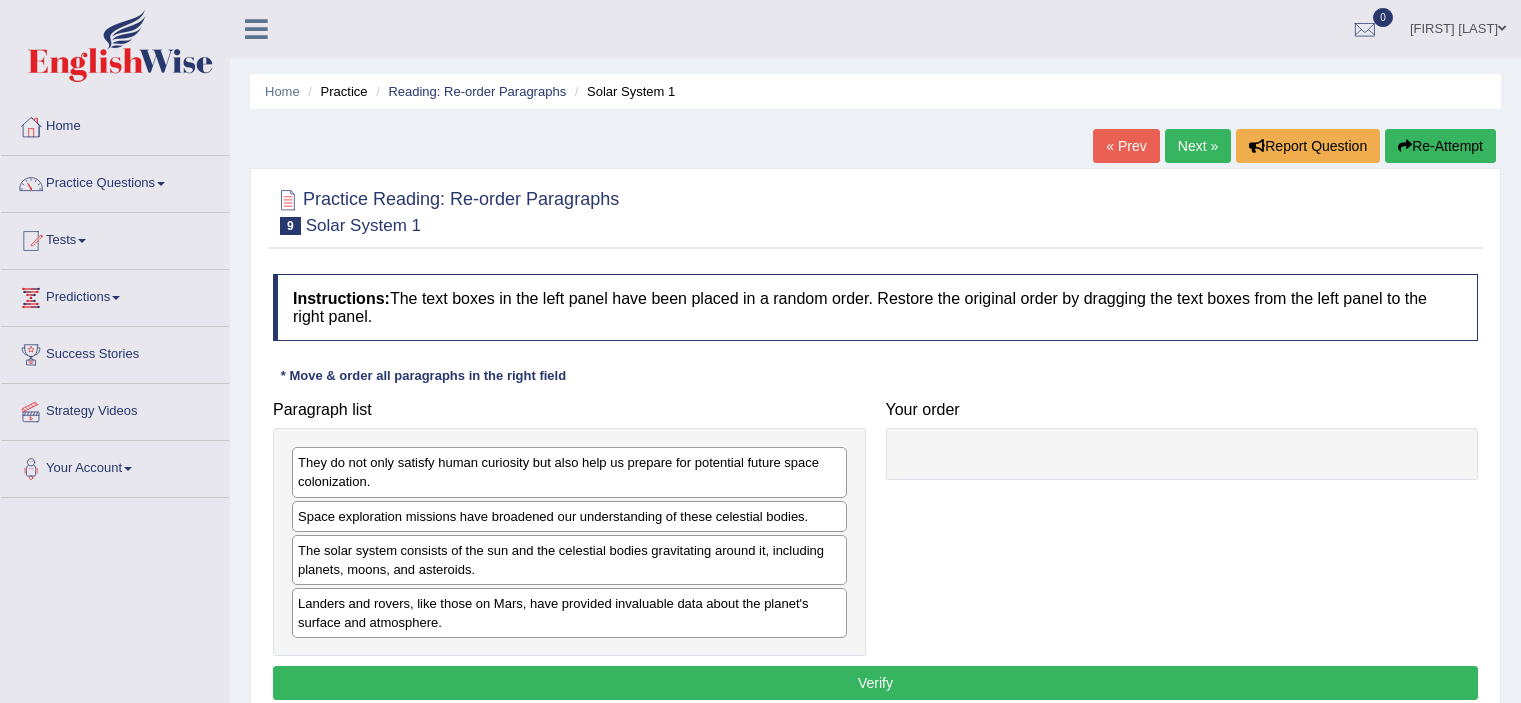 scroll, scrollTop: 0, scrollLeft: 0, axis: both 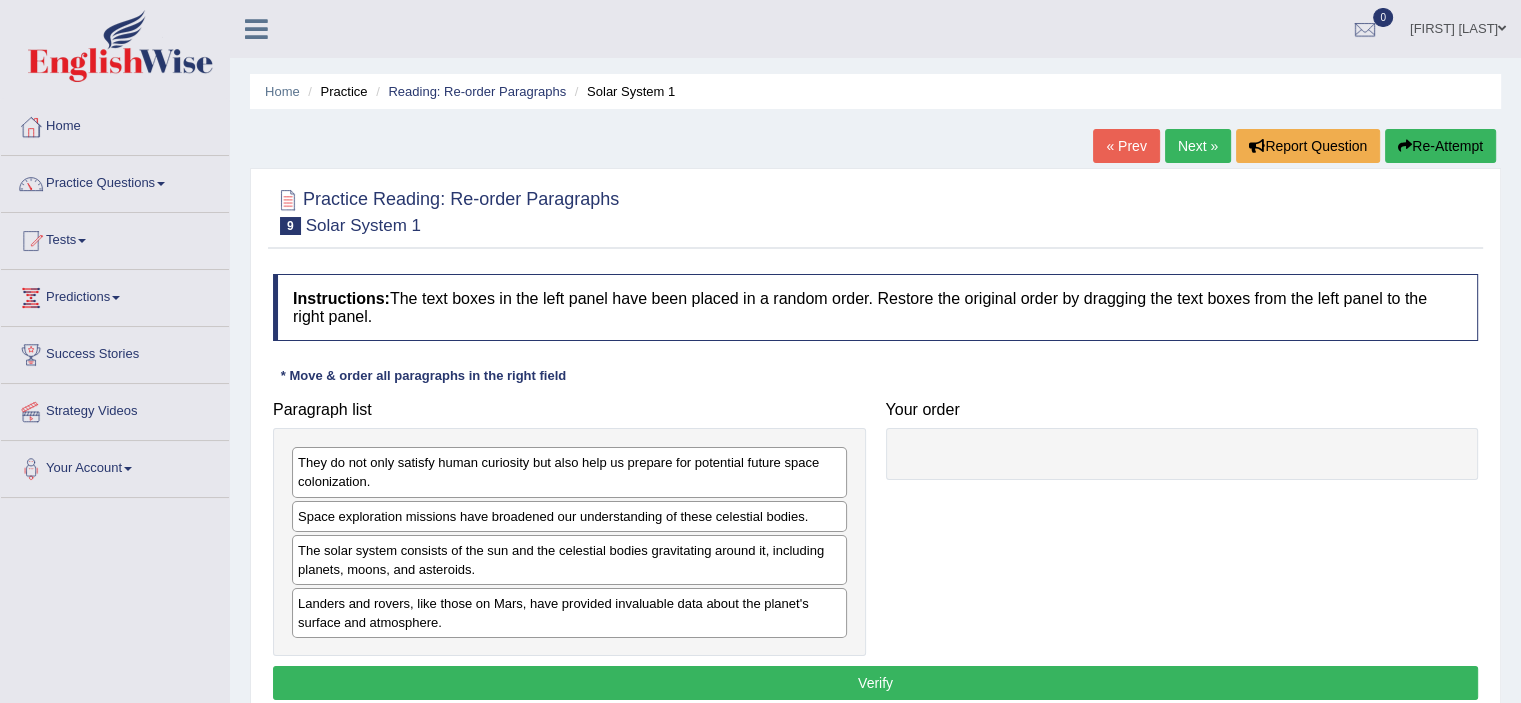 drag, startPoint x: 436, startPoint y: 553, endPoint x: 660, endPoint y: 552, distance: 224.00223 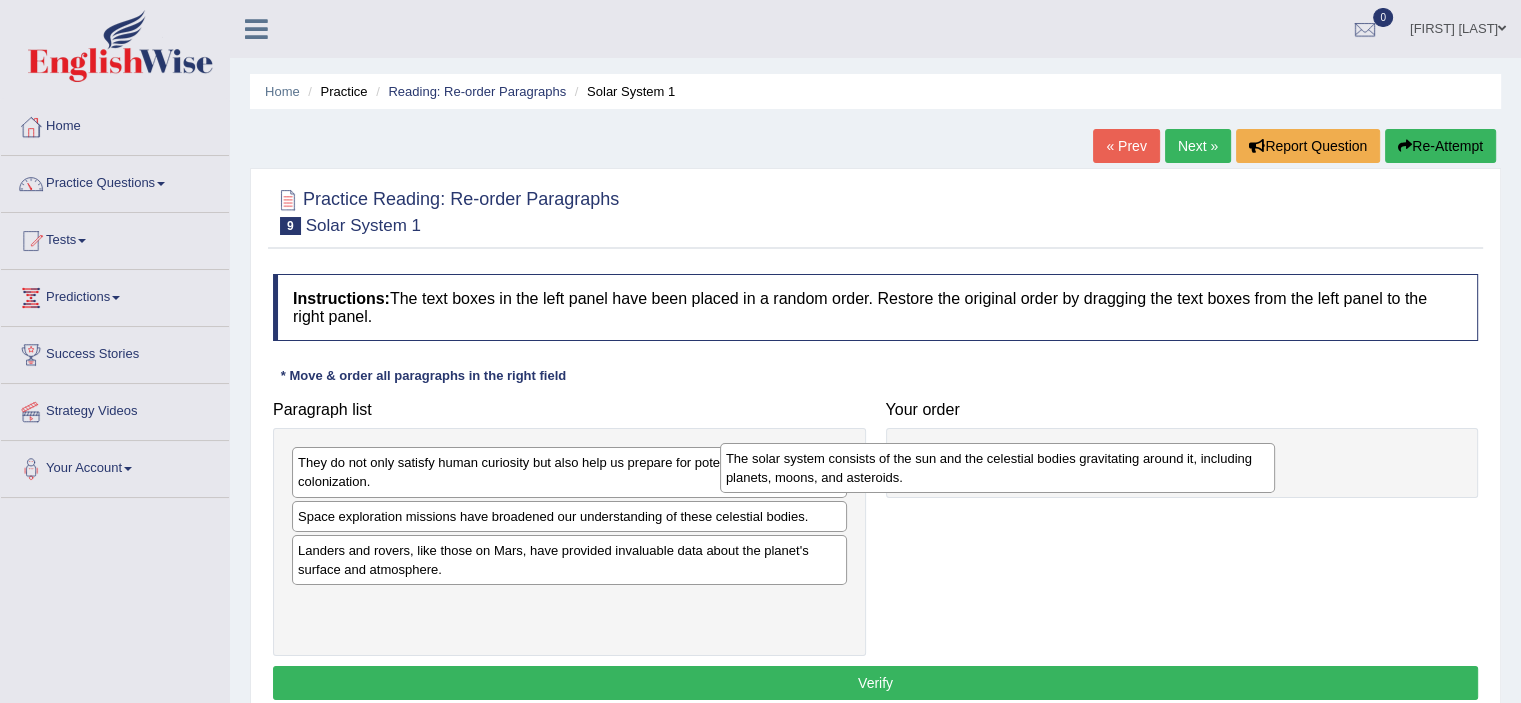drag, startPoint x: 668, startPoint y: 565, endPoint x: 1096, endPoint y: 474, distance: 437.56714 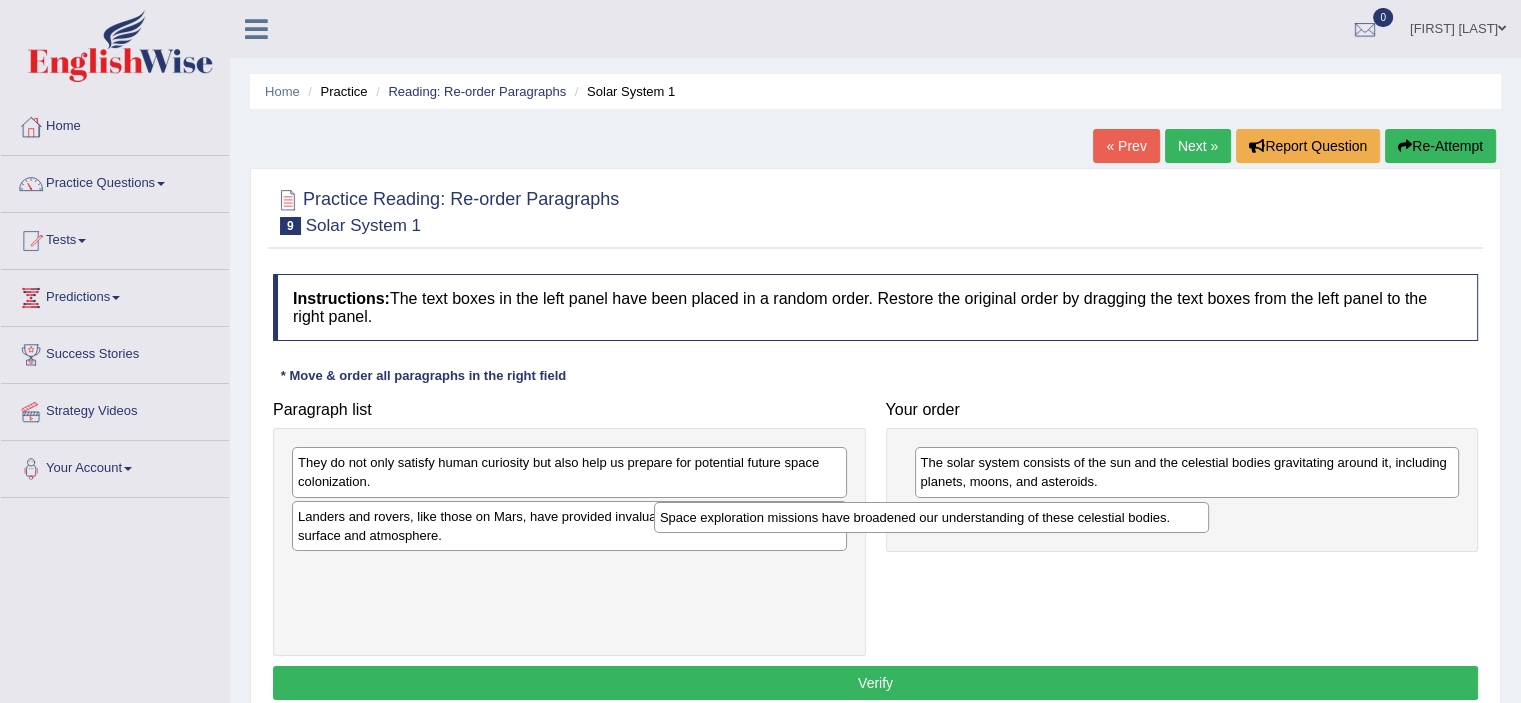 drag, startPoint x: 474, startPoint y: 519, endPoint x: 836, endPoint y: 520, distance: 362.00137 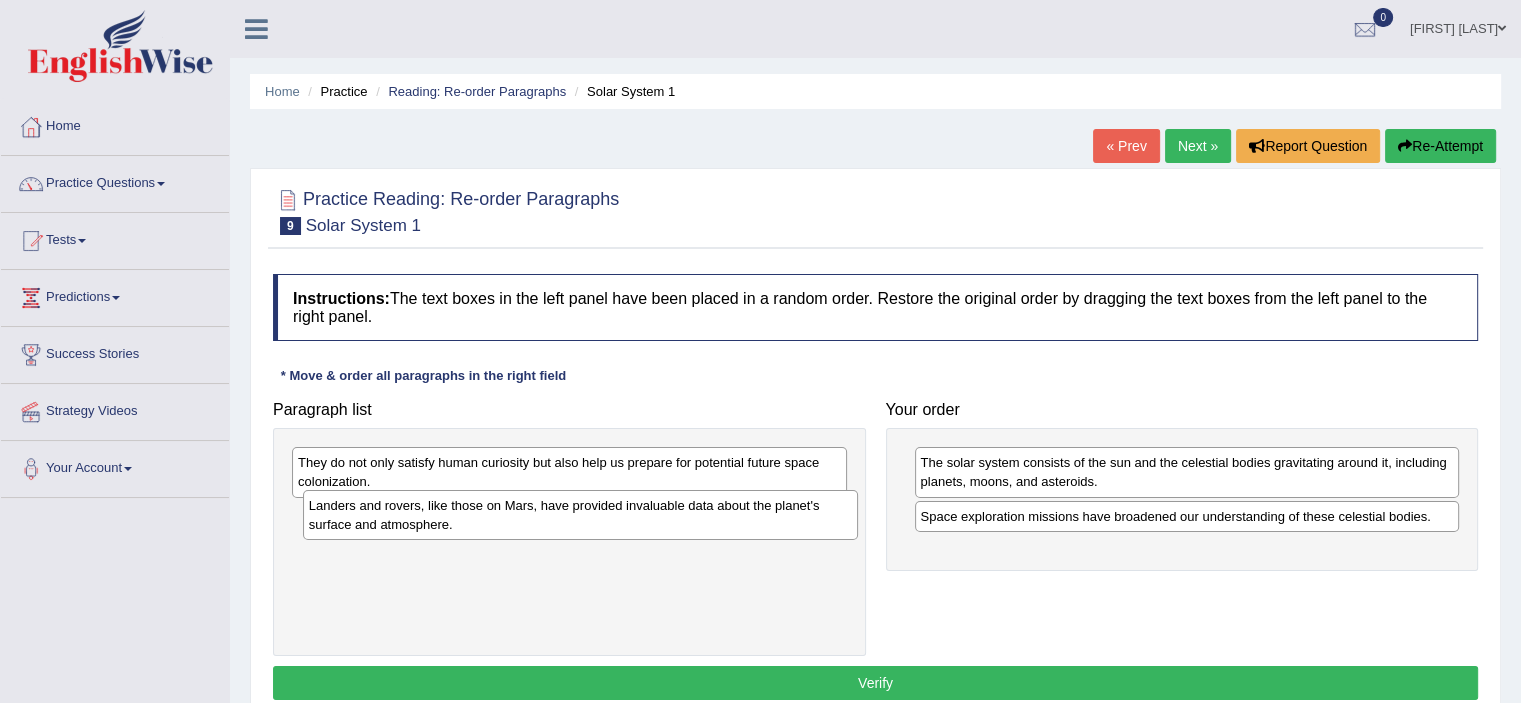 drag, startPoint x: 597, startPoint y: 516, endPoint x: 609, endPoint y: 506, distance: 15.6205 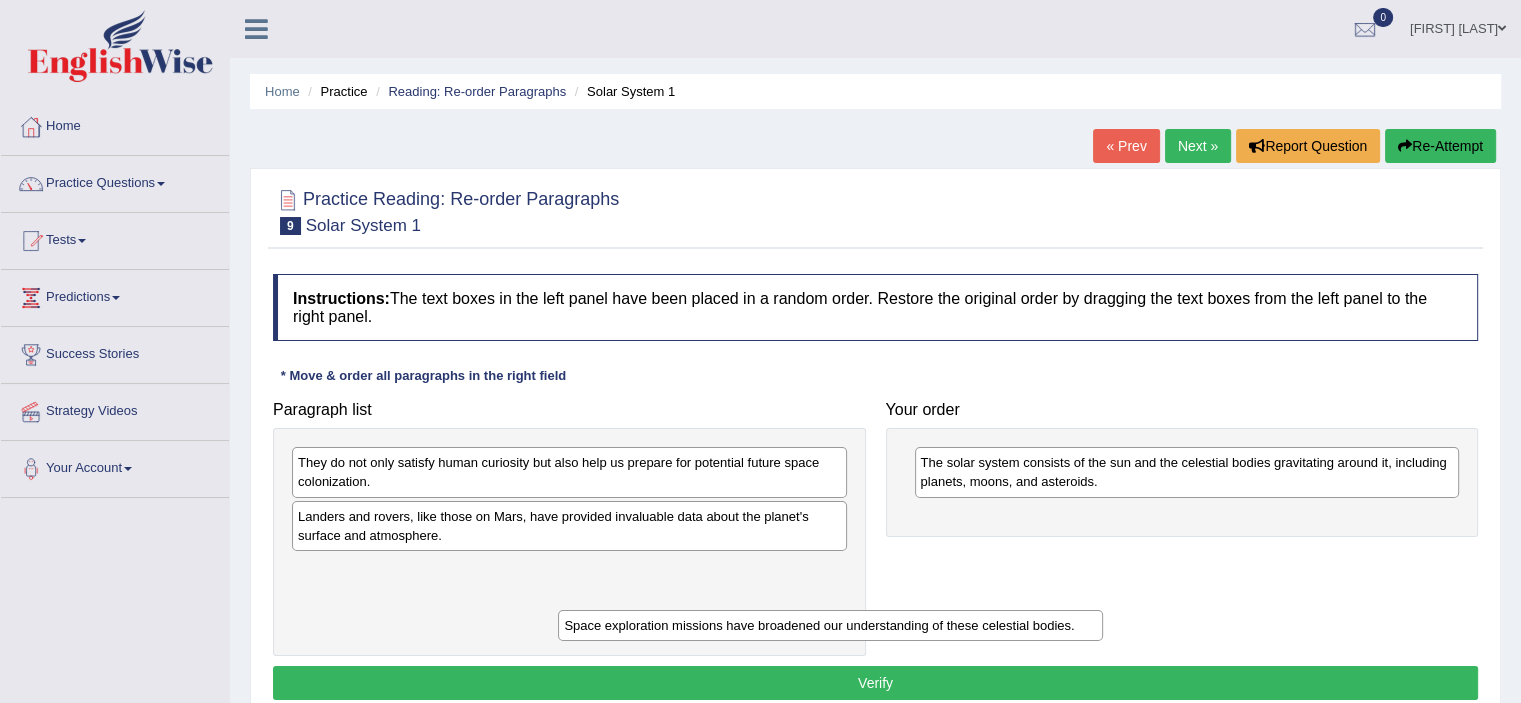 drag, startPoint x: 936, startPoint y: 519, endPoint x: 549, endPoint y: 608, distance: 397.102 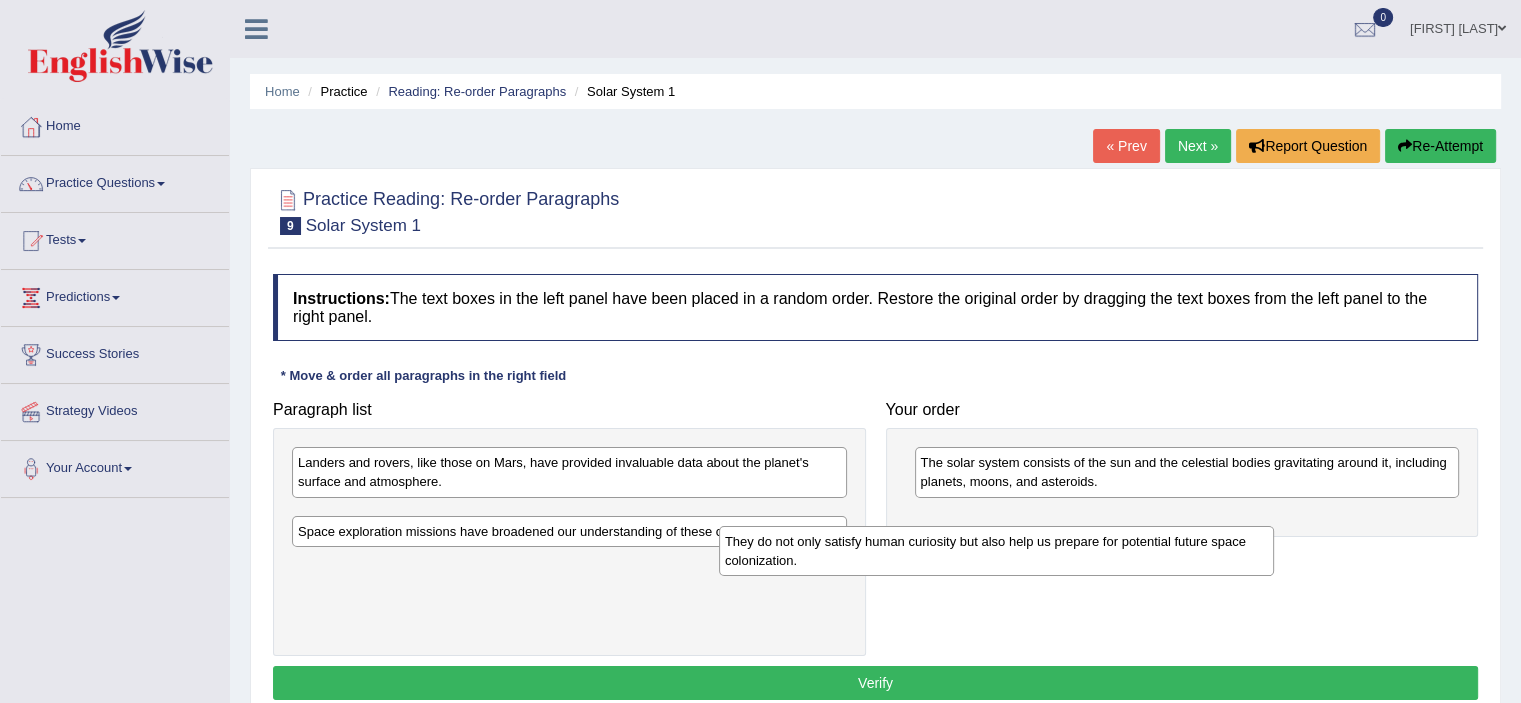drag, startPoint x: 632, startPoint y: 484, endPoint x: 1059, endPoint y: 563, distance: 434.24646 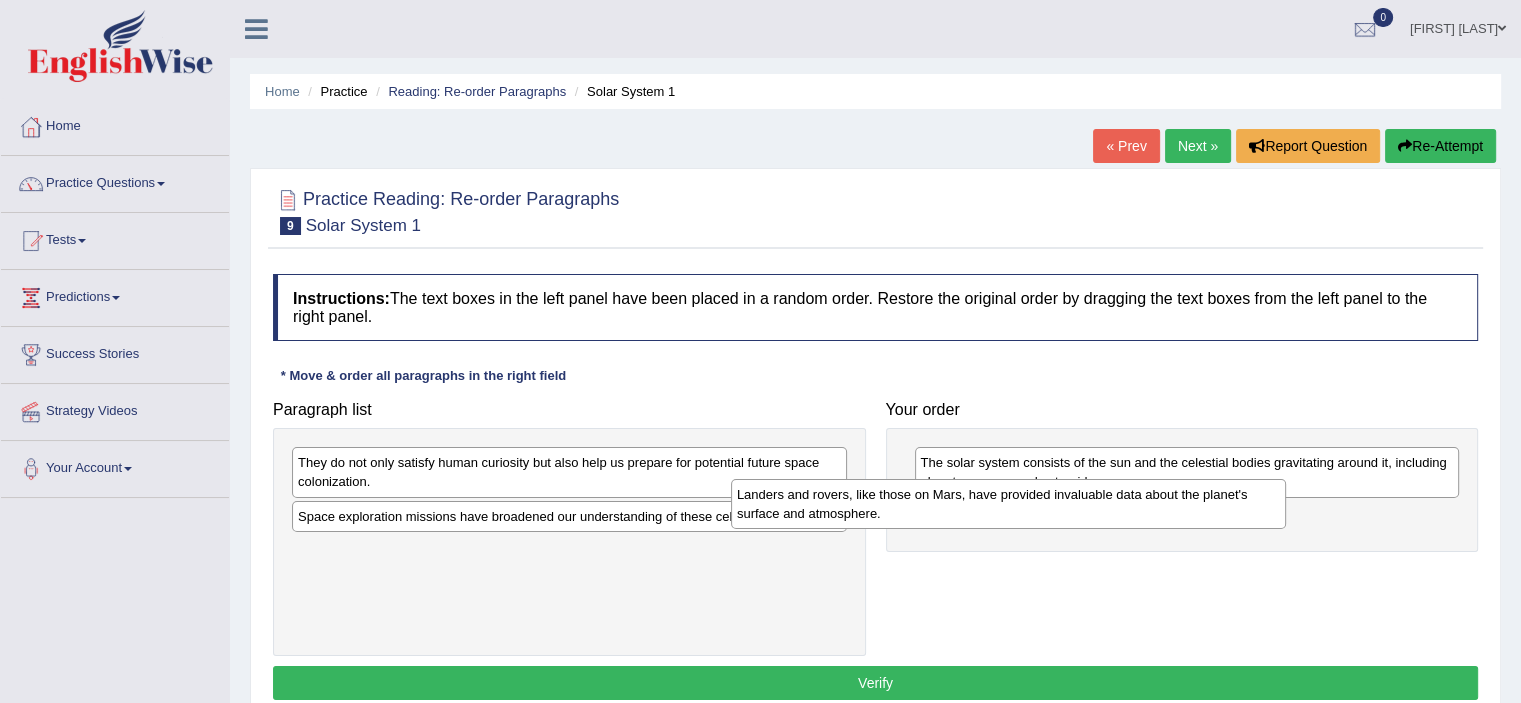 drag, startPoint x: 573, startPoint y: 477, endPoint x: 1014, endPoint y: 511, distance: 442.30872 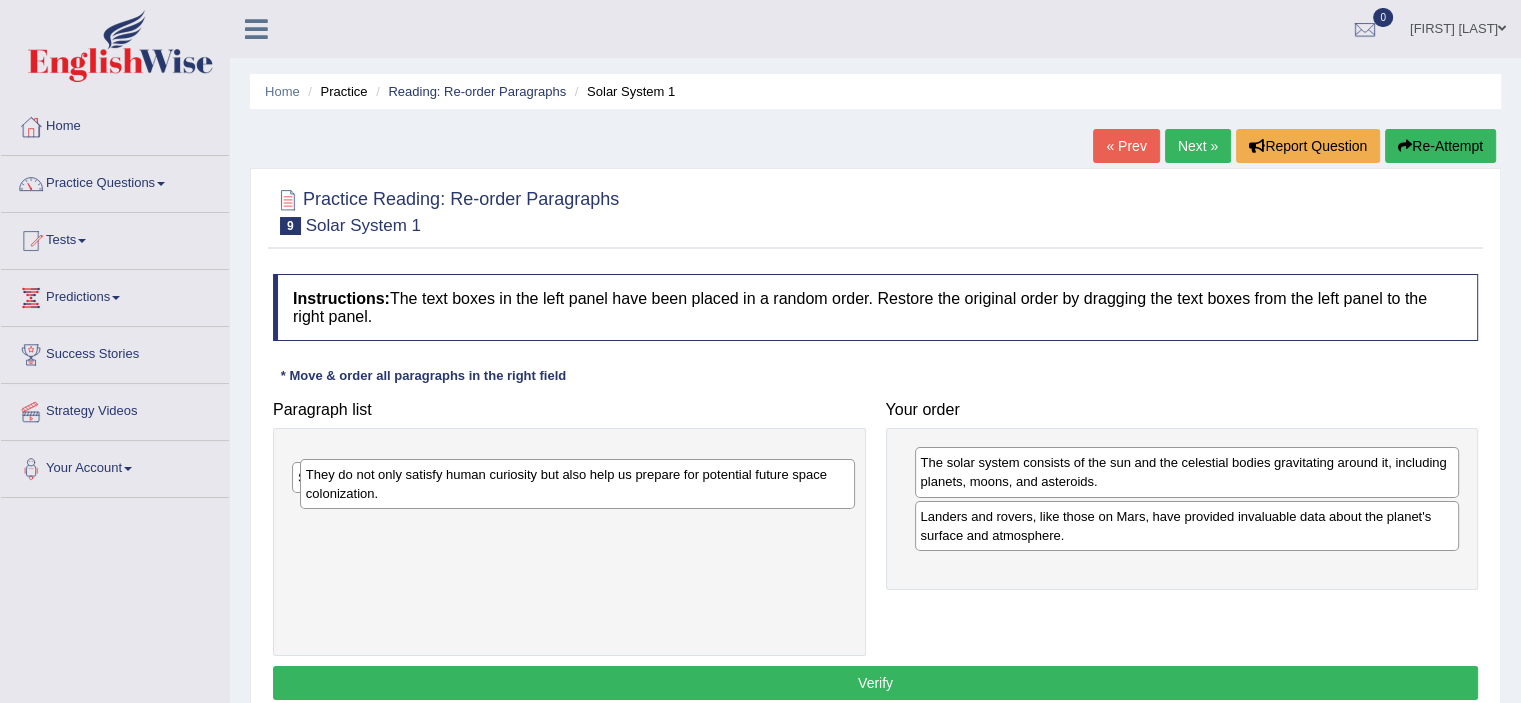 click on "They do not only satisfy human curiosity but also help us prepare for potential future space colonization." at bounding box center (577, 484) 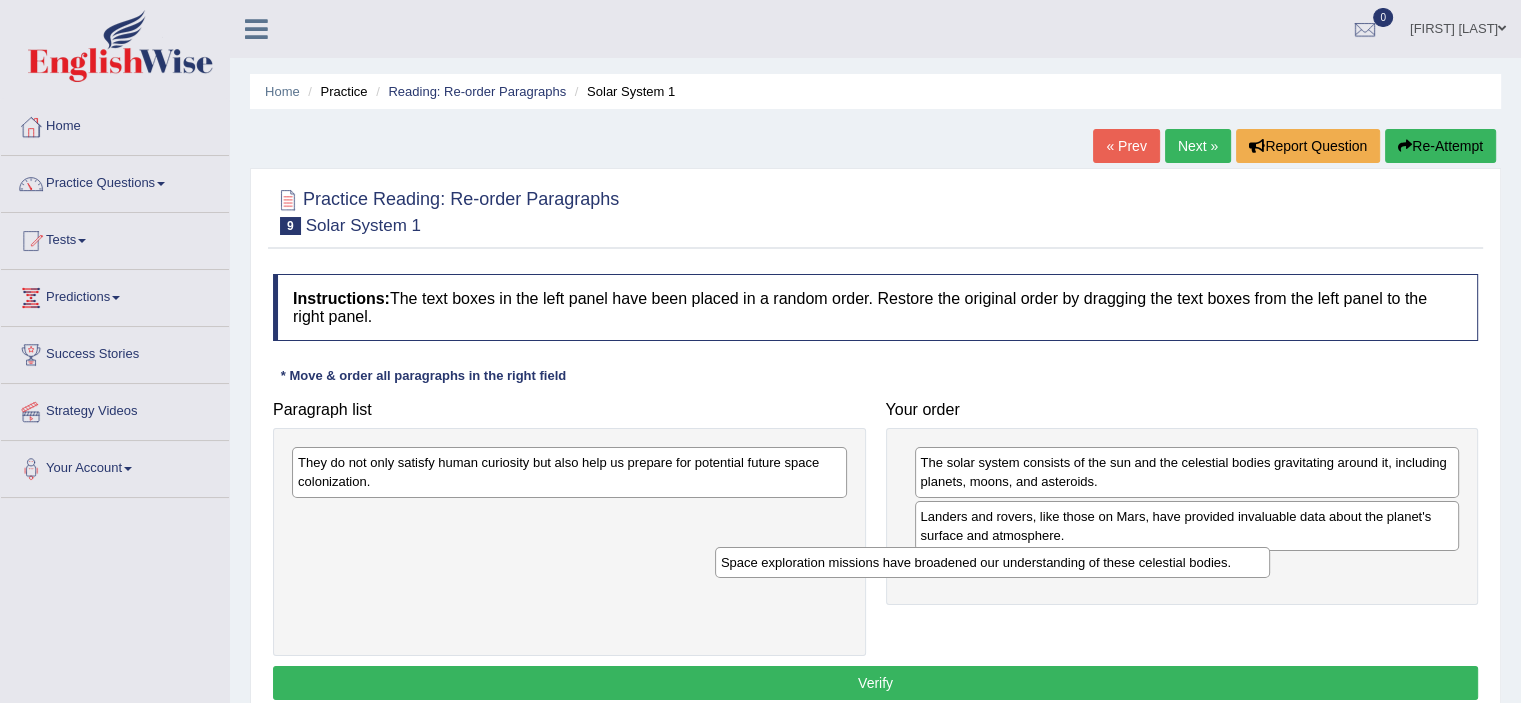 drag, startPoint x: 647, startPoint y: 516, endPoint x: 1071, endPoint y: 564, distance: 426.70834 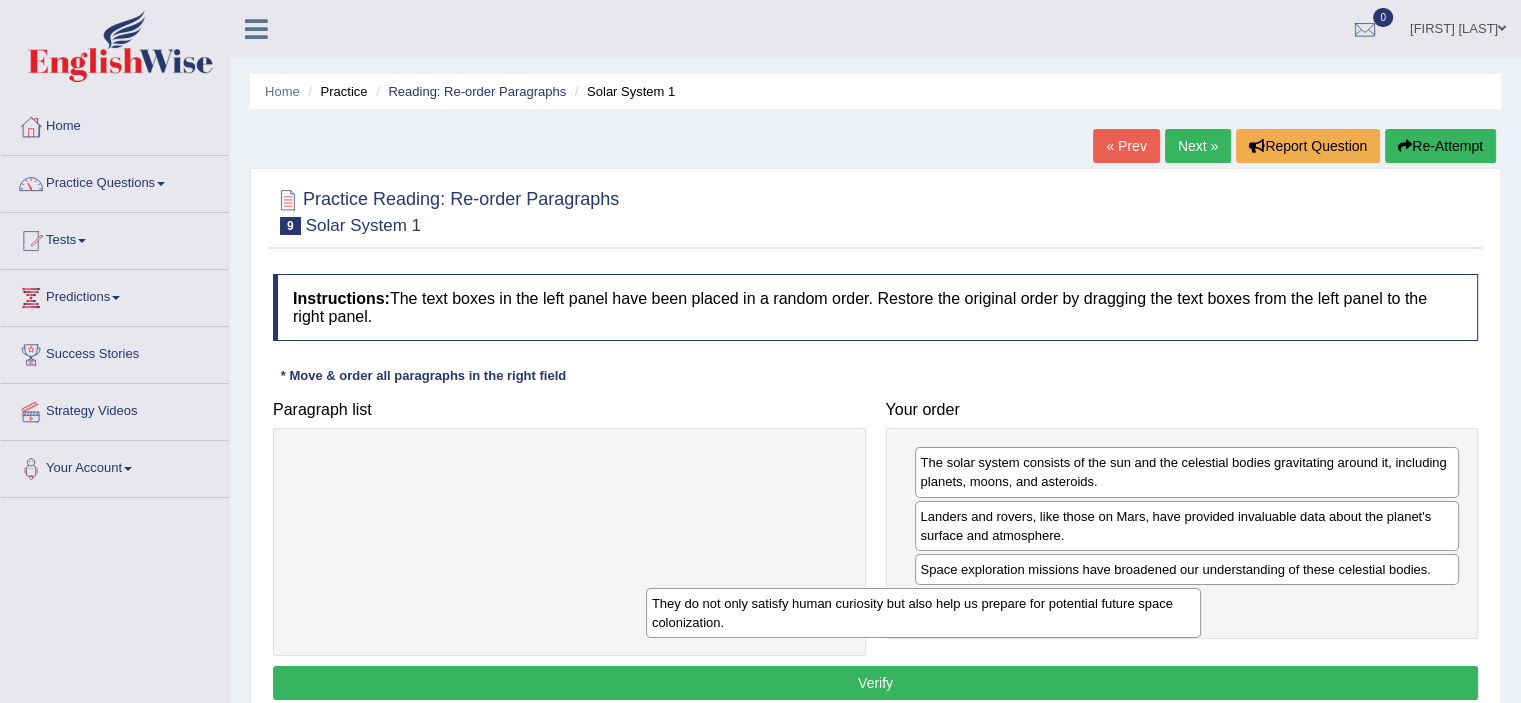 drag, startPoint x: 658, startPoint y: 471, endPoint x: 1012, endPoint y: 612, distance: 381.04724 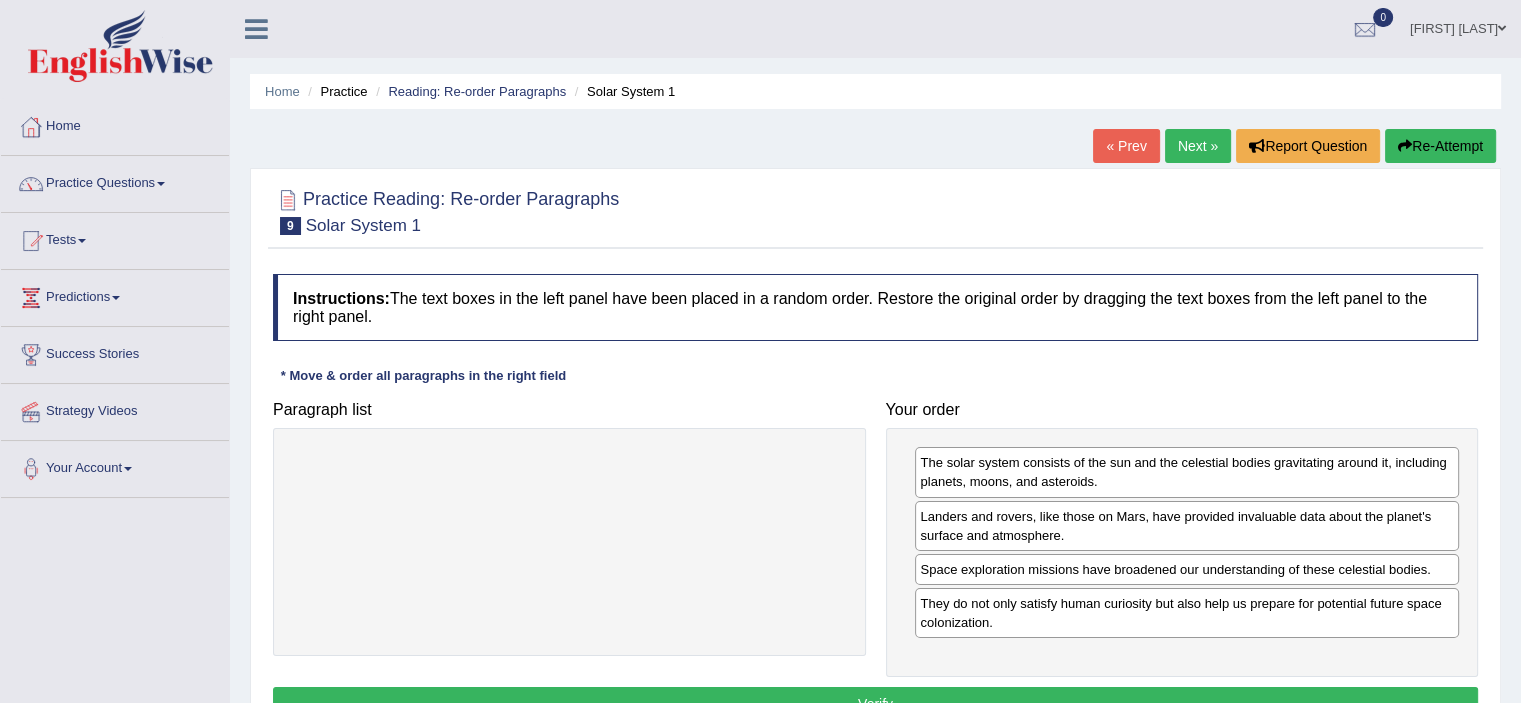 click on "Verify" at bounding box center (875, 704) 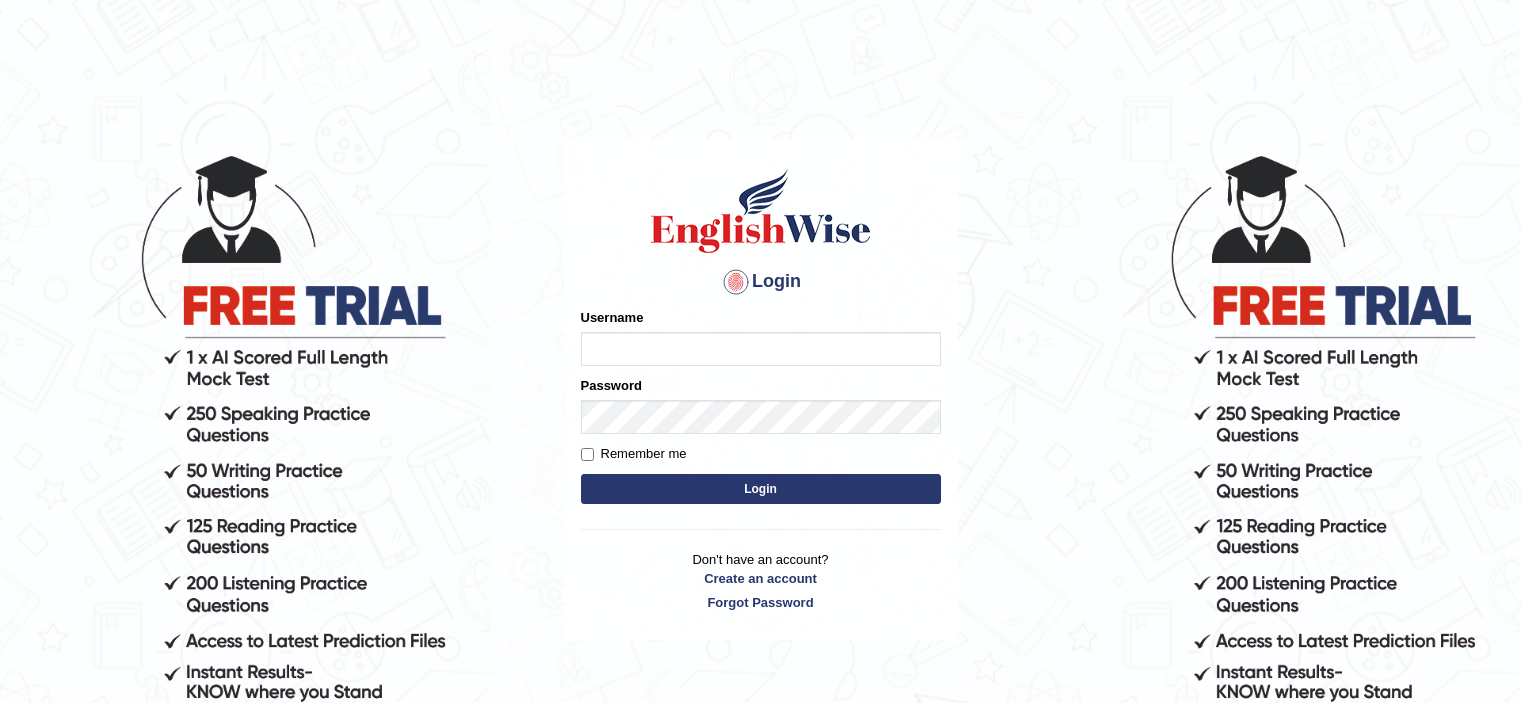 scroll, scrollTop: 0, scrollLeft: 0, axis: both 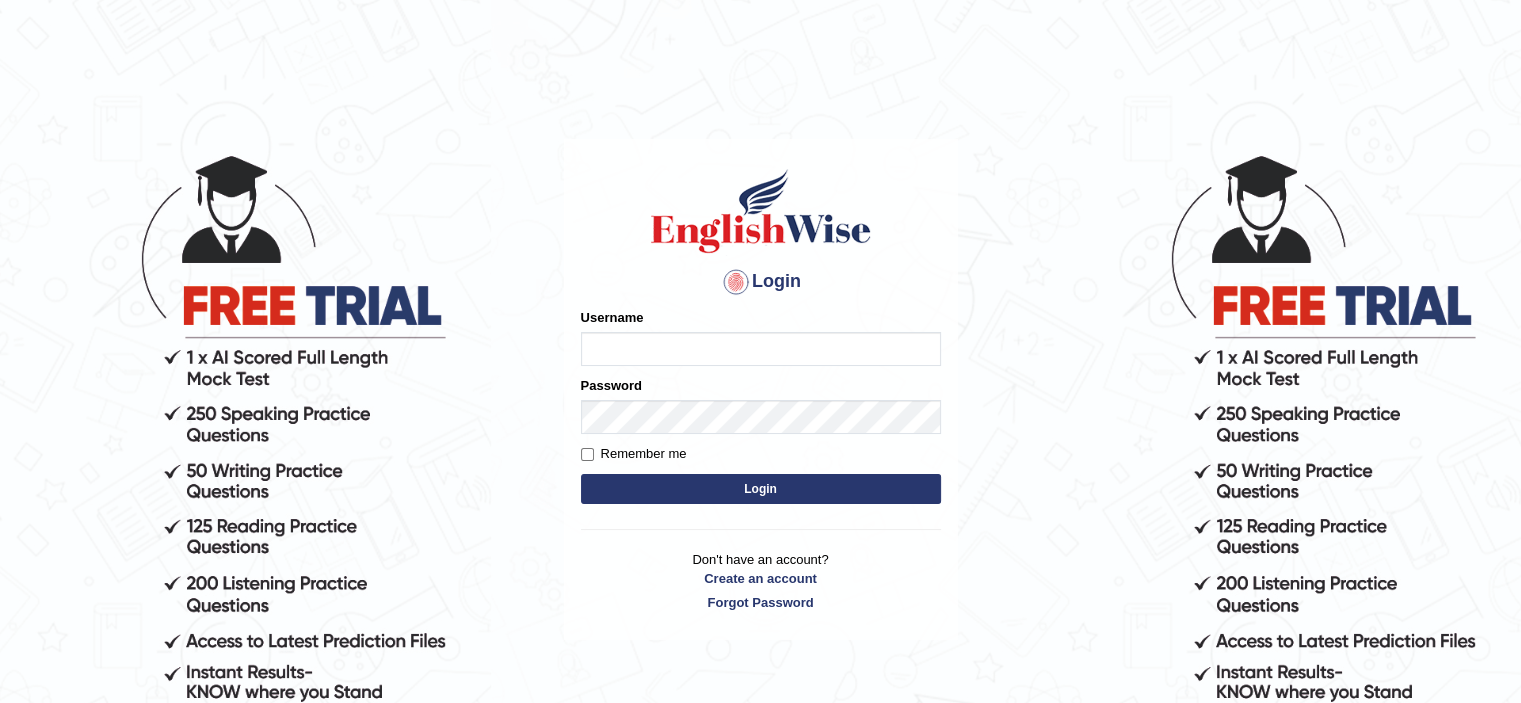 type on "bhuvaneswari_parramatta" 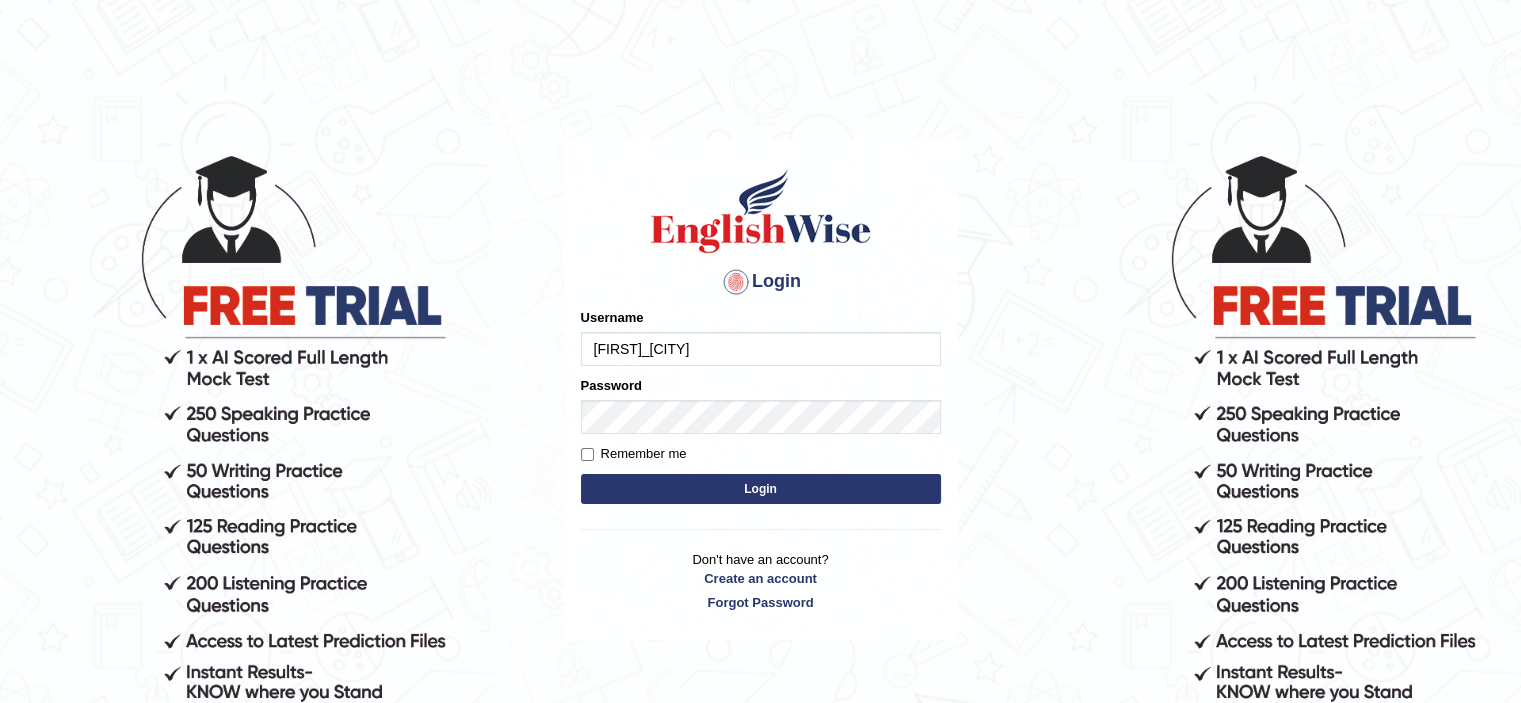 click on "Login" at bounding box center (761, 489) 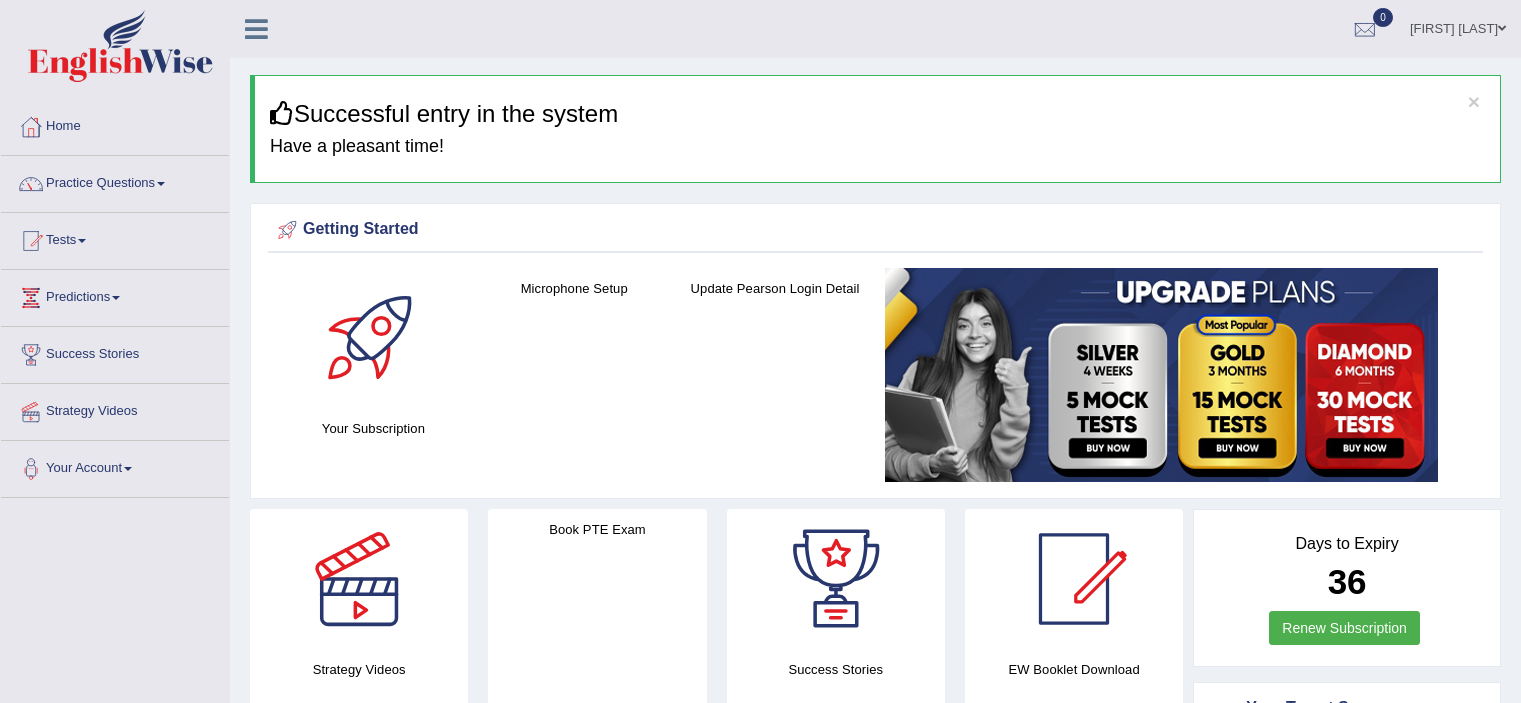 scroll, scrollTop: 0, scrollLeft: 0, axis: both 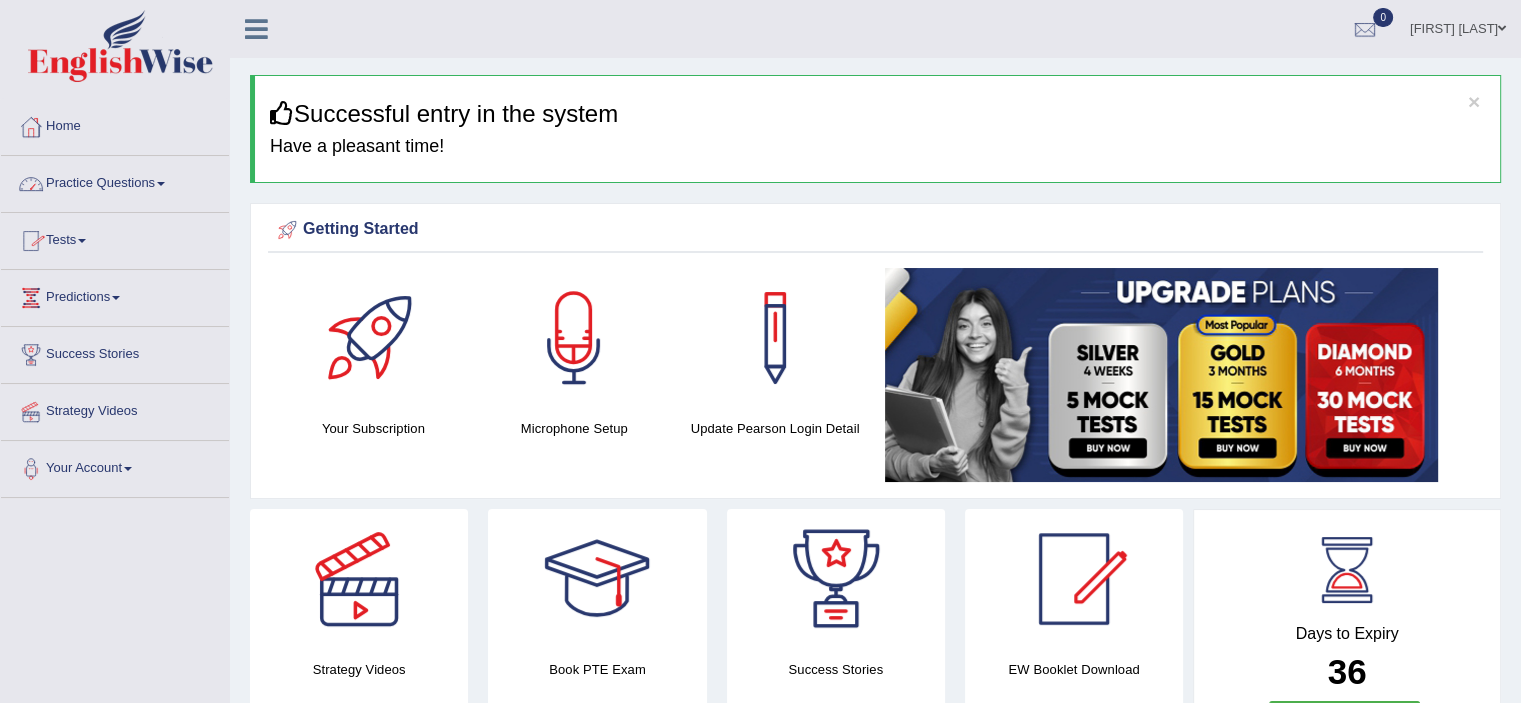 click at bounding box center [161, 184] 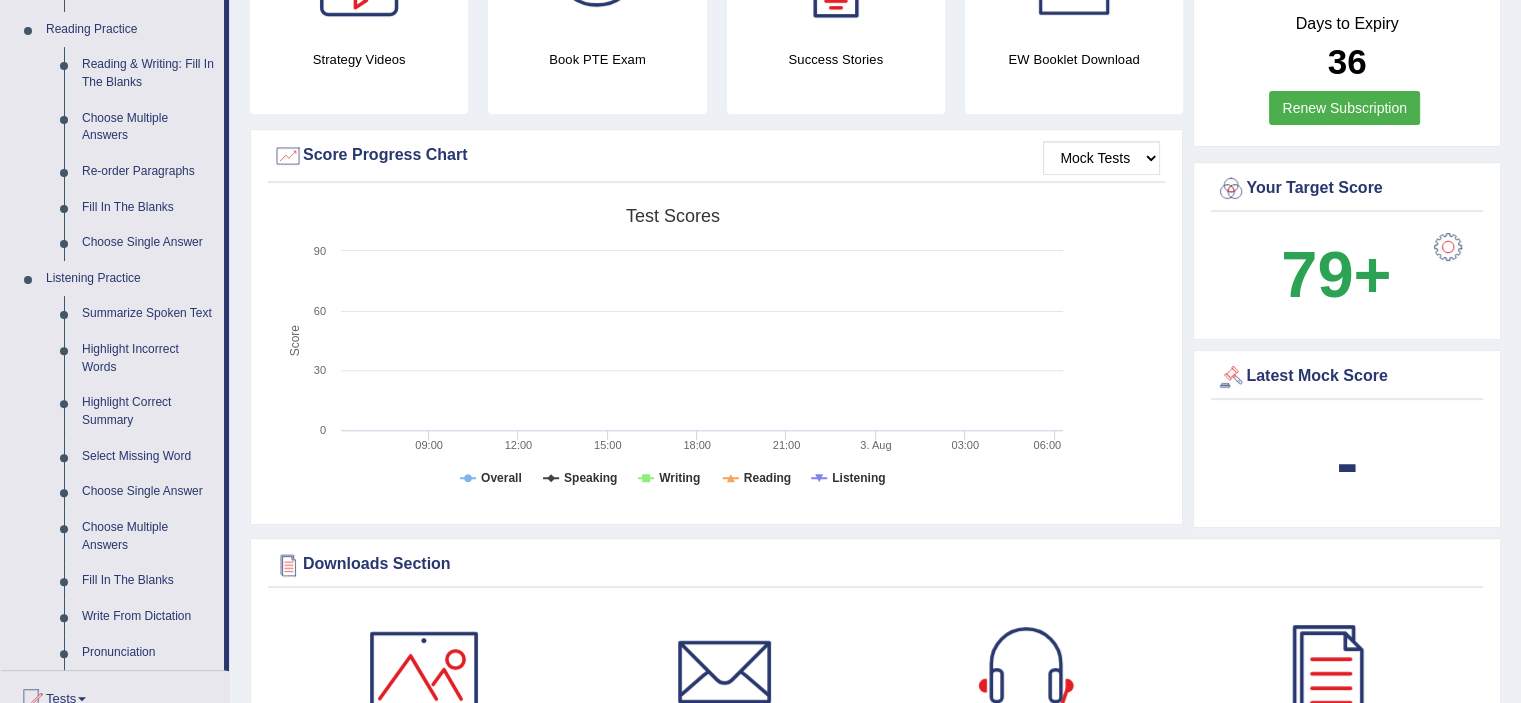 scroll, scrollTop: 632, scrollLeft: 0, axis: vertical 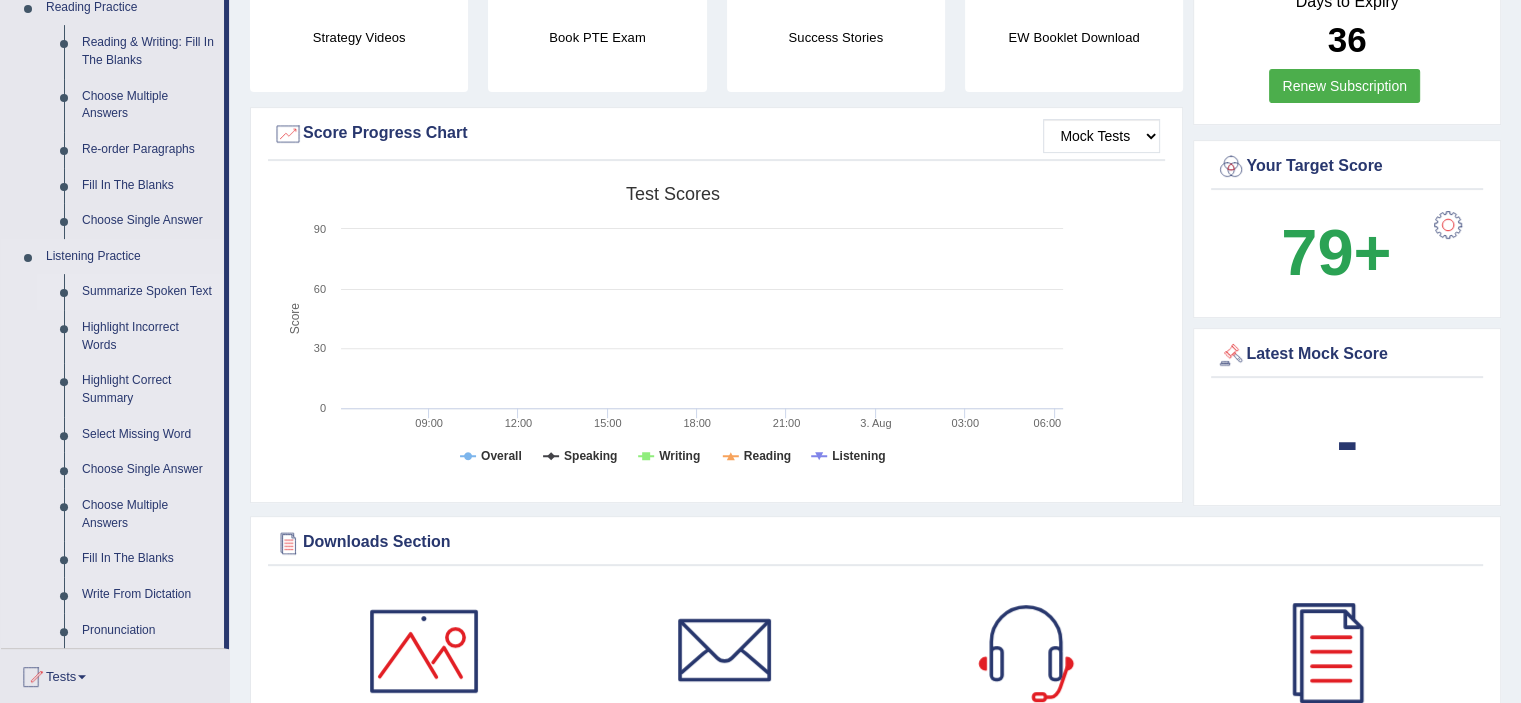 click on "Summarize Spoken Text" at bounding box center (148, 292) 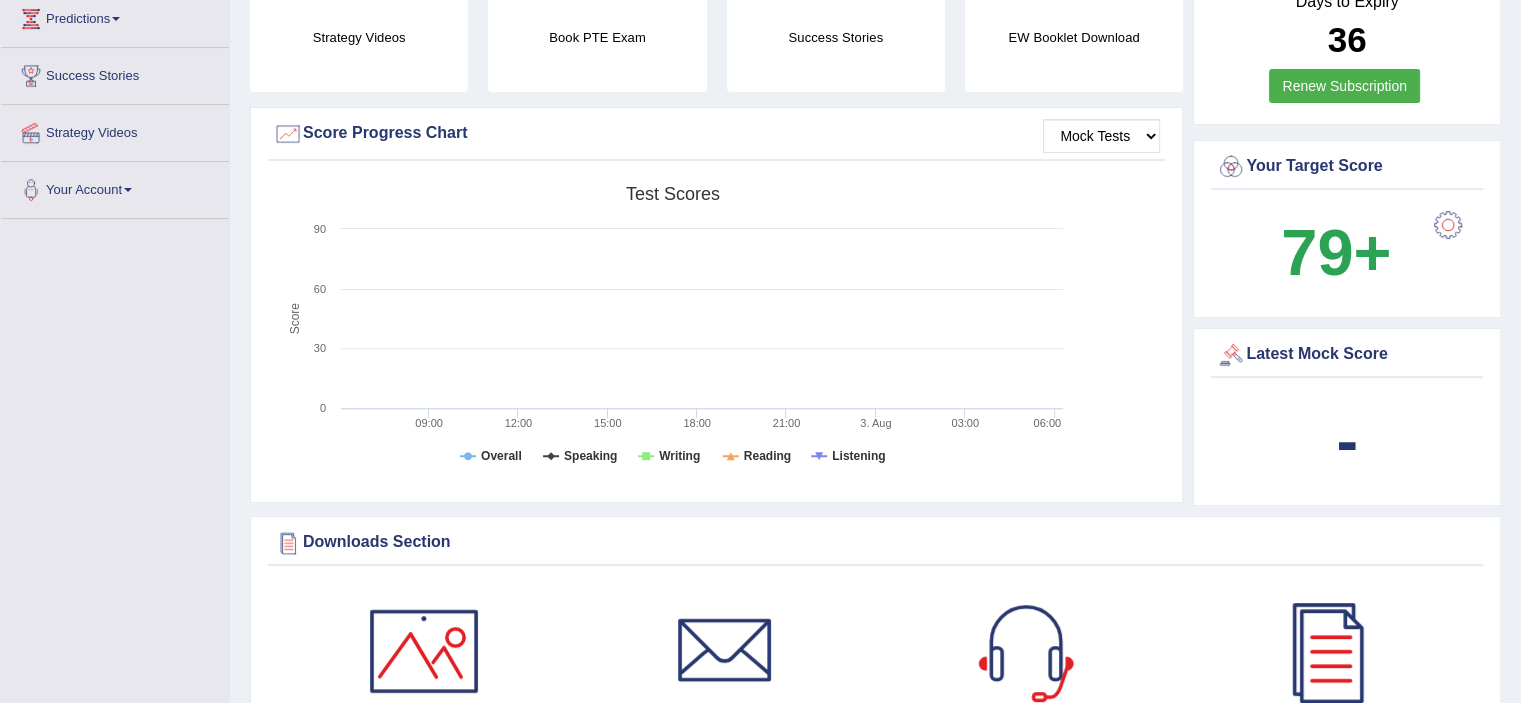 scroll, scrollTop: 222, scrollLeft: 0, axis: vertical 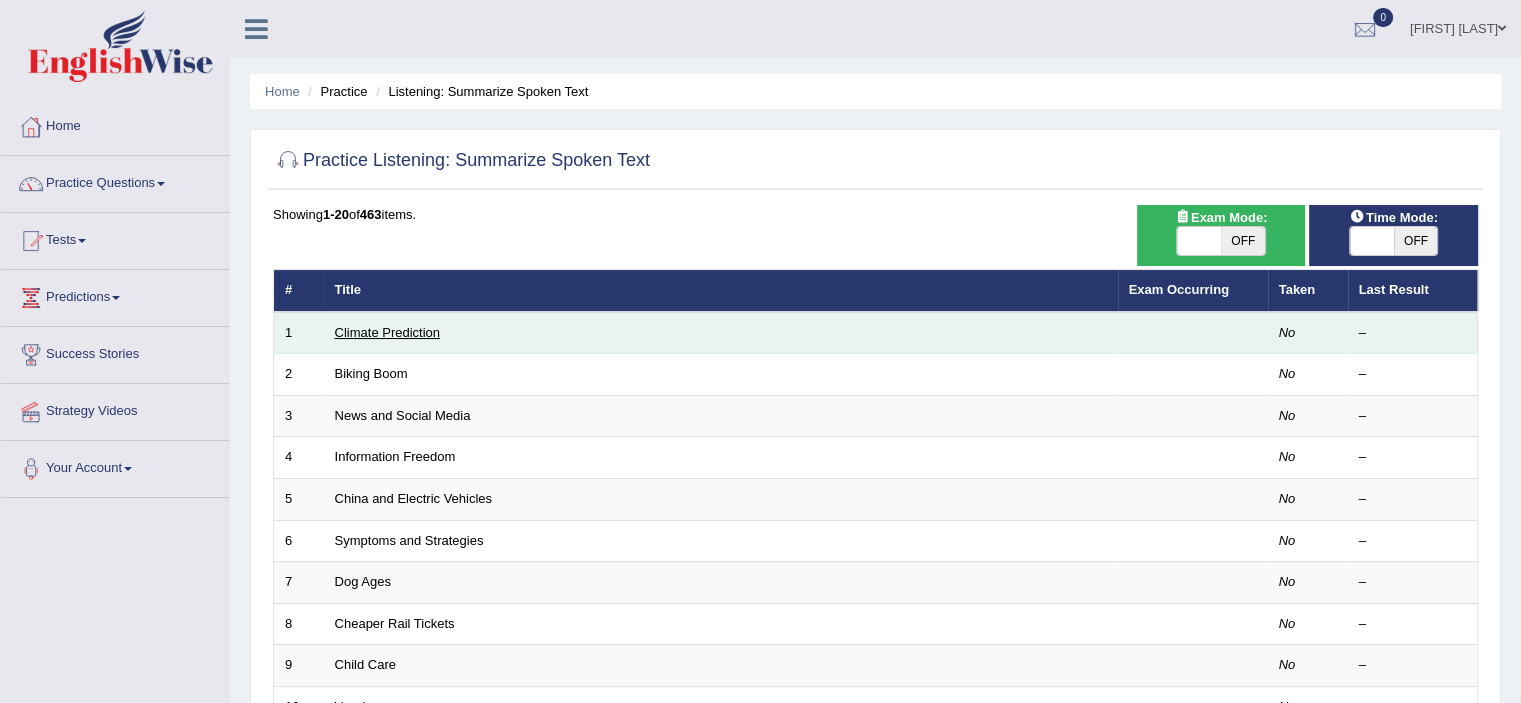 click on "Climate Prediction" at bounding box center [388, 332] 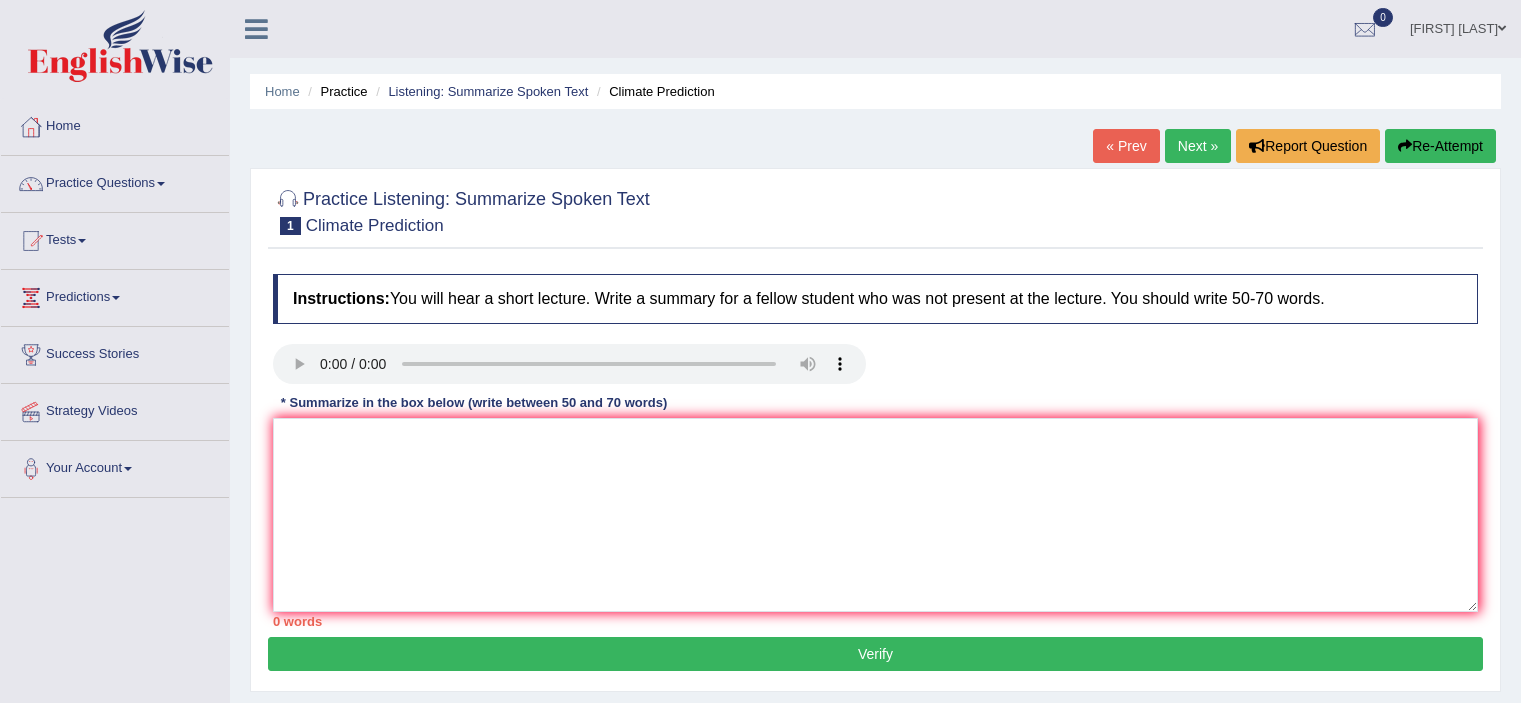 scroll, scrollTop: 0, scrollLeft: 0, axis: both 